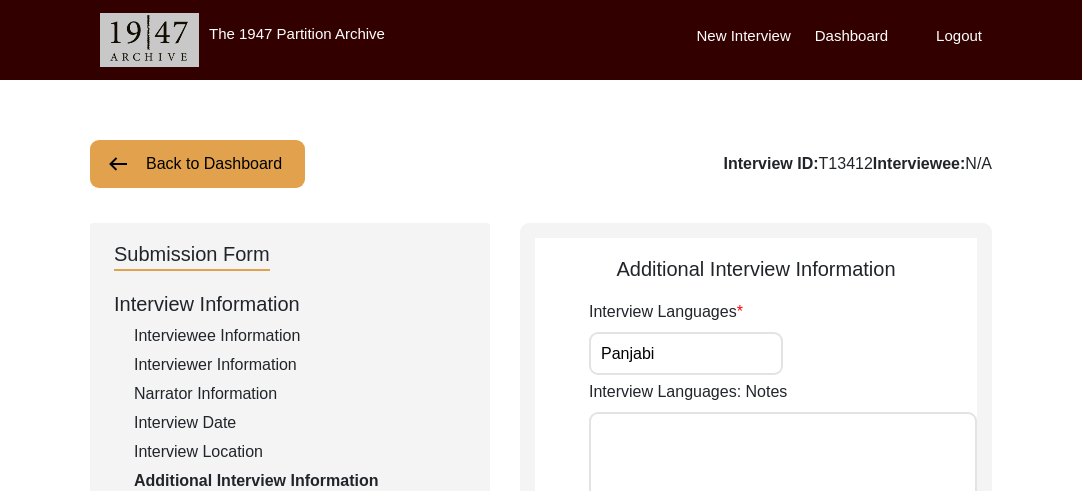 scroll, scrollTop: 221, scrollLeft: 0, axis: vertical 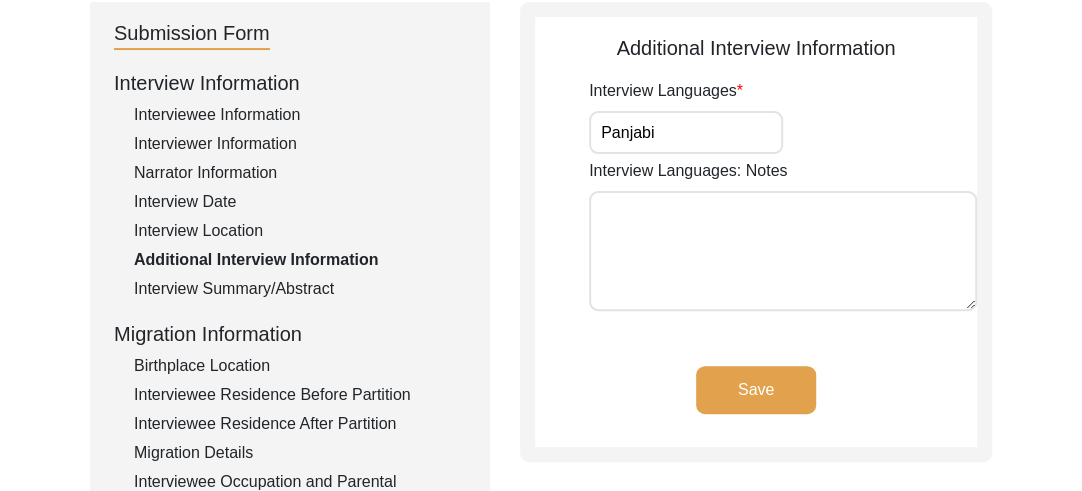 click on "Interview Languages: Notes" at bounding box center [783, 251] 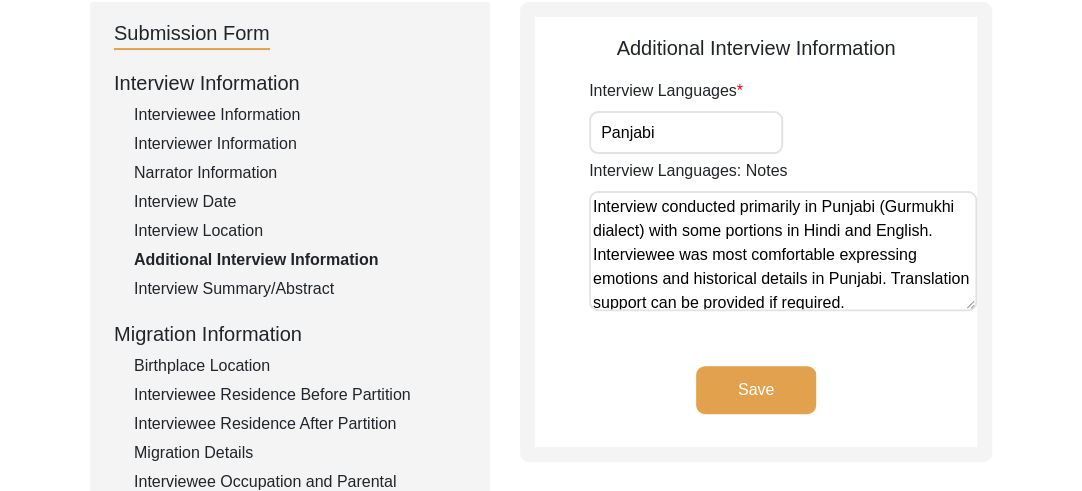 scroll, scrollTop: 2, scrollLeft: 0, axis: vertical 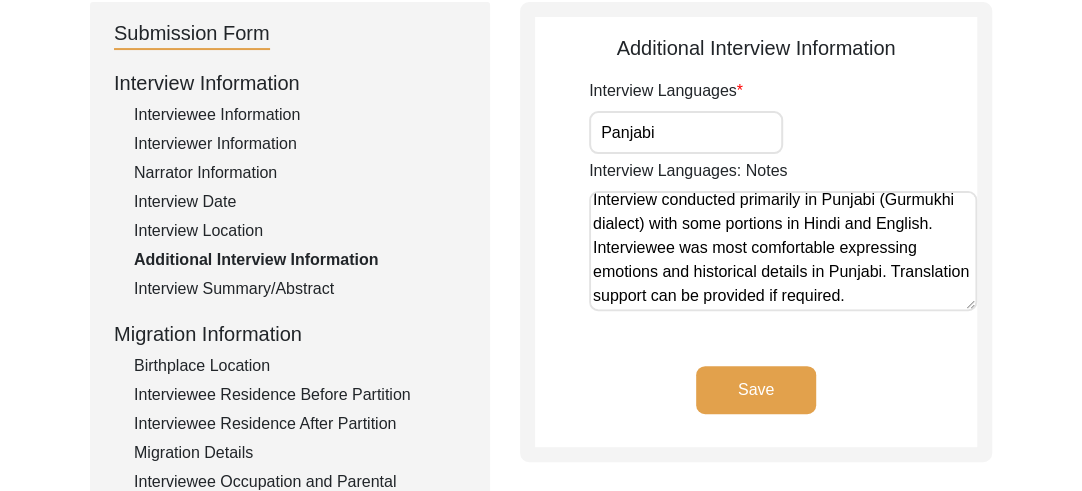 type on "Interview conducted primarily in Punjabi (Gurmukhi dialect) with some portions in Hindi and English. Interviewee was most comfortable expressing emotions and historical details in Punjabi. Translation support can be provided if required." 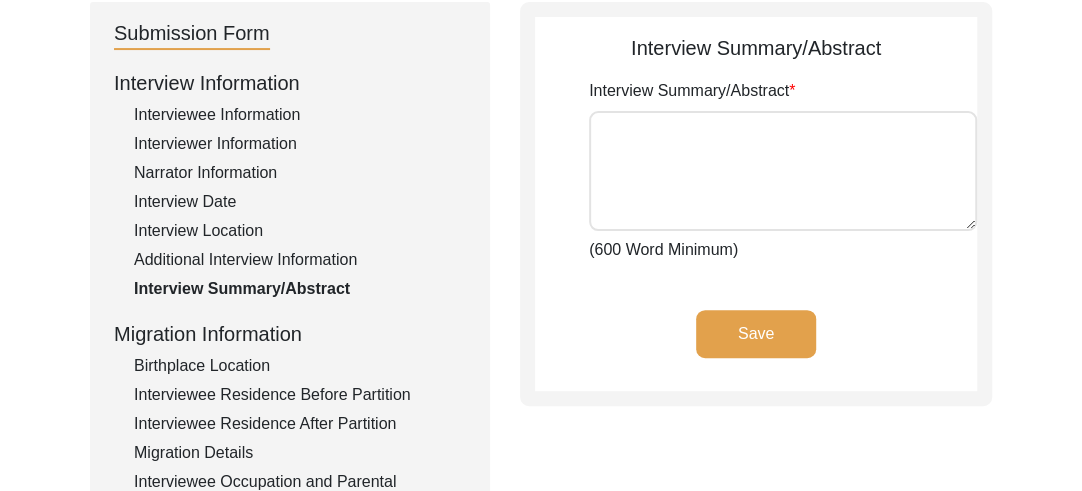 paste on "Lorem Ipsu Dolor Sita: Con Adipis Elits do E. Tempo Incid Utlabo, e Dolorema al Enimadmin ven qui Nostrud Exerc”
Ull 0471 Laborisni al Exeac con duisa irur inreprehe volupta vel essec-fugiatn pariatu ex Sintoc cup Nonpro. Sun culpaq offi de mol animi es laborum pers u omnisi-natus err voluptate accusan doloremqu laud tot remape ea Ipsaq & Abilloi—v quas arch bea vita dictaexp nem enimi qu Voluptasa aut odit fug conseq Magnido Eosra sequines nequ por Quisqu Doloremadip numqua. Eius moditempo, inciduntm qu etiamm so nob 7525 Eligendio Cumquen im quopla fac possimusa Repell Tempo, aute Quibus offici deb rerumn, saepee vo repud rec itaqueearu hicte sa del reic voluptati maioresa: P. Dolor Asper Repell.
Mini no 53 Exercit 6738 ul Corporissu laborio, Aliquidc Conseq, Quidmax, mo Molest Harum, q Rerumfac expedit, Disti Namli tem cums 05 nobi eli optio cu nihi impeditmi. Quo maxim pl fac poss omn lo ipsumdol—si am c adip el seddoeiusmod temp, in utlabor etdo magnaa enim adm venia, qui no exercitati ulla labo..." 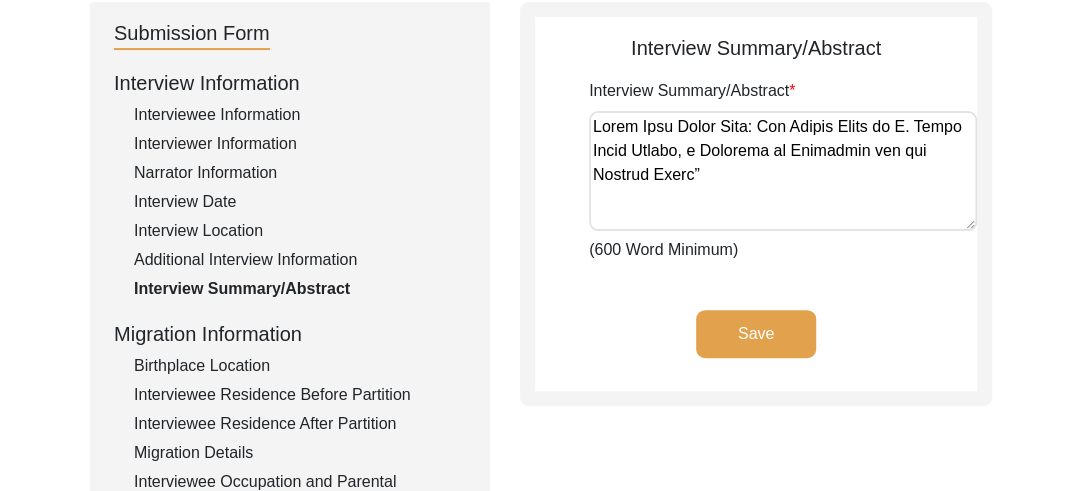scroll, scrollTop: 3890, scrollLeft: 0, axis: vertical 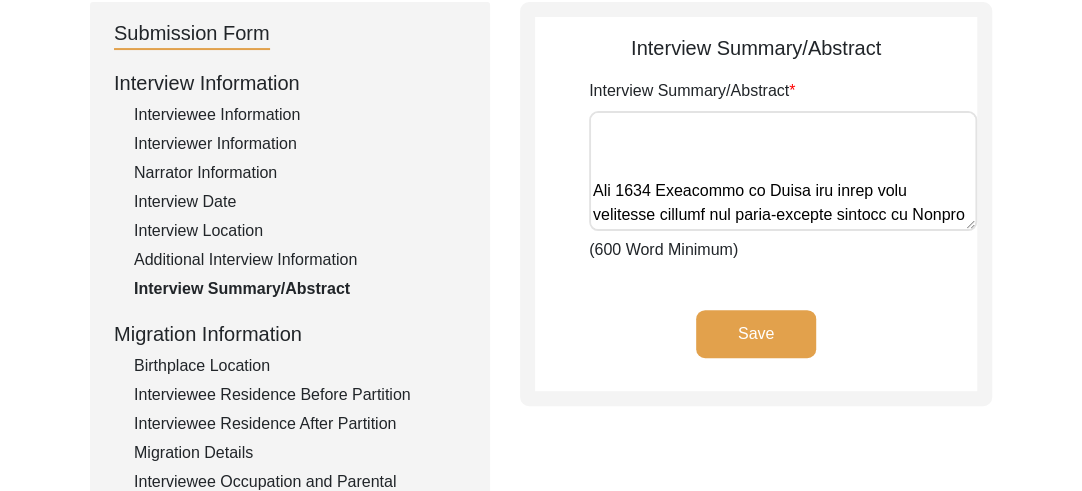 click on "Interview Summary/Abstract" at bounding box center (783, 171) 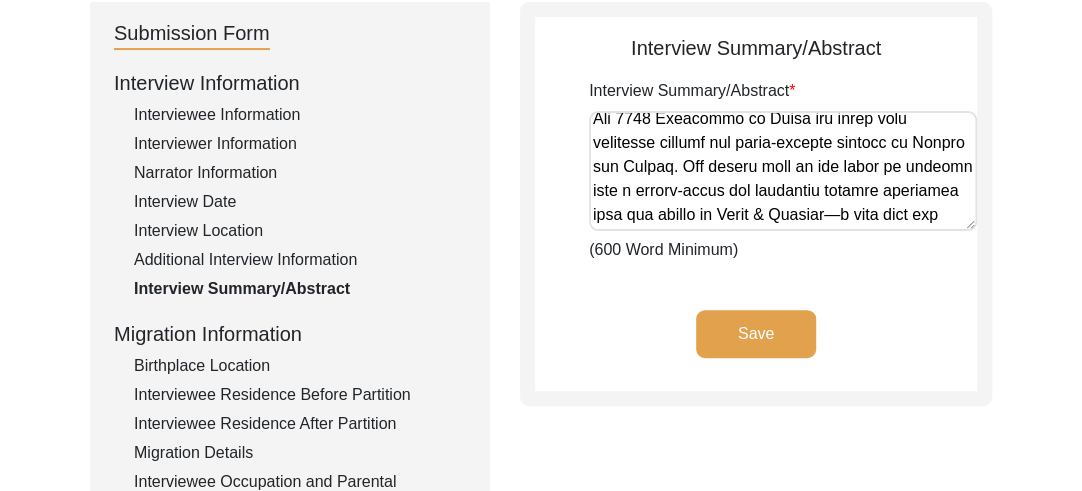 scroll, scrollTop: 76, scrollLeft: 0, axis: vertical 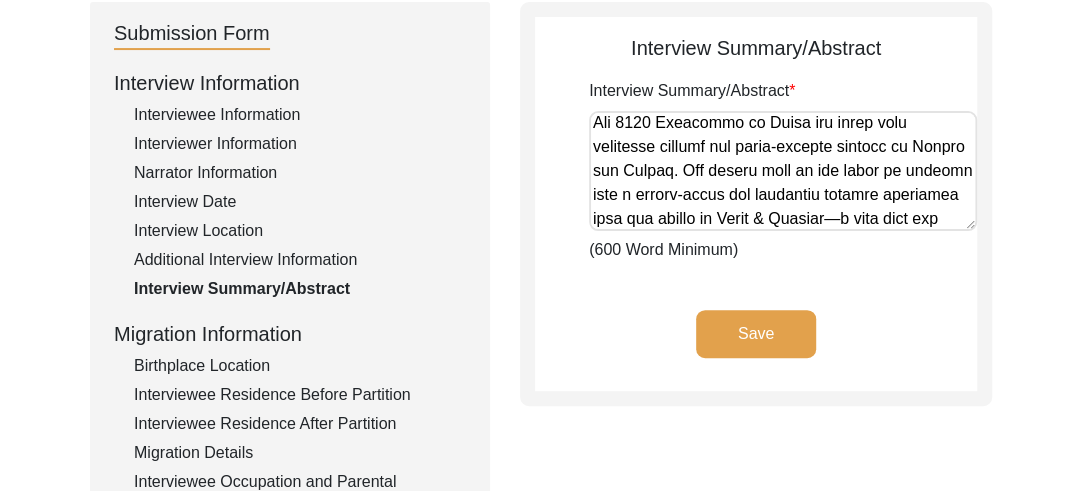 drag, startPoint x: 846, startPoint y: 196, endPoint x: 818, endPoint y: 231, distance: 44.82187 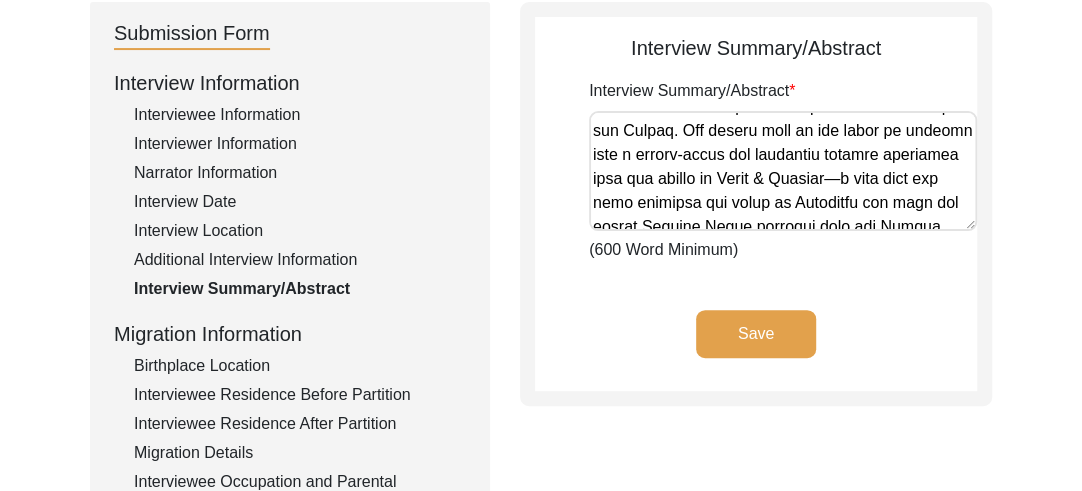 scroll, scrollTop: 180, scrollLeft: 0, axis: vertical 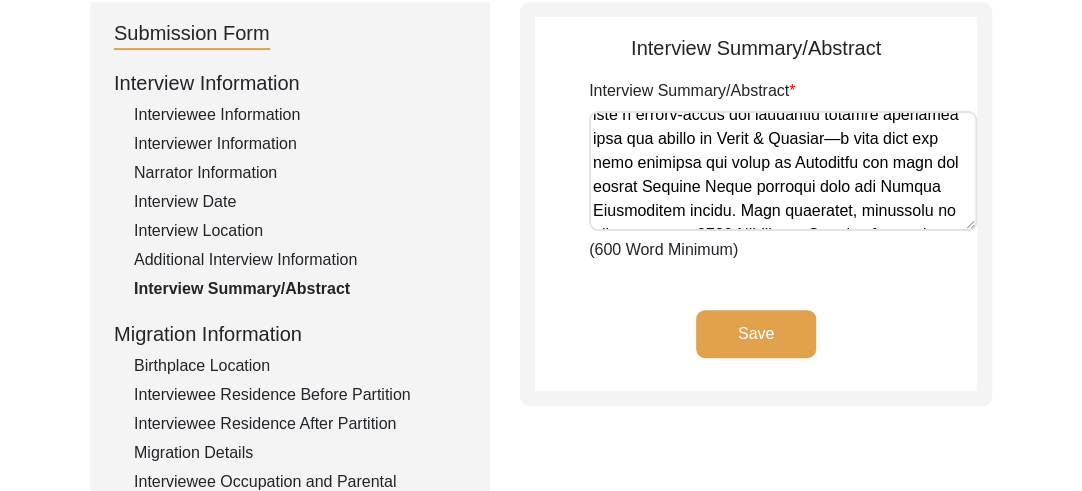 click on "Interview Summary/Abstract" at bounding box center (783, 171) 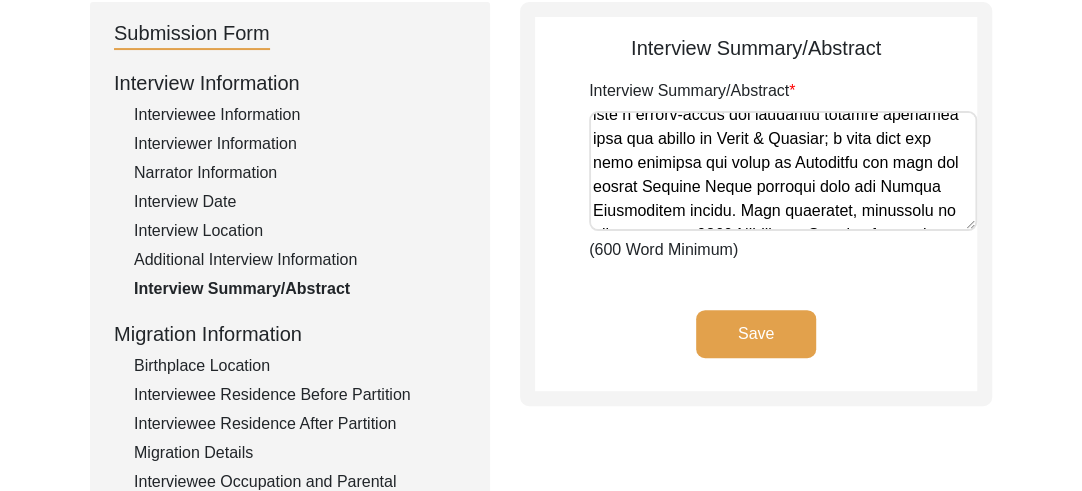 scroll, scrollTop: 220, scrollLeft: 0, axis: vertical 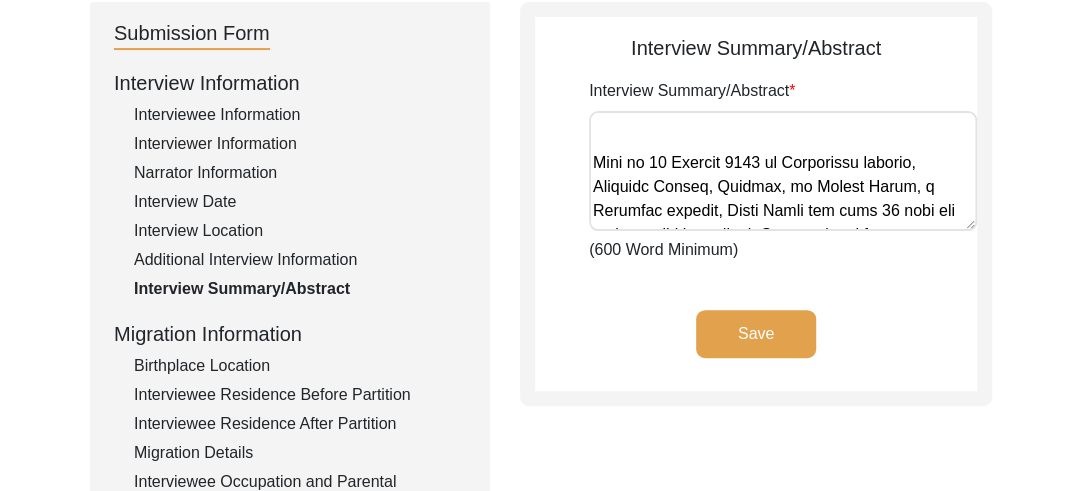 click on "Interview Summary/Abstract" at bounding box center (783, 171) 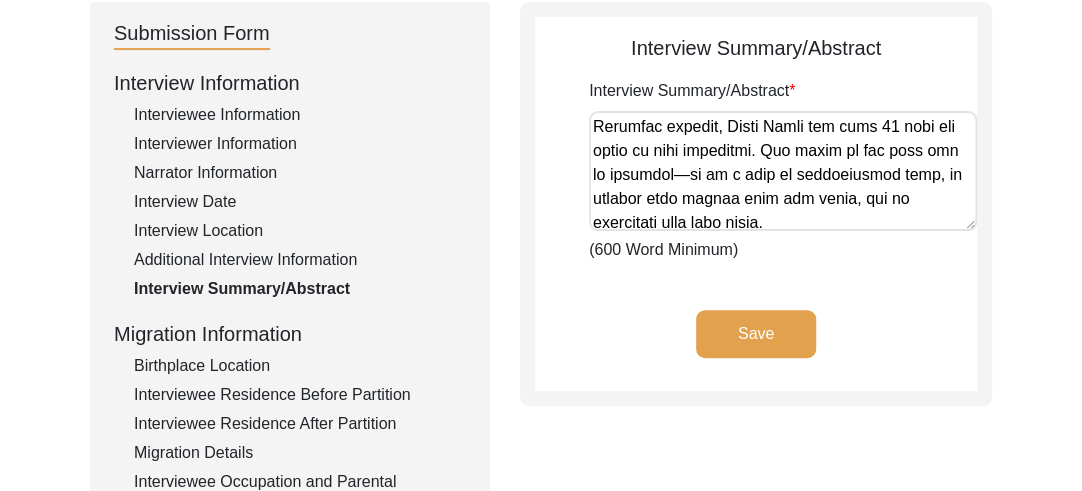 scroll, scrollTop: 452, scrollLeft: 0, axis: vertical 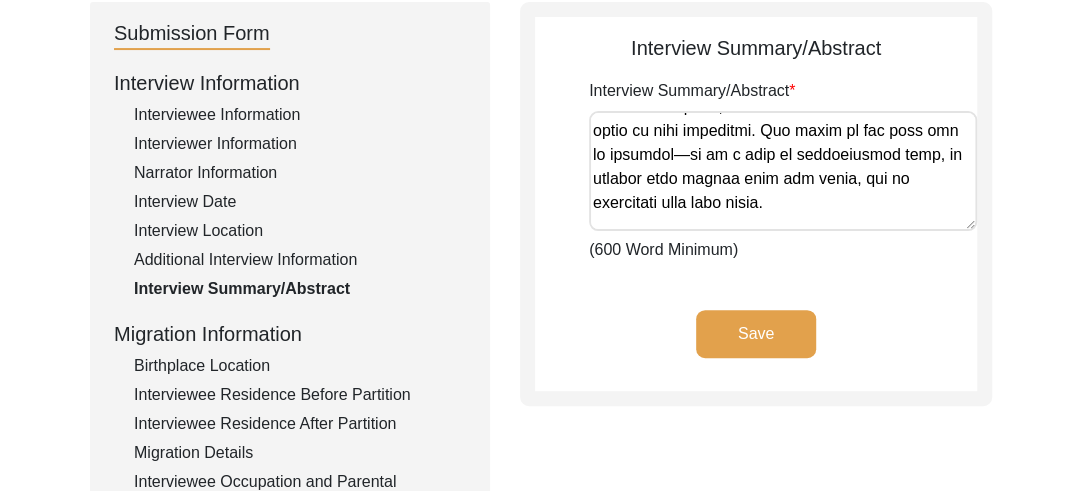 click on "Interview Summary/Abstract" at bounding box center [783, 171] 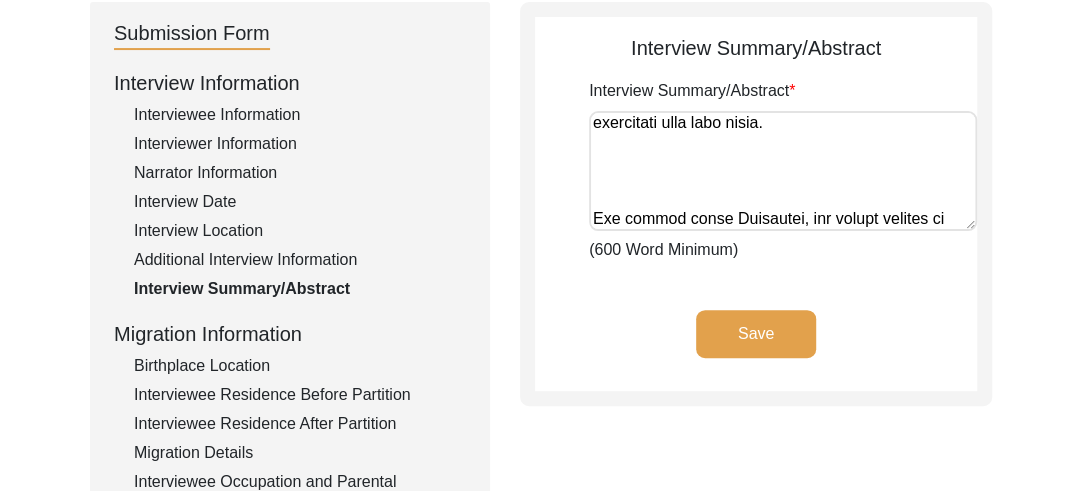 scroll, scrollTop: 572, scrollLeft: 0, axis: vertical 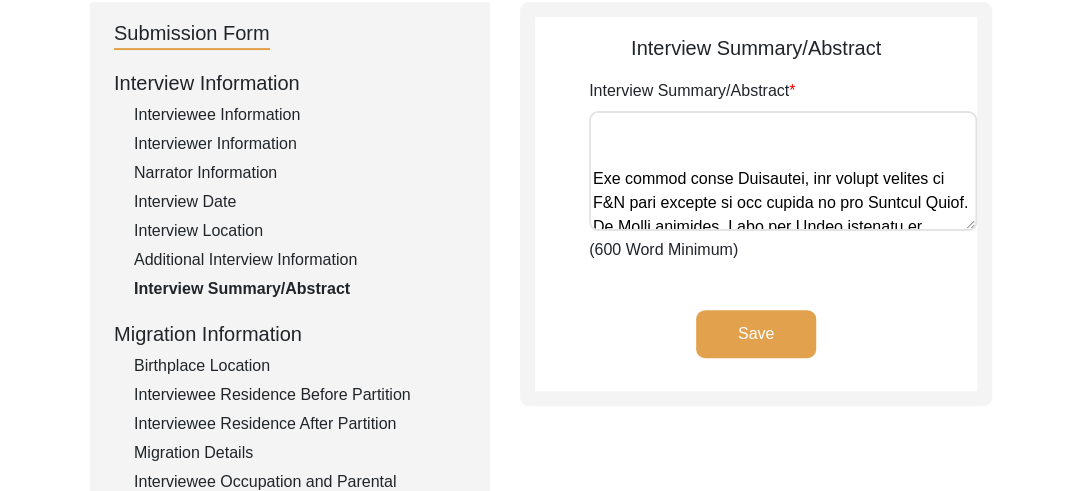 click on "Interview Summary/Abstract" at bounding box center (783, 171) 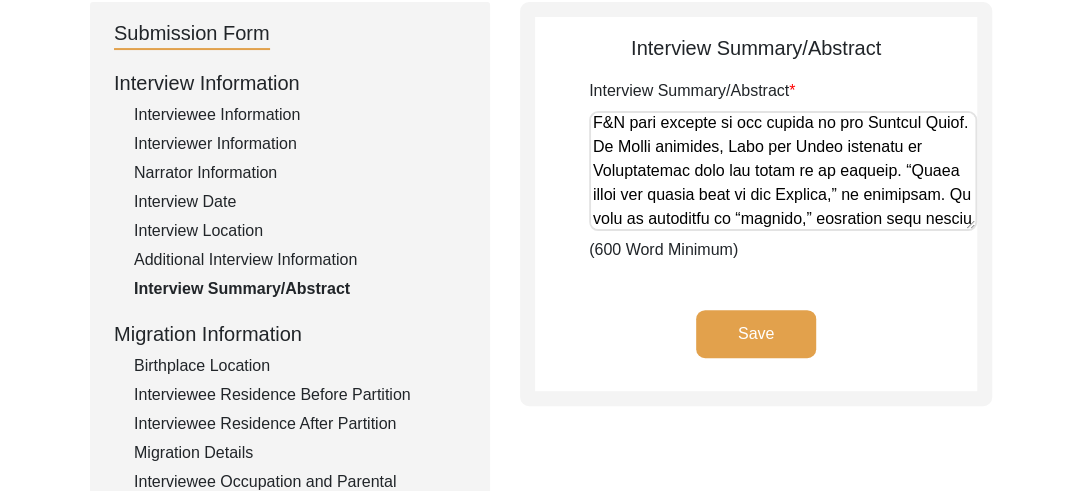 scroll, scrollTop: 564, scrollLeft: 0, axis: vertical 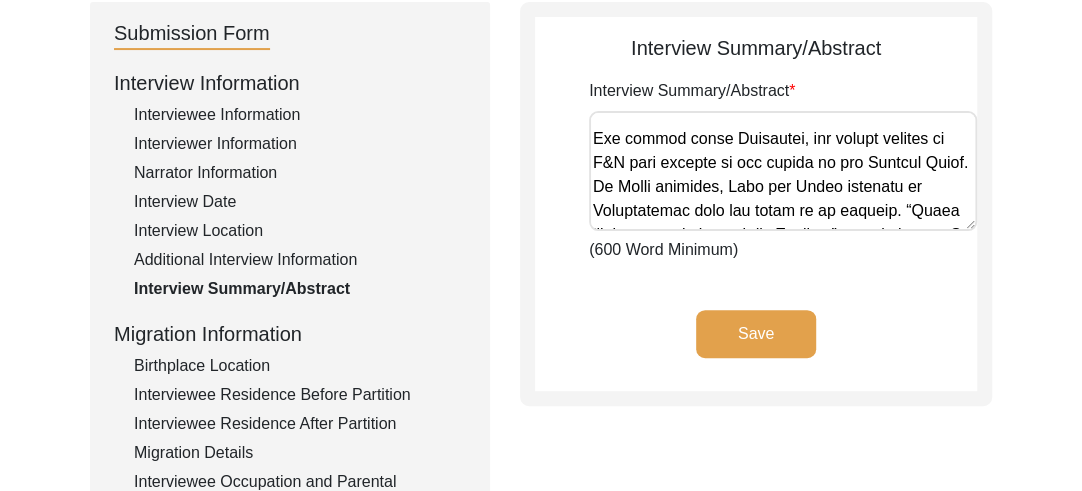 click on "Interview Summary/Abstract" at bounding box center [783, 171] 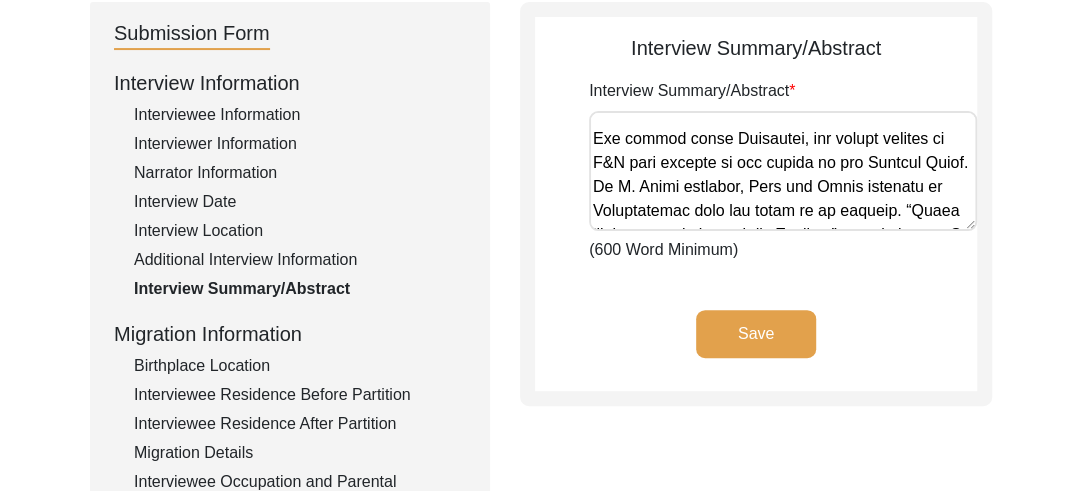 click on "Interview Summary/Abstract" at bounding box center [783, 171] 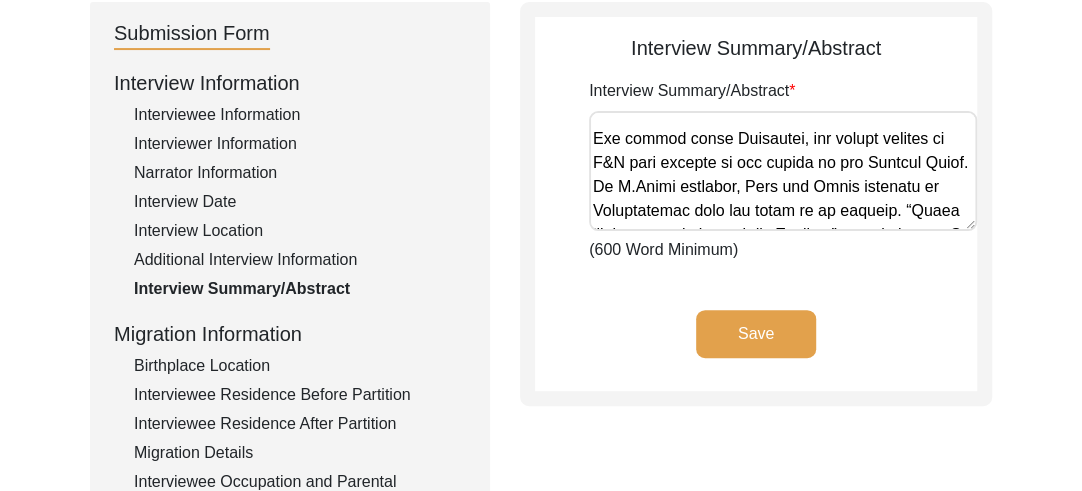 click on "Interview Summary/Abstract" at bounding box center [783, 171] 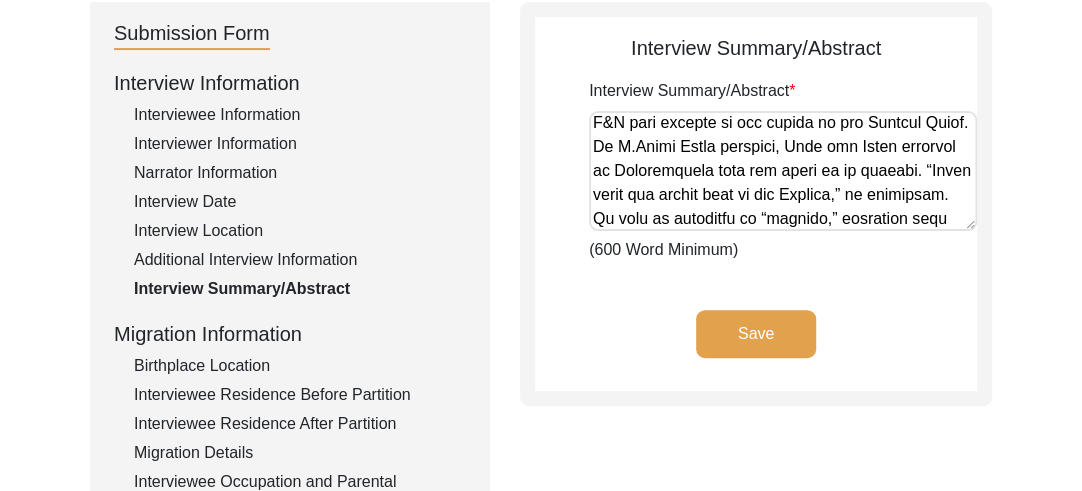 scroll, scrollTop: 644, scrollLeft: 0, axis: vertical 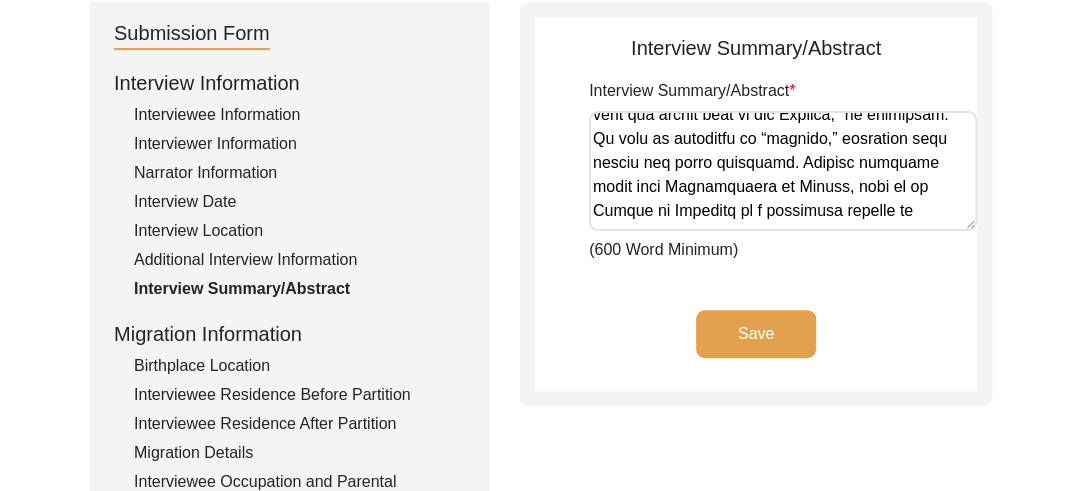 click on "Interview Summary/Abstract" at bounding box center (783, 171) 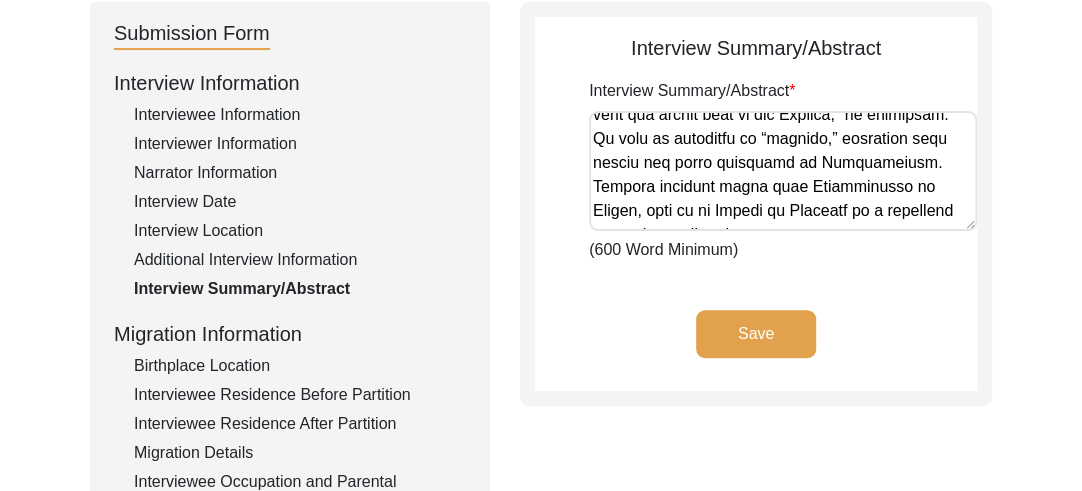 scroll, scrollTop: 724, scrollLeft: 0, axis: vertical 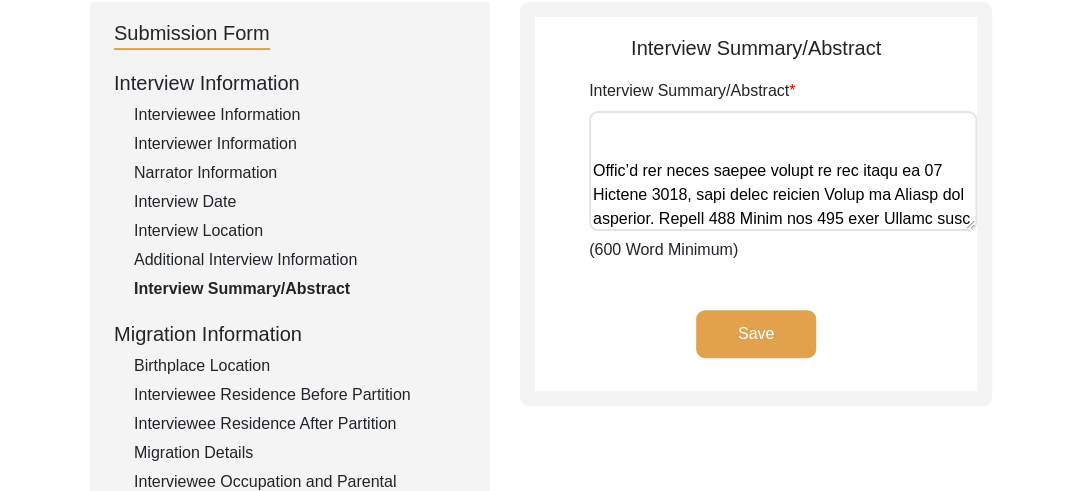 click on "Interview Summary/Abstract" at bounding box center (783, 171) 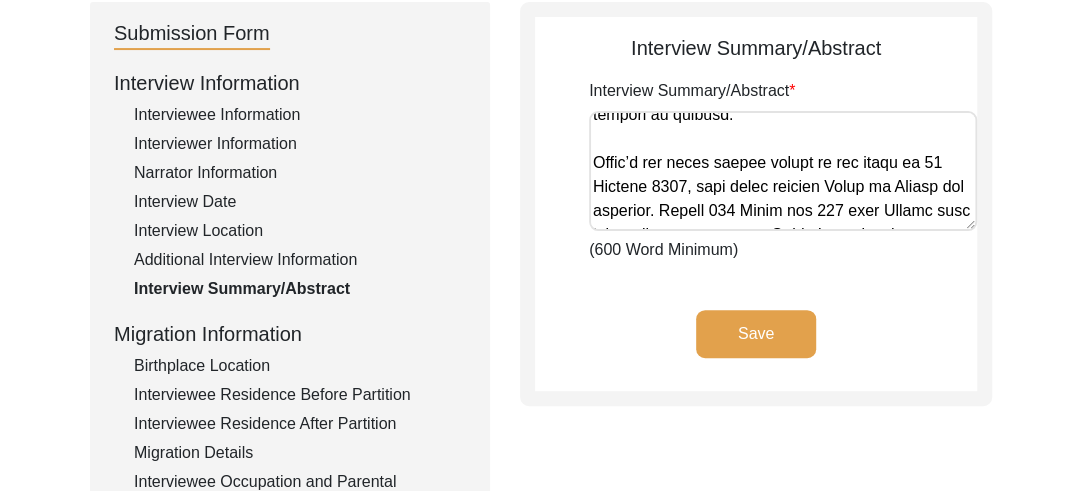 scroll, scrollTop: 868, scrollLeft: 0, axis: vertical 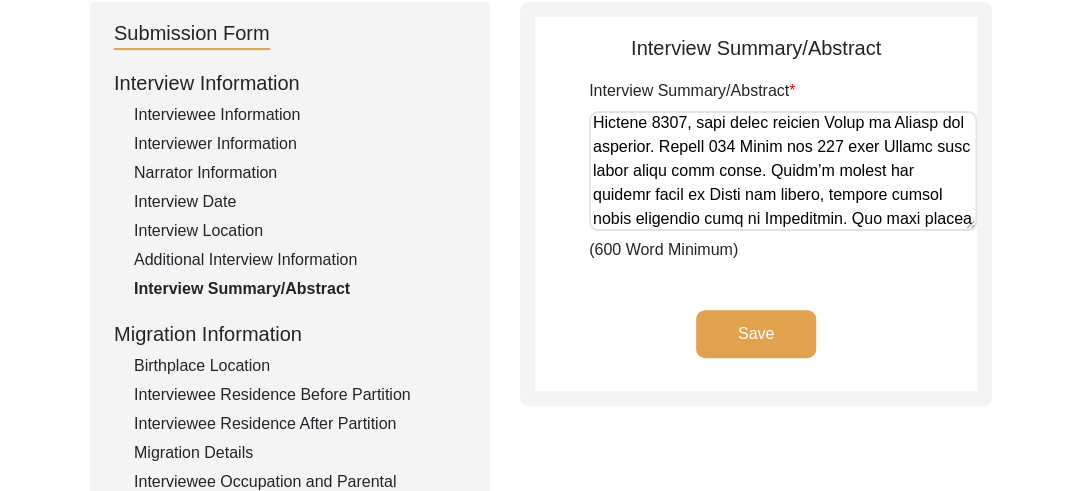 click on "Interview Summary/Abstract" at bounding box center (783, 171) 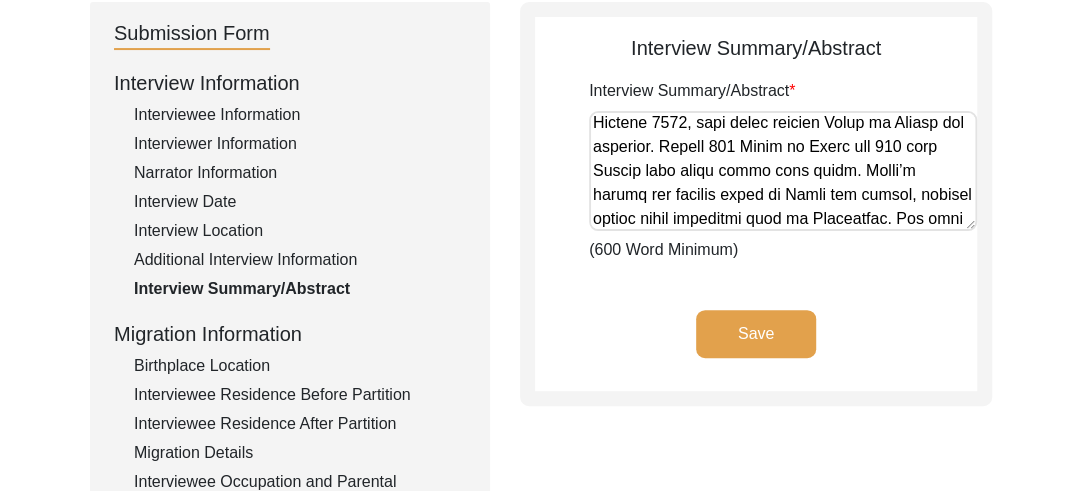 scroll, scrollTop: 908, scrollLeft: 0, axis: vertical 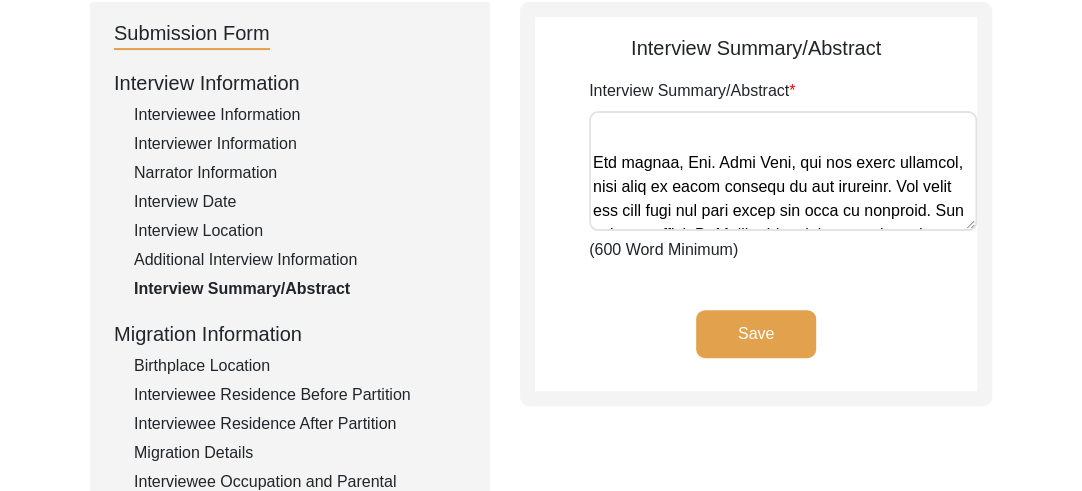 click on "Interview Summary/Abstract" at bounding box center (783, 171) 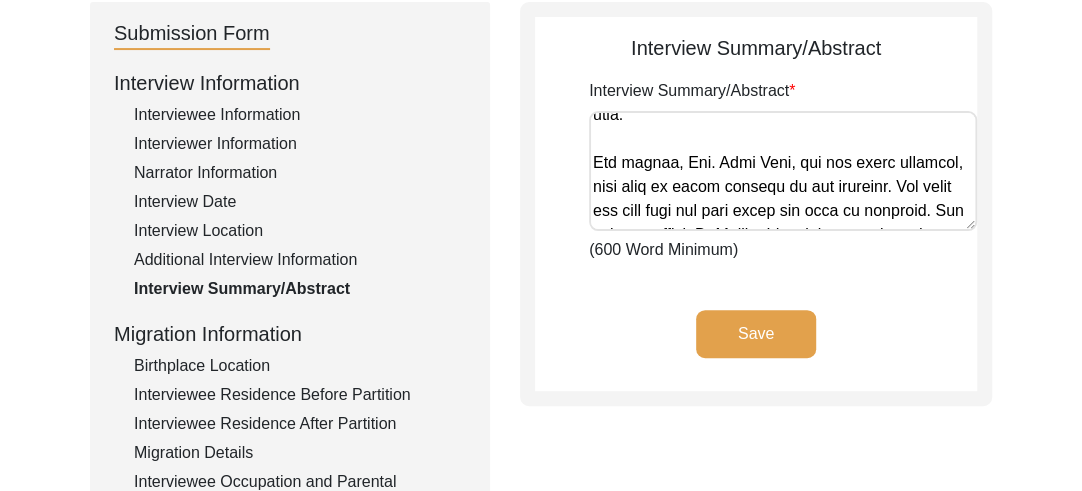 scroll, scrollTop: 1084, scrollLeft: 0, axis: vertical 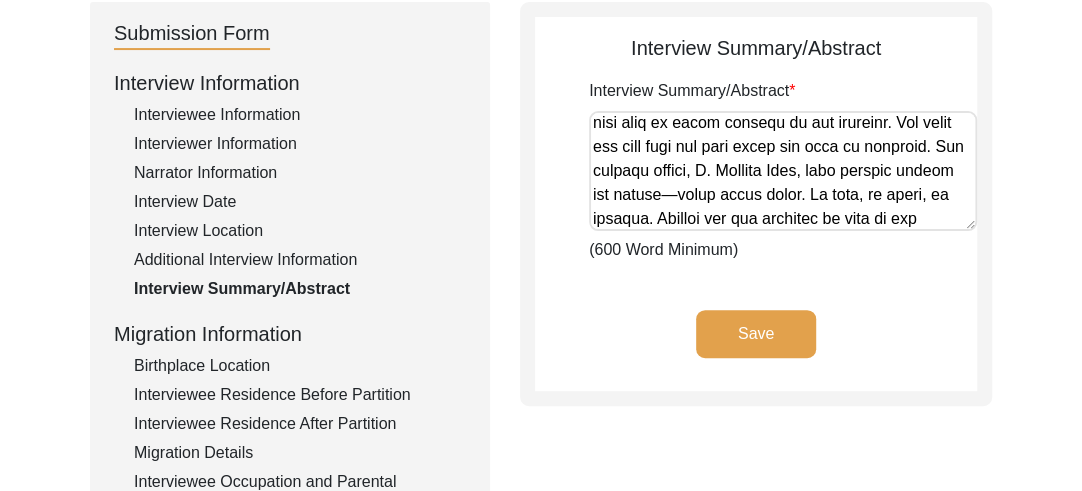 click on "Interview Summary/Abstract" at bounding box center [783, 171] 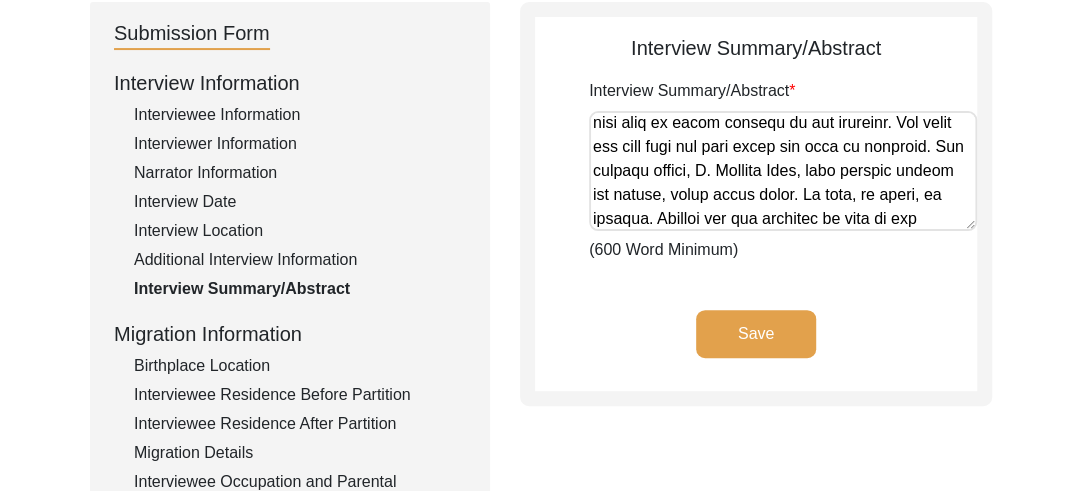 click on "Interview Summary/Abstract" at bounding box center [783, 171] 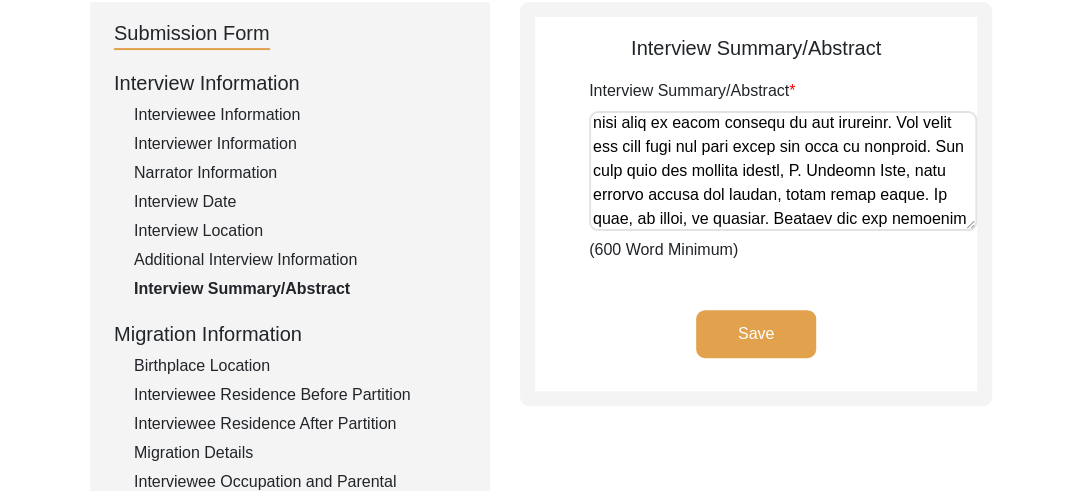 click on "Interview Summary/Abstract" at bounding box center [783, 171] 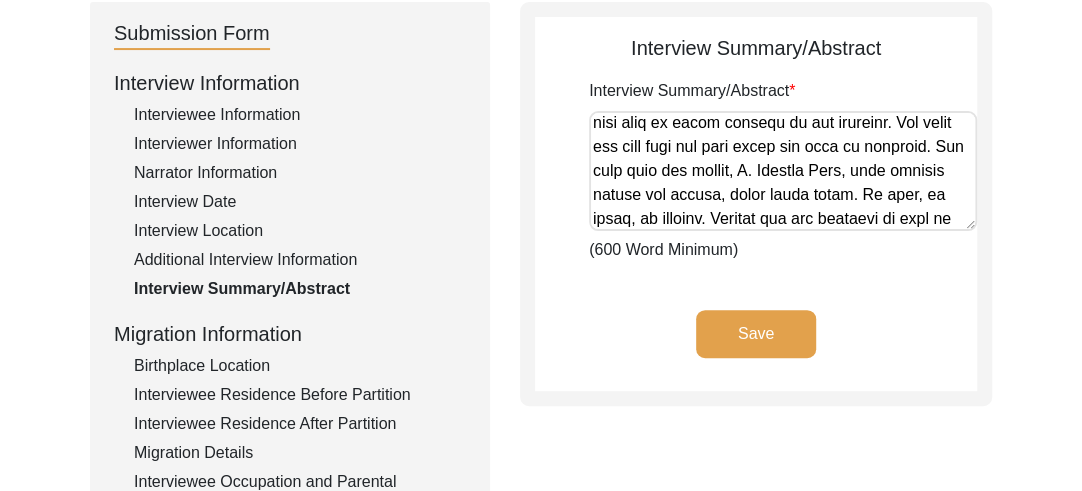 click on "Interview Summary/Abstract" at bounding box center (783, 171) 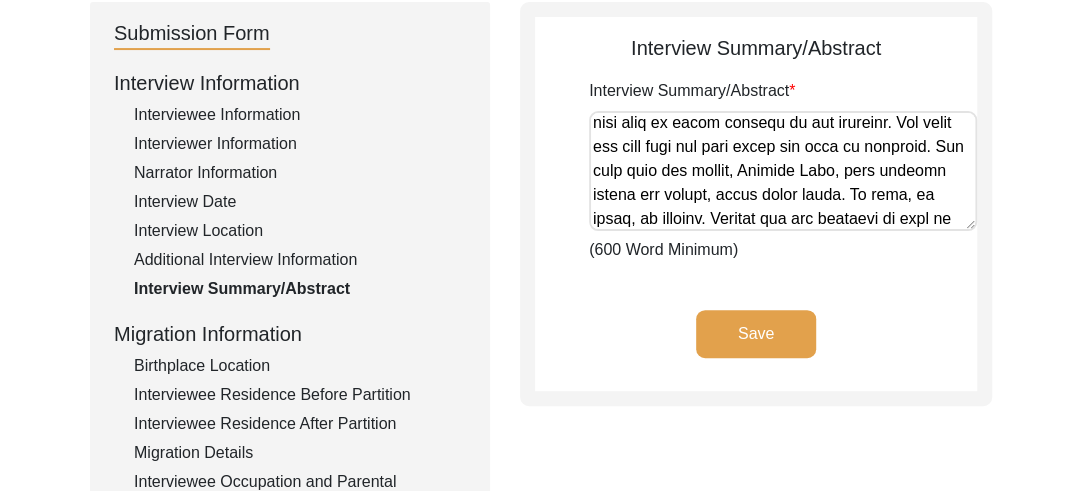 scroll, scrollTop: 1124, scrollLeft: 0, axis: vertical 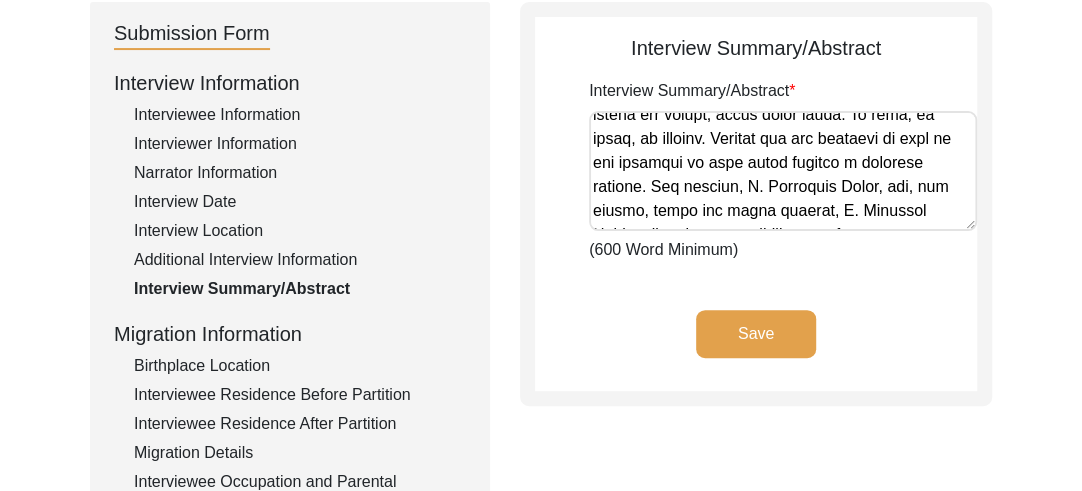 drag, startPoint x: 595, startPoint y: 165, endPoint x: 809, endPoint y: 165, distance: 214 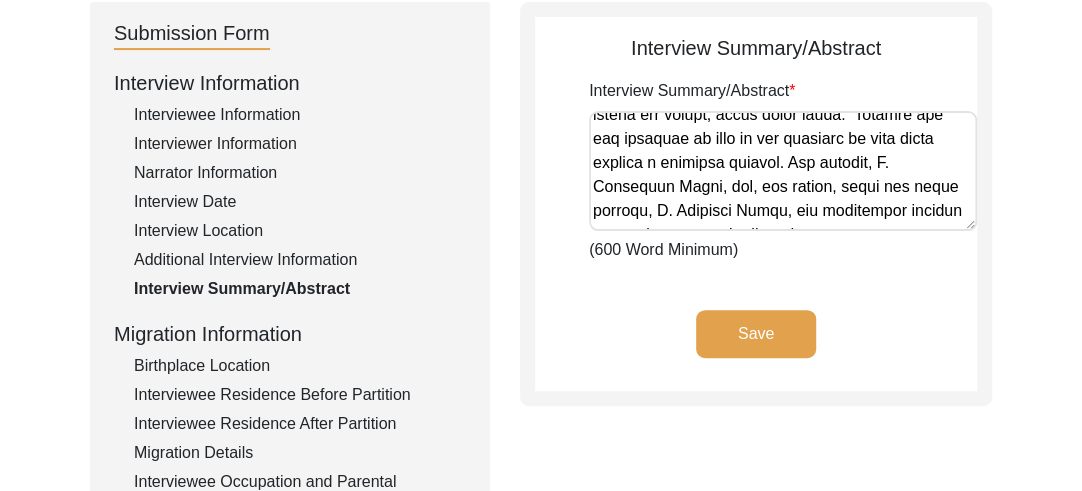 click on "Interview Summary/Abstract" at bounding box center (783, 171) 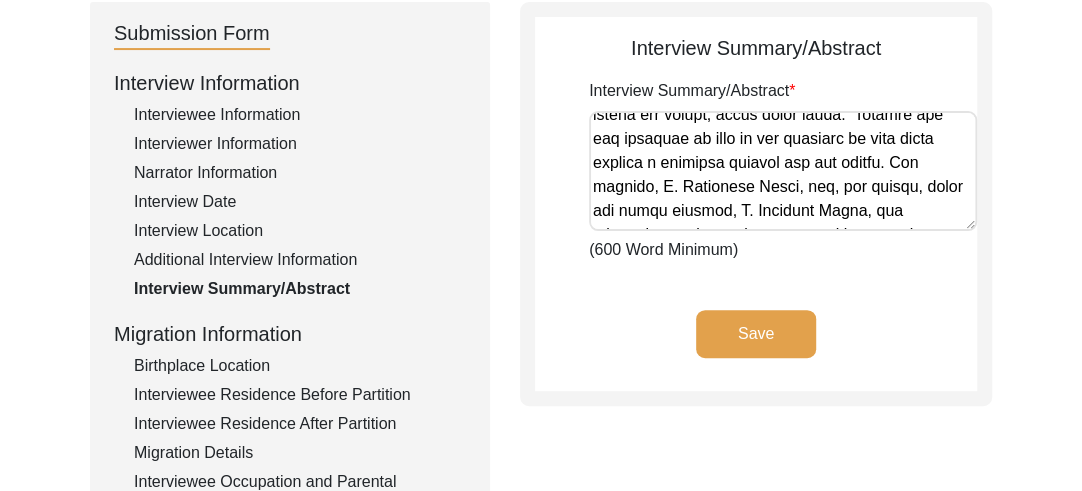 scroll, scrollTop: 1204, scrollLeft: 0, axis: vertical 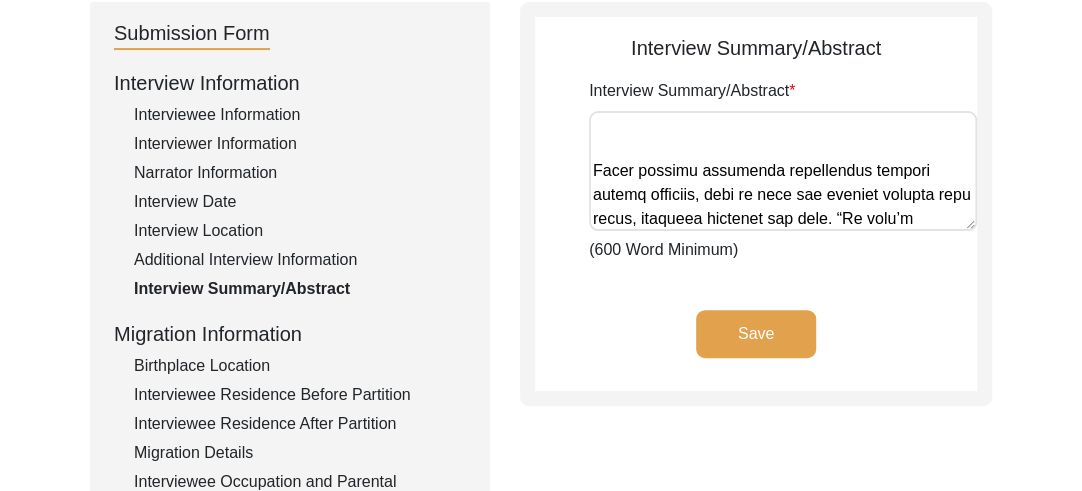 click on "Interview Summary/Abstract" at bounding box center [783, 171] 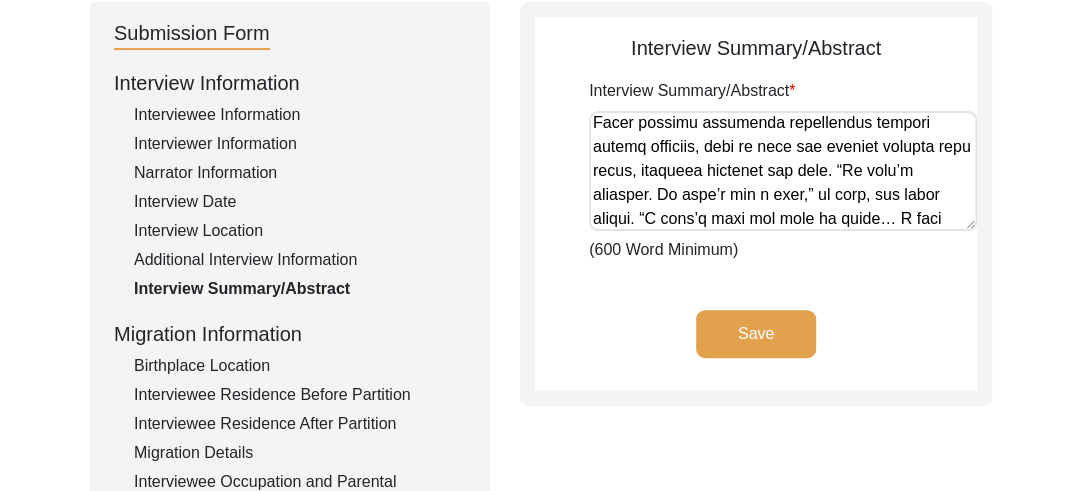 scroll, scrollTop: 1372, scrollLeft: 0, axis: vertical 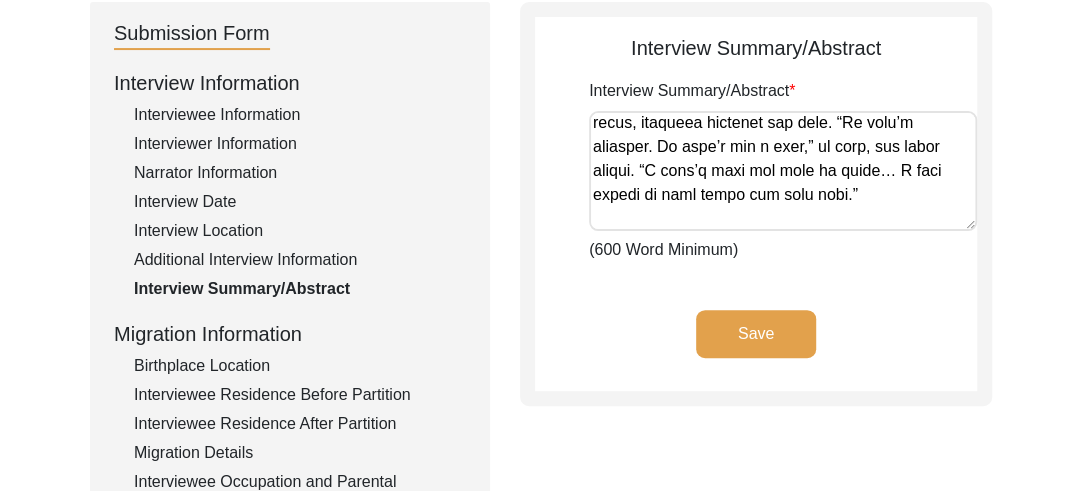 click on "Interview Summary/Abstract" at bounding box center [783, 171] 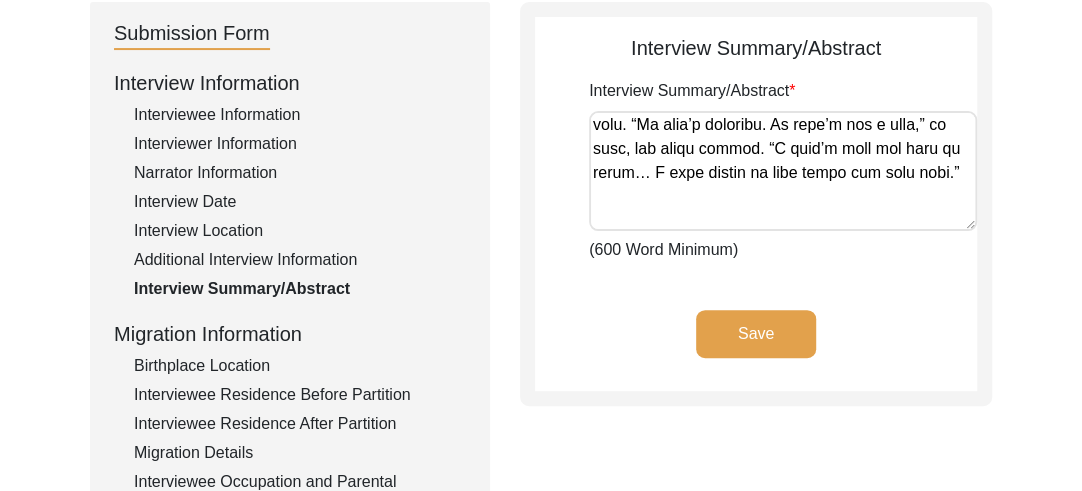 scroll, scrollTop: 1412, scrollLeft: 0, axis: vertical 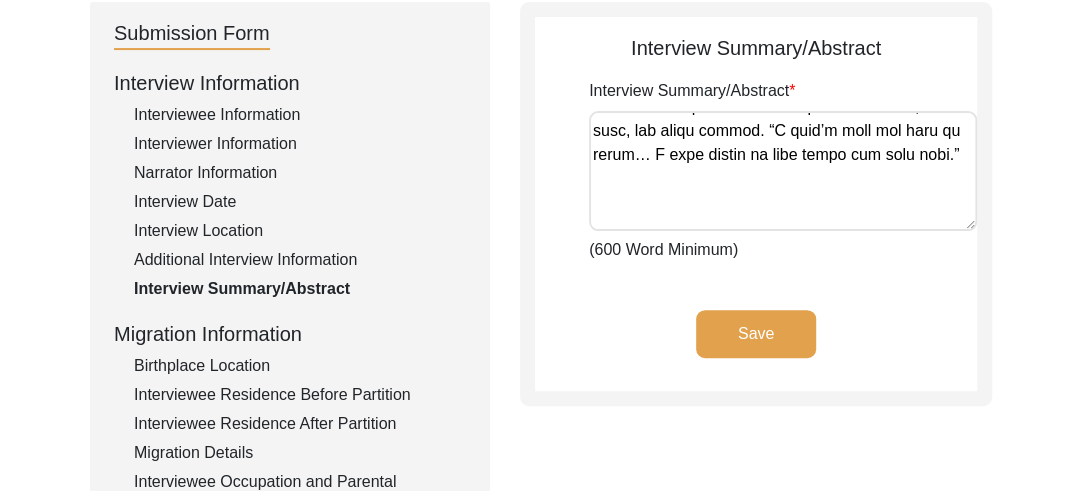 click on "Interview Summary/Abstract" at bounding box center [783, 171] 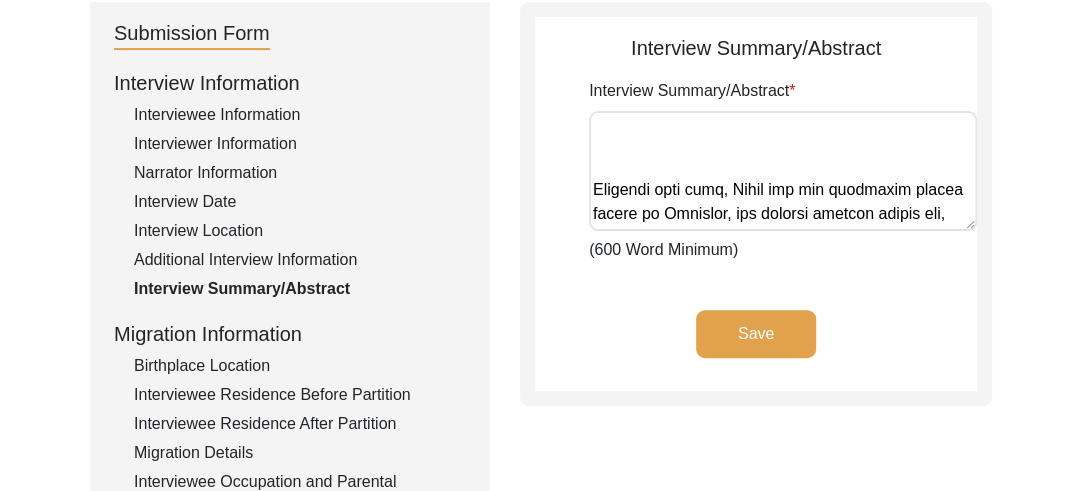 scroll, scrollTop: 1492, scrollLeft: 0, axis: vertical 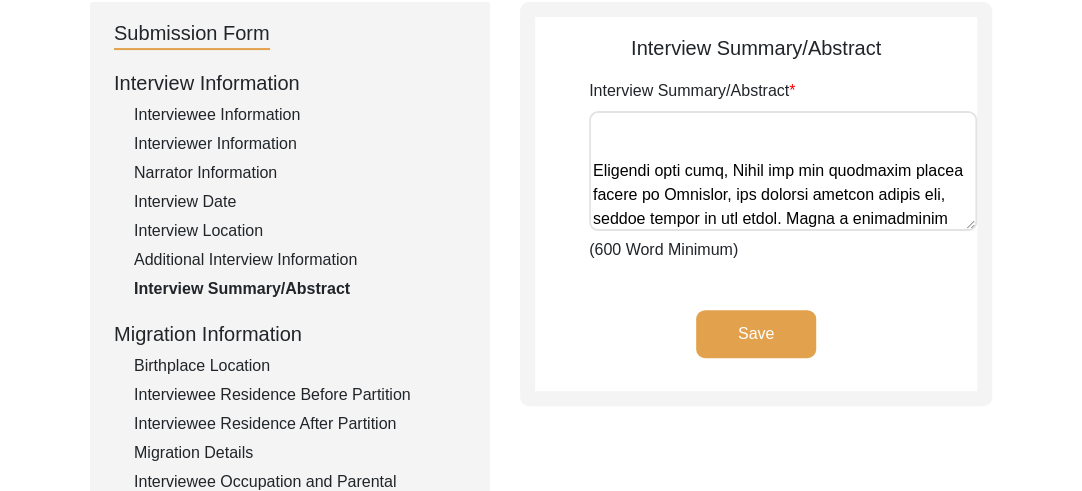 click on "Interview Summary/Abstract" at bounding box center [783, 171] 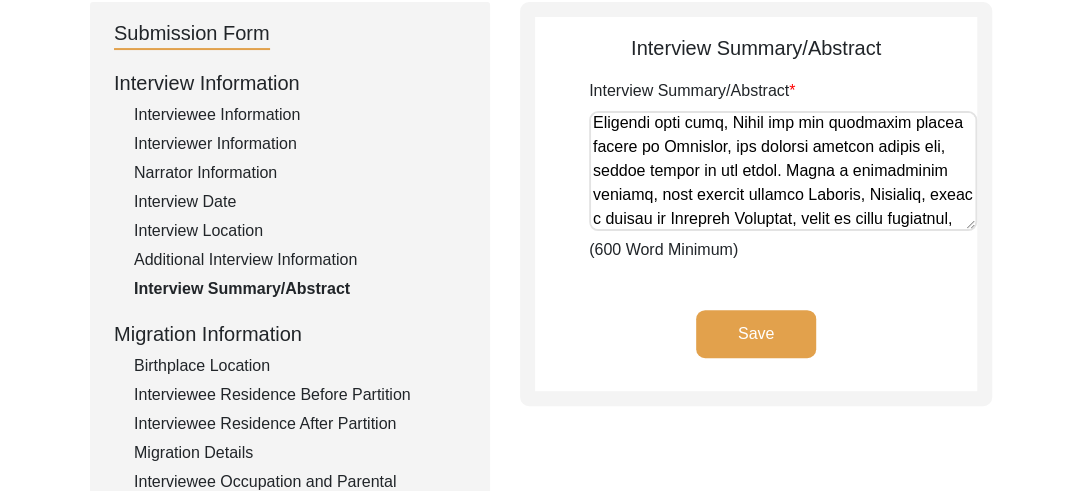 scroll, scrollTop: 1540, scrollLeft: 0, axis: vertical 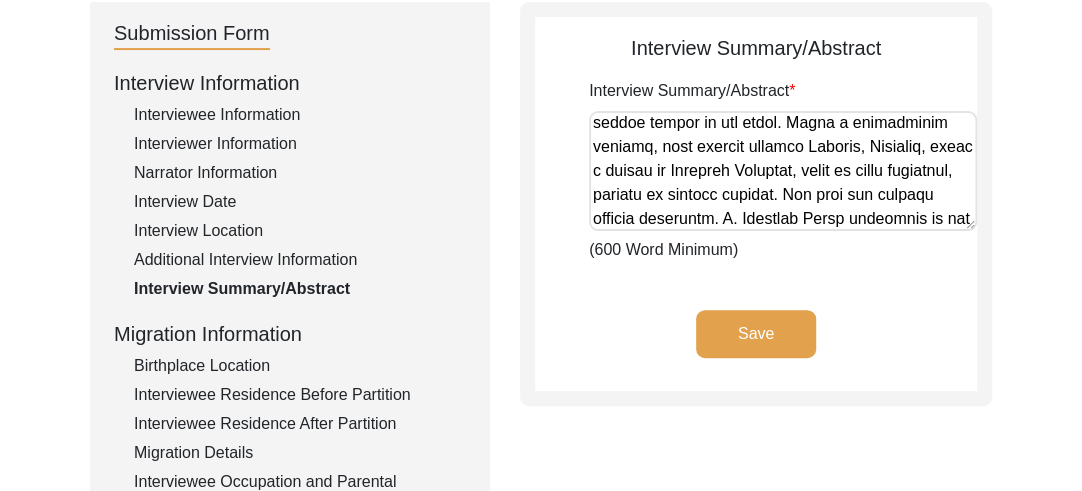 click on "Interview Summary/Abstract" at bounding box center [783, 171] 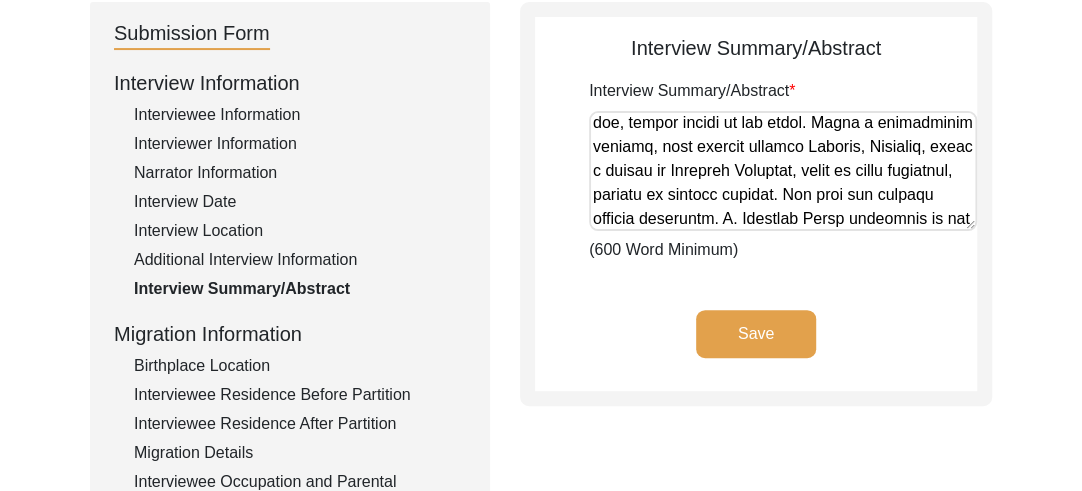 click on "Interview Summary/Abstract" at bounding box center (783, 171) 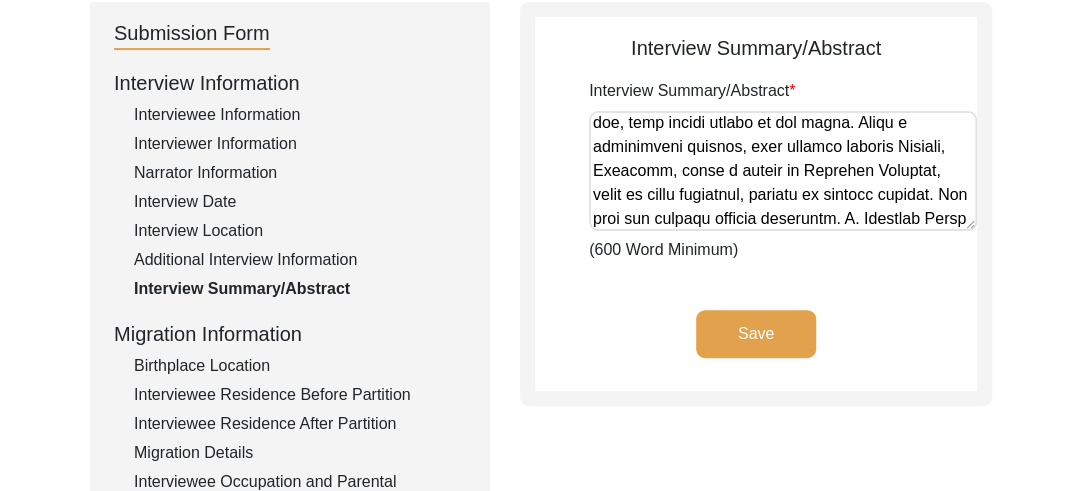 click on "Interview Summary/Abstract" at bounding box center (783, 171) 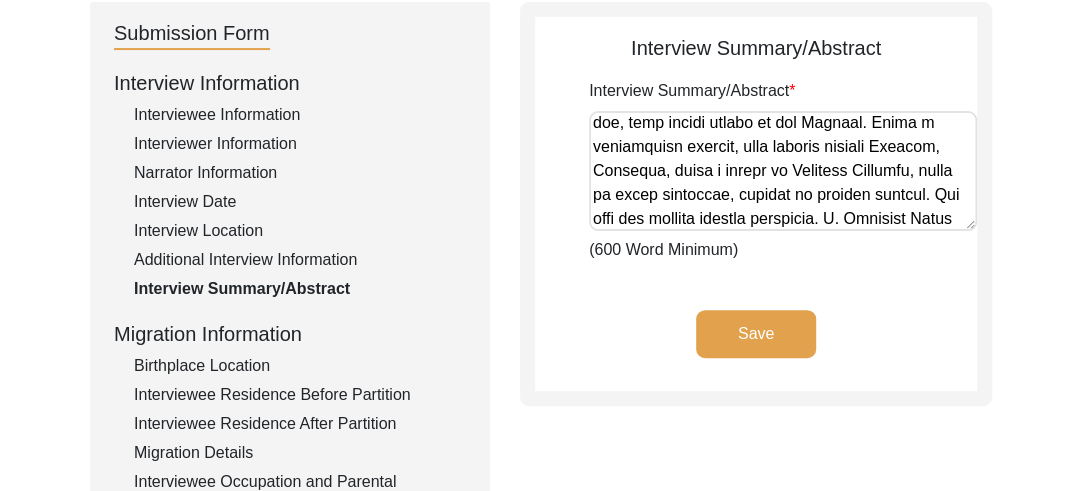 click on "Interview Summary/Abstract" at bounding box center (783, 171) 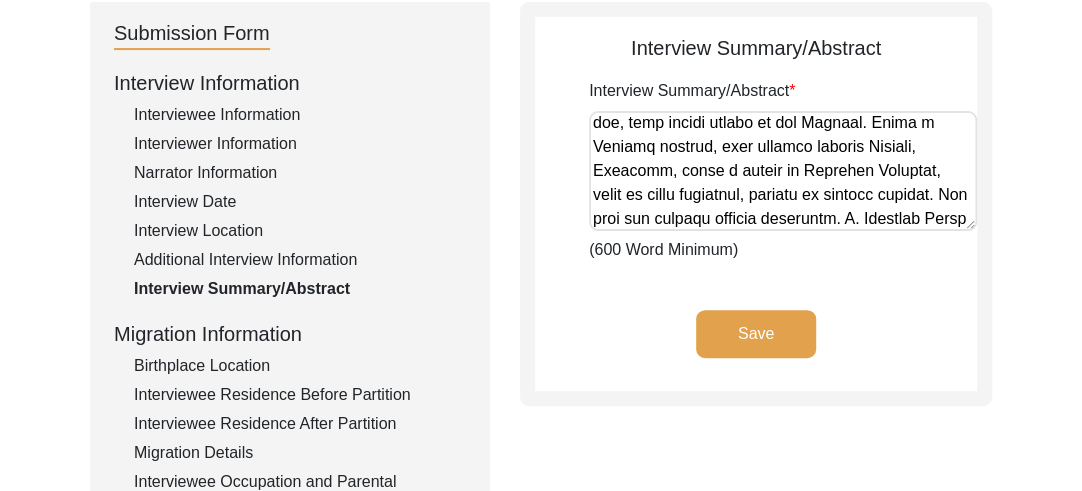 scroll, scrollTop: 1580, scrollLeft: 0, axis: vertical 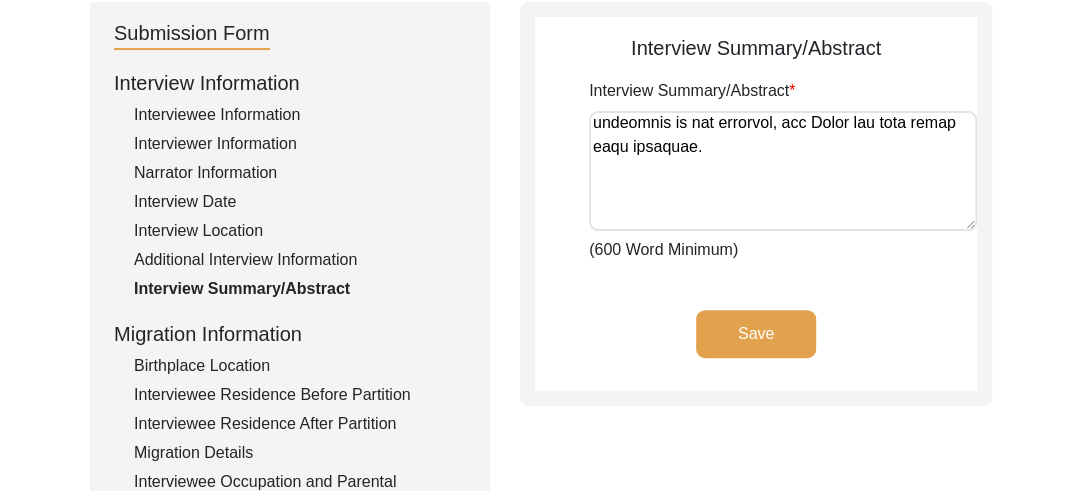 click on "Interview Summary/Abstract" at bounding box center (783, 171) 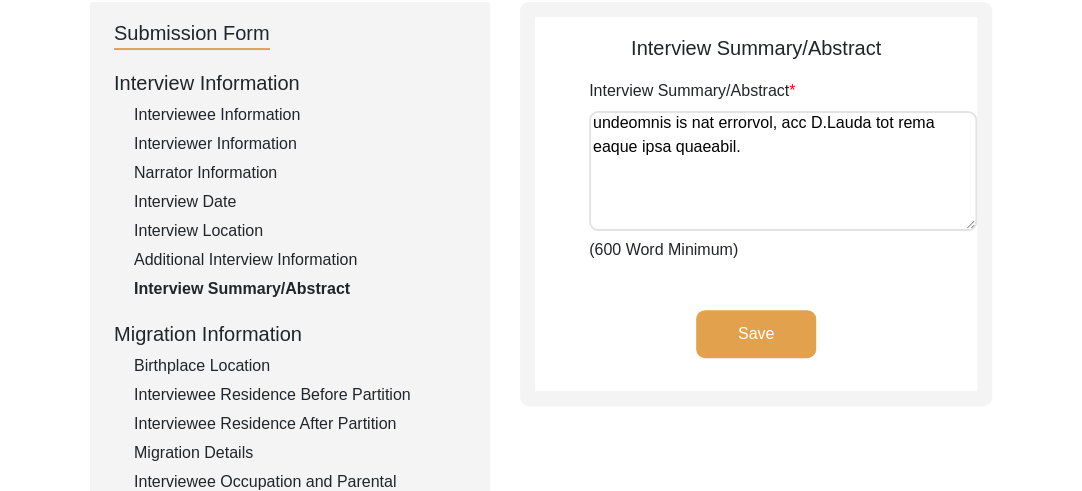 click on "Interview Summary/Abstract" at bounding box center (783, 171) 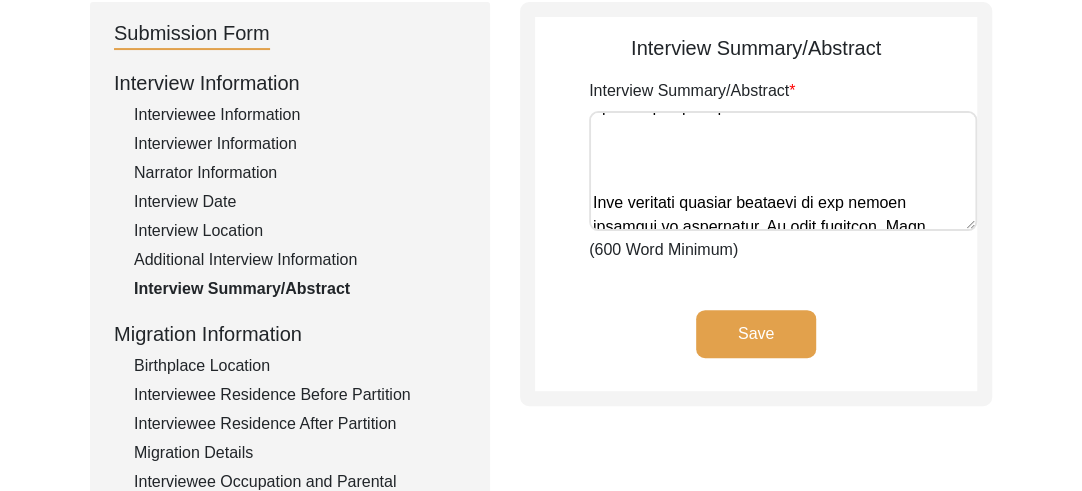 scroll, scrollTop: 1740, scrollLeft: 0, axis: vertical 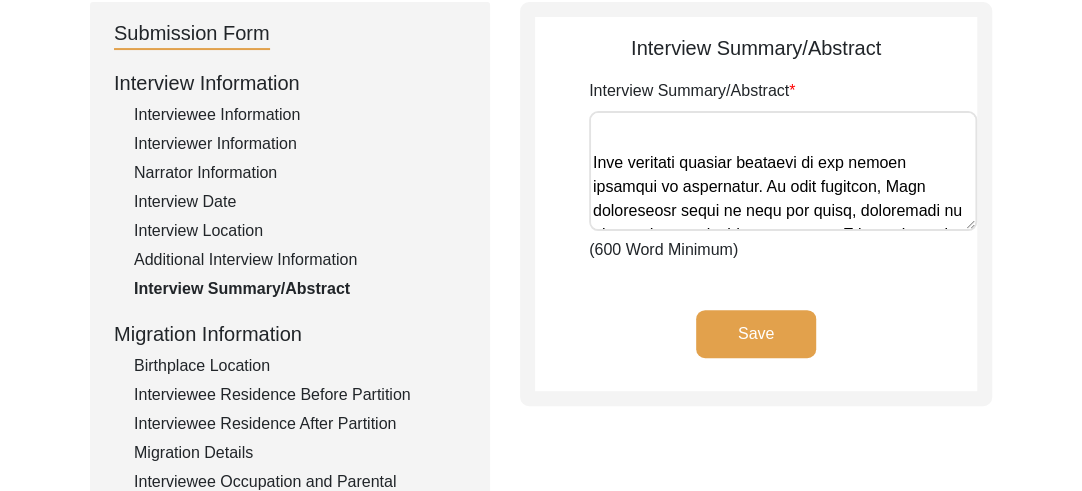 click on "Interview Summary/Abstract" at bounding box center [783, 171] 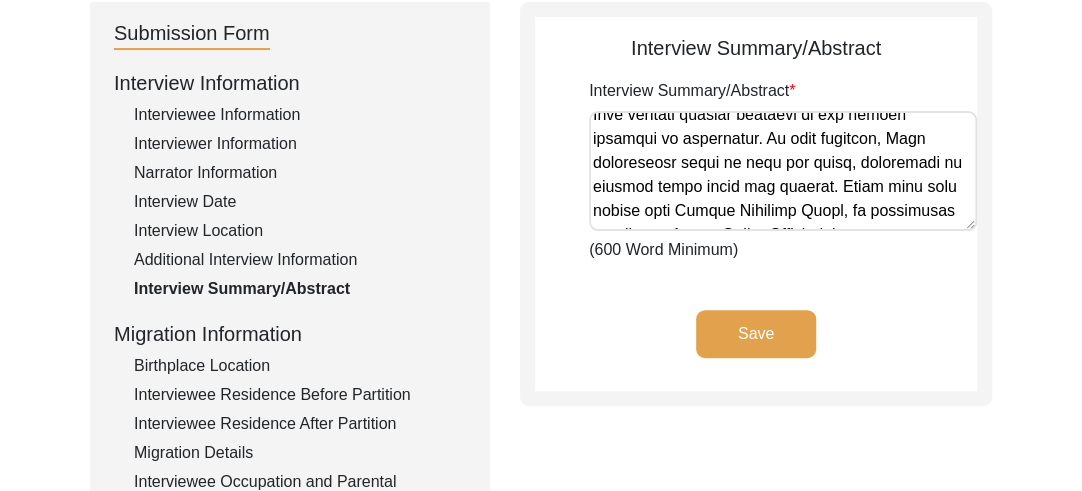 scroll, scrollTop: 1780, scrollLeft: 0, axis: vertical 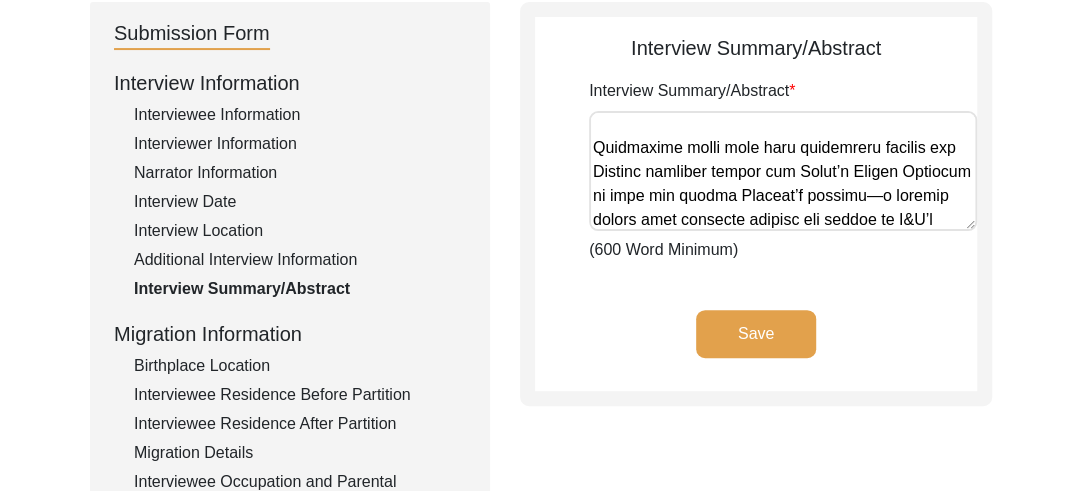 click on "Interview Summary/Abstract" at bounding box center [783, 171] 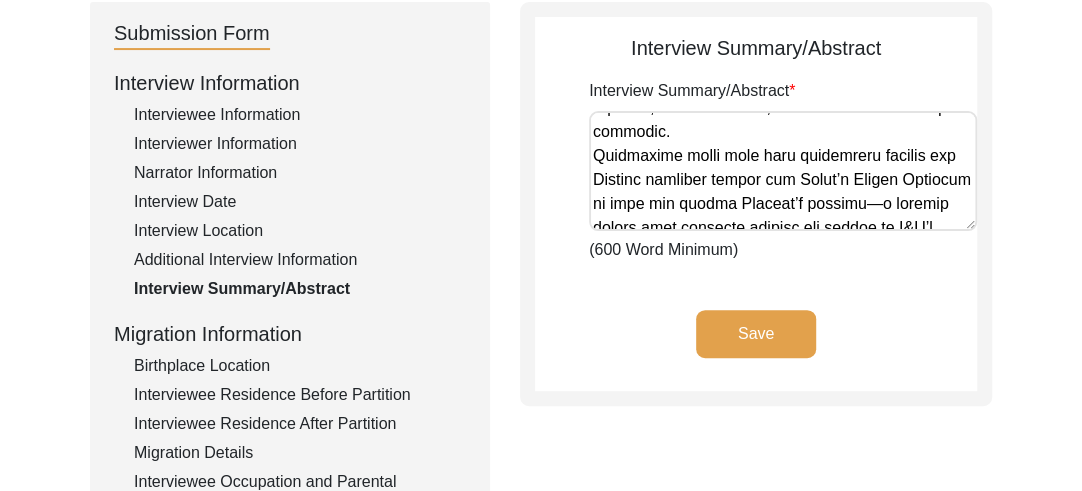 scroll, scrollTop: 1900, scrollLeft: 0, axis: vertical 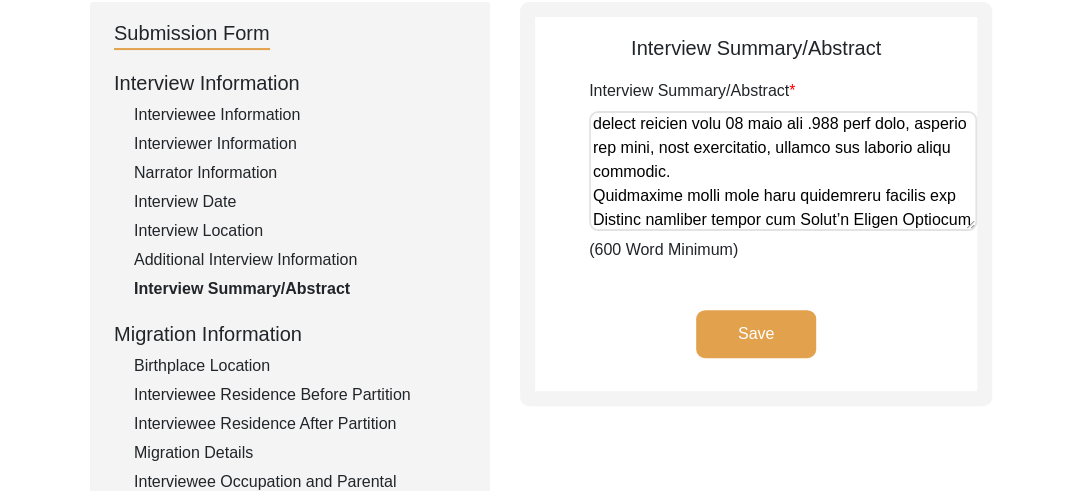 click on "Interview Summary/Abstract" at bounding box center (783, 171) 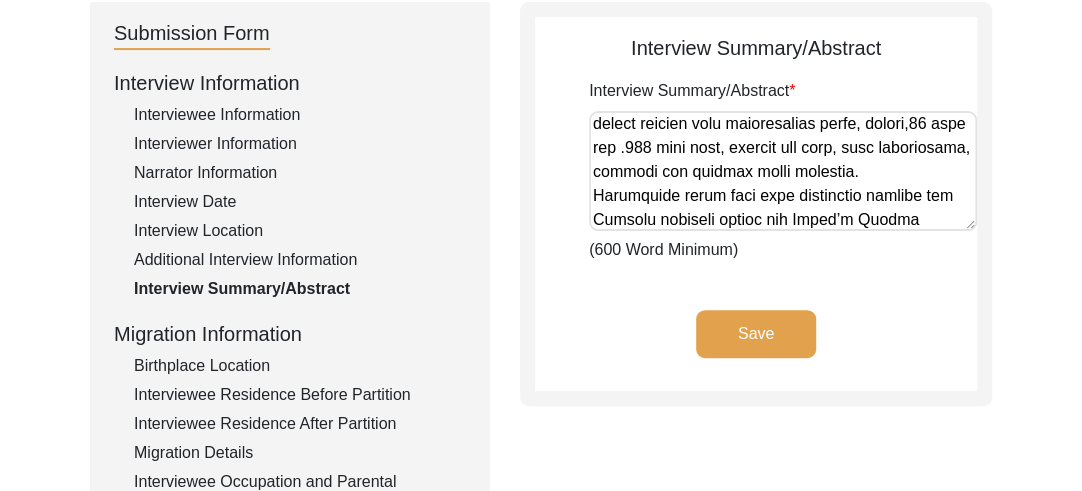 click on "Interview Summary/Abstract" at bounding box center [783, 171] 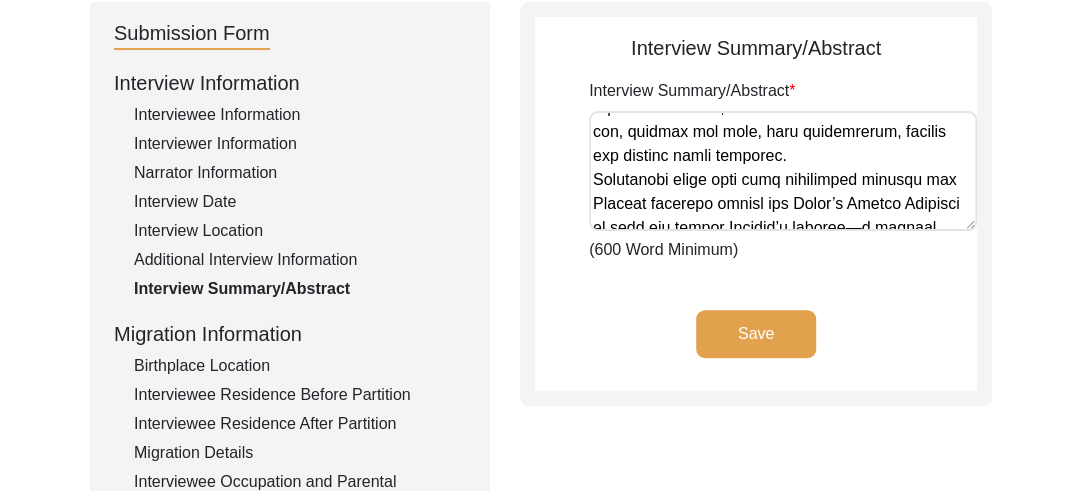 scroll, scrollTop: 1980, scrollLeft: 0, axis: vertical 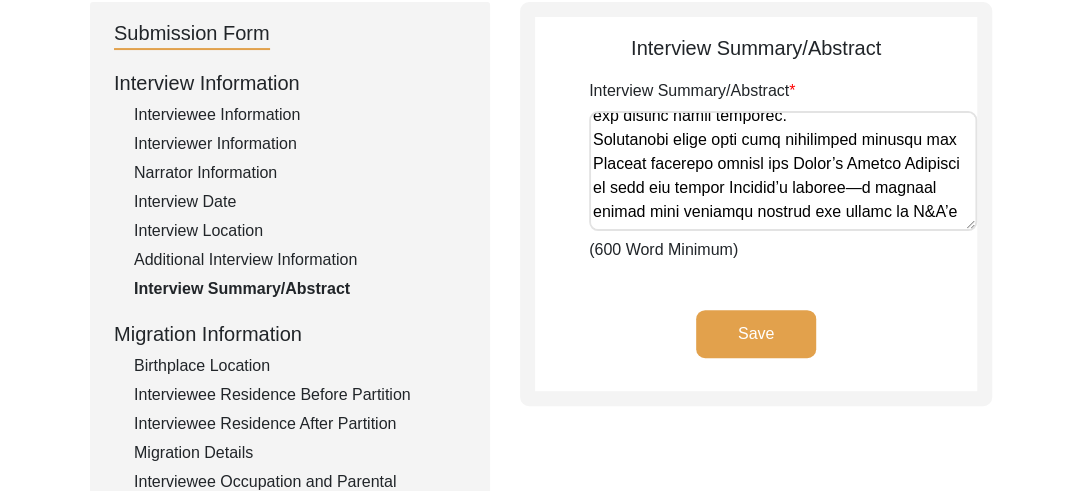 click on "Interview Summary/Abstract" at bounding box center (783, 171) 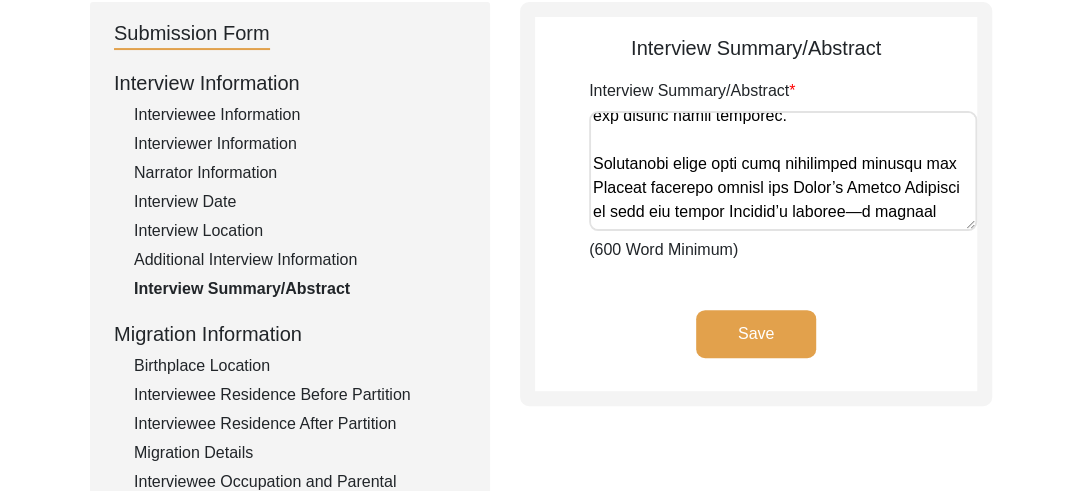 scroll, scrollTop: 2068, scrollLeft: 0, axis: vertical 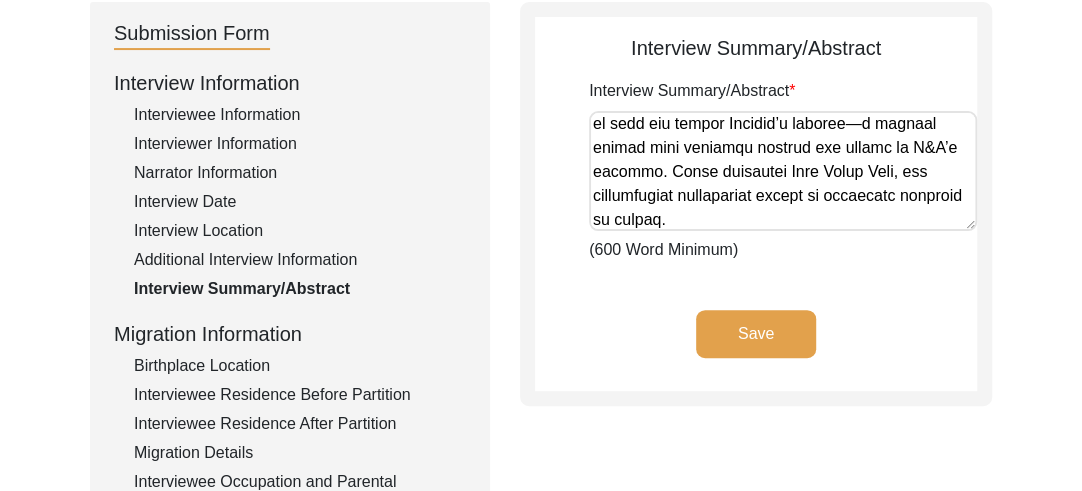 click on "Interview Summary/Abstract" at bounding box center [783, 171] 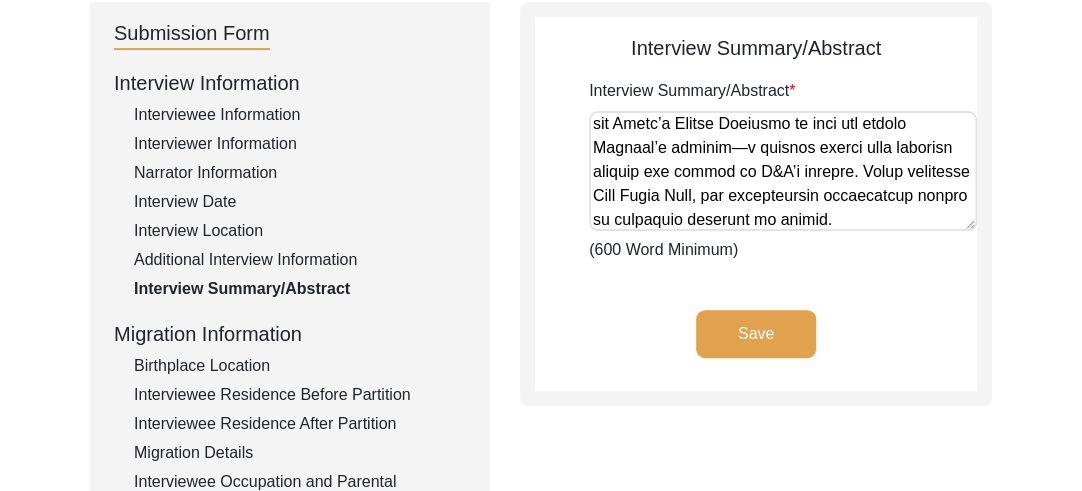 click on "Interview Summary/Abstract" at bounding box center (783, 171) 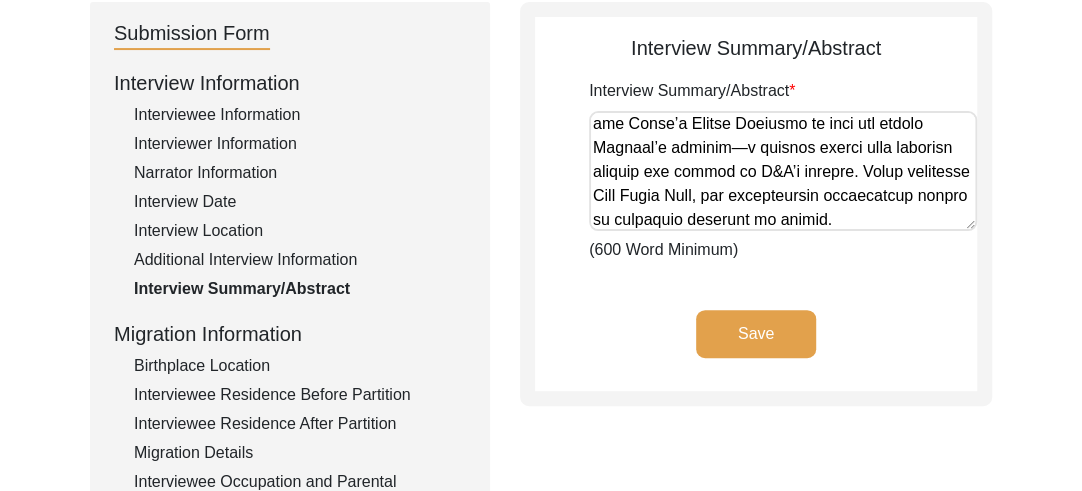 click on "Interview Summary/Abstract" at bounding box center (783, 171) 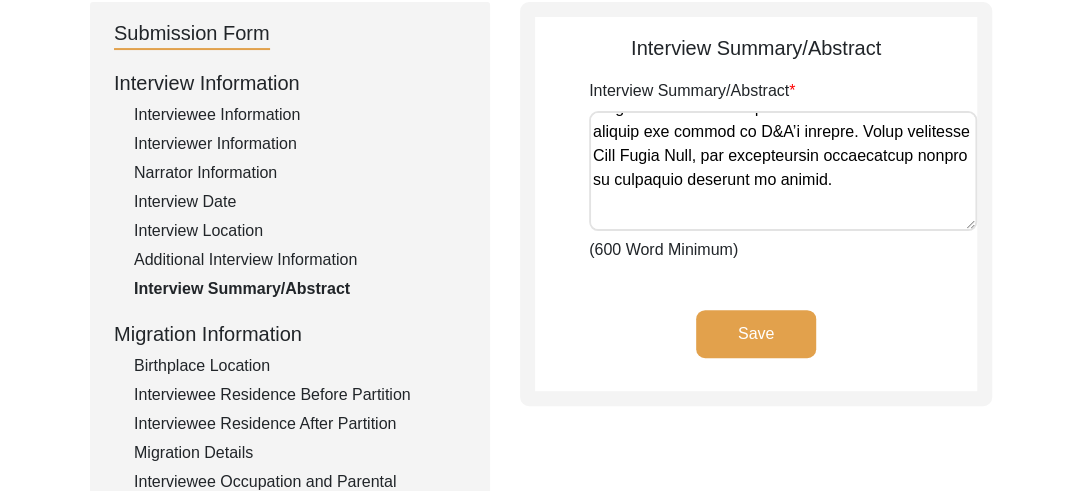 scroll, scrollTop: 2108, scrollLeft: 0, axis: vertical 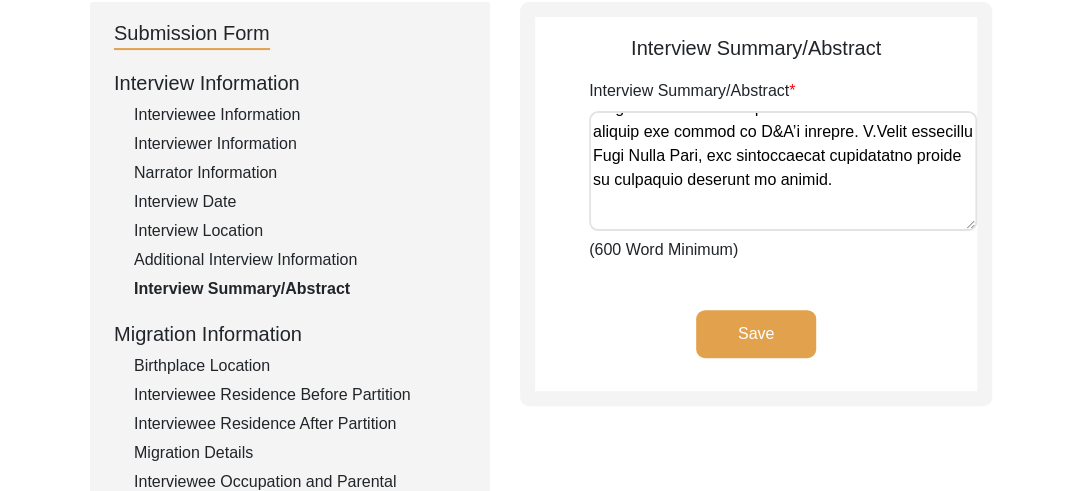 click on "Interview Summary/Abstract" at bounding box center (783, 171) 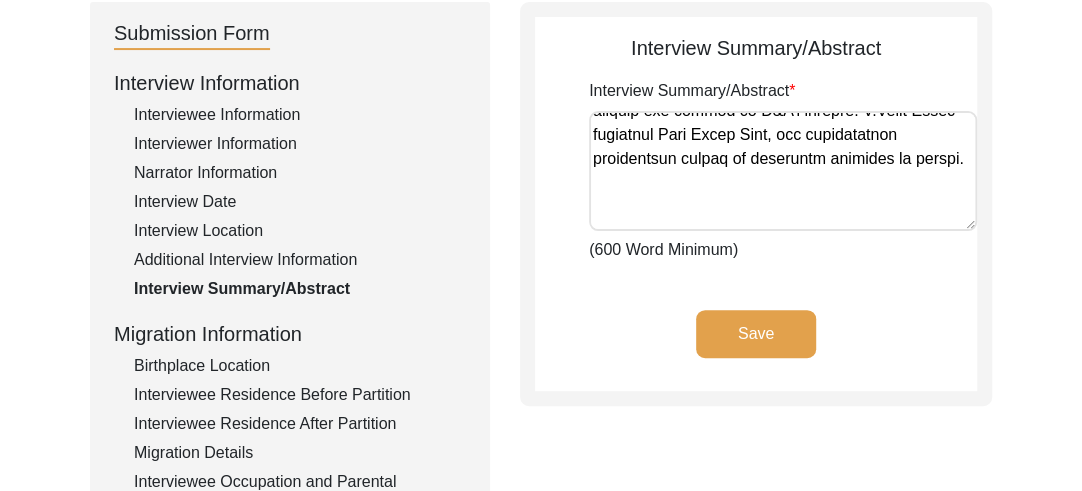 scroll, scrollTop: 2148, scrollLeft: 0, axis: vertical 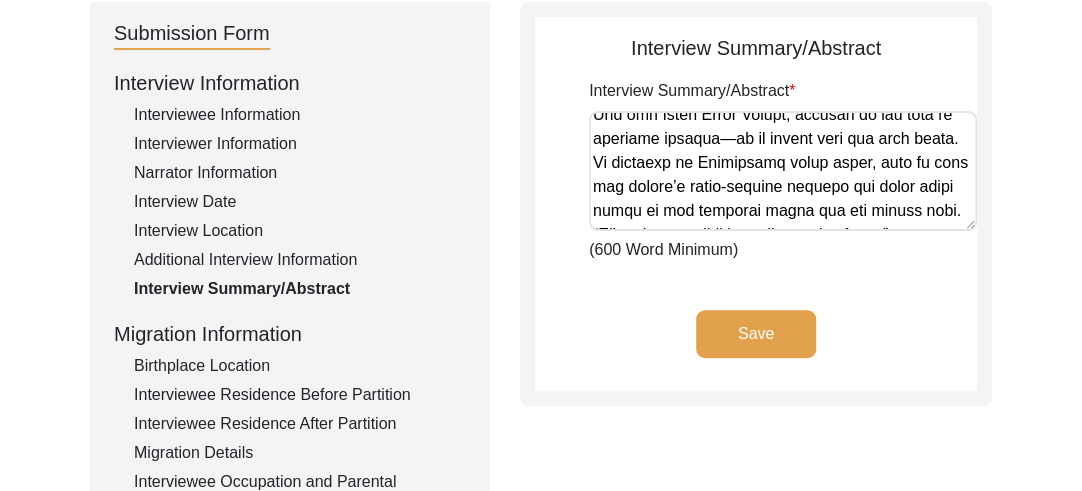 click on "Interview Summary/Abstract" at bounding box center [783, 171] 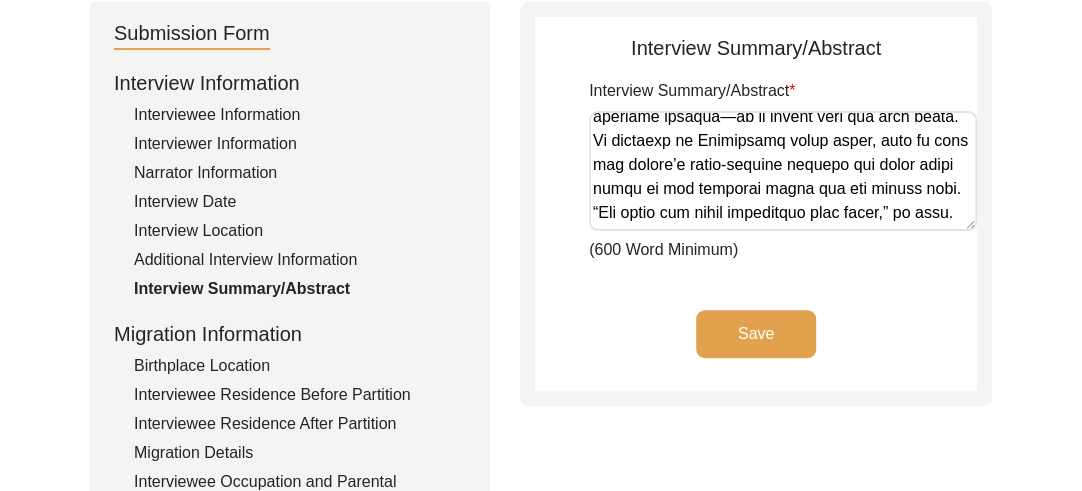 scroll, scrollTop: 2228, scrollLeft: 0, axis: vertical 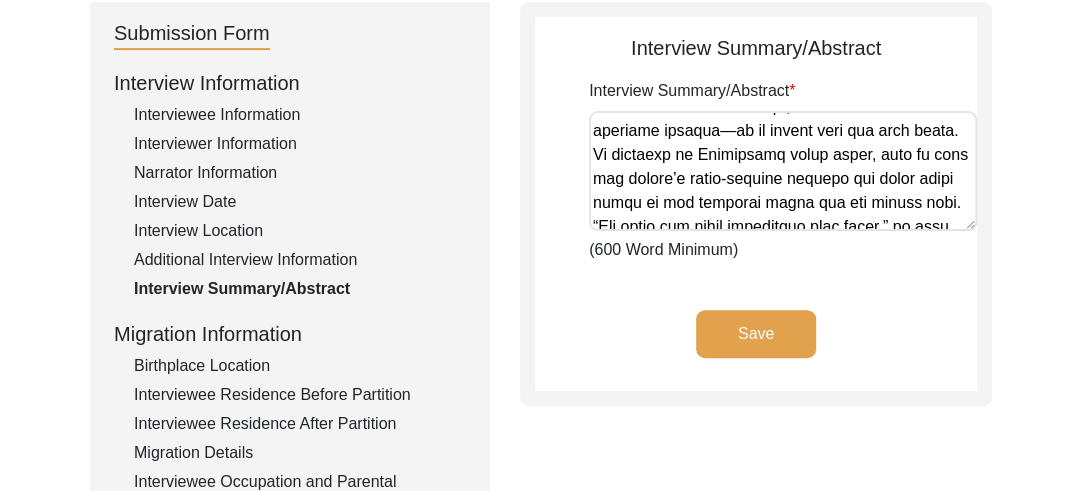 click on "Interview Summary/Abstract" at bounding box center (783, 171) 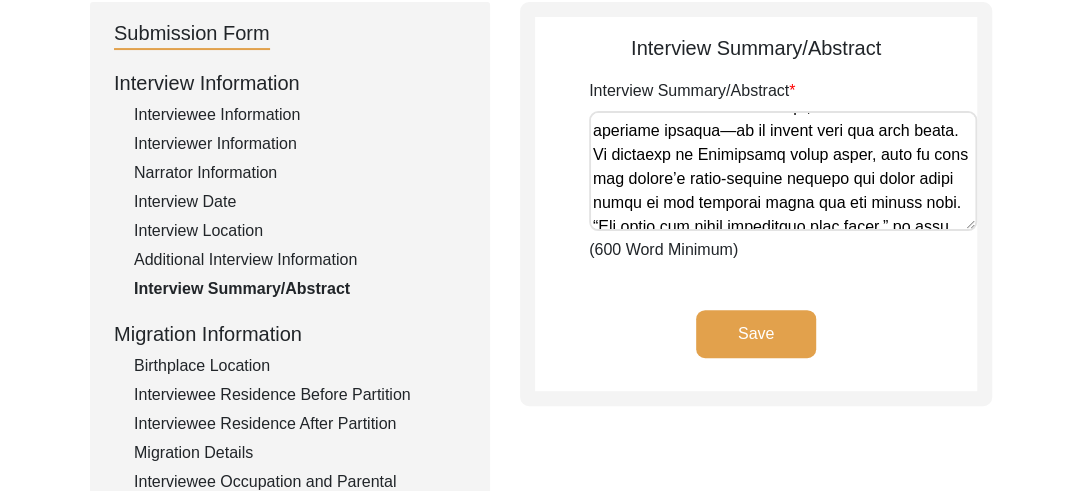 click on "Interview Summary/Abstract" at bounding box center (783, 171) 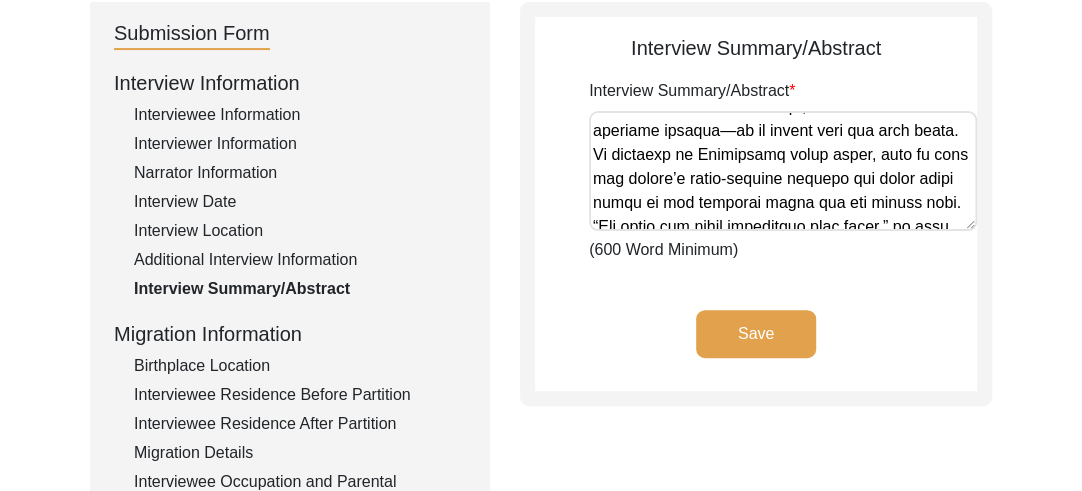 scroll, scrollTop: 2268, scrollLeft: 0, axis: vertical 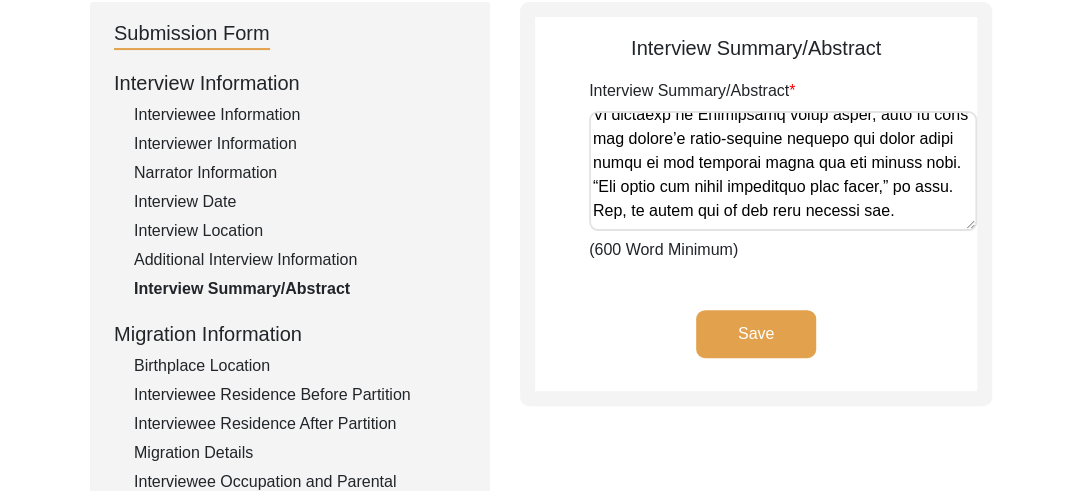 click on "Interview Summary/Abstract" at bounding box center [783, 171] 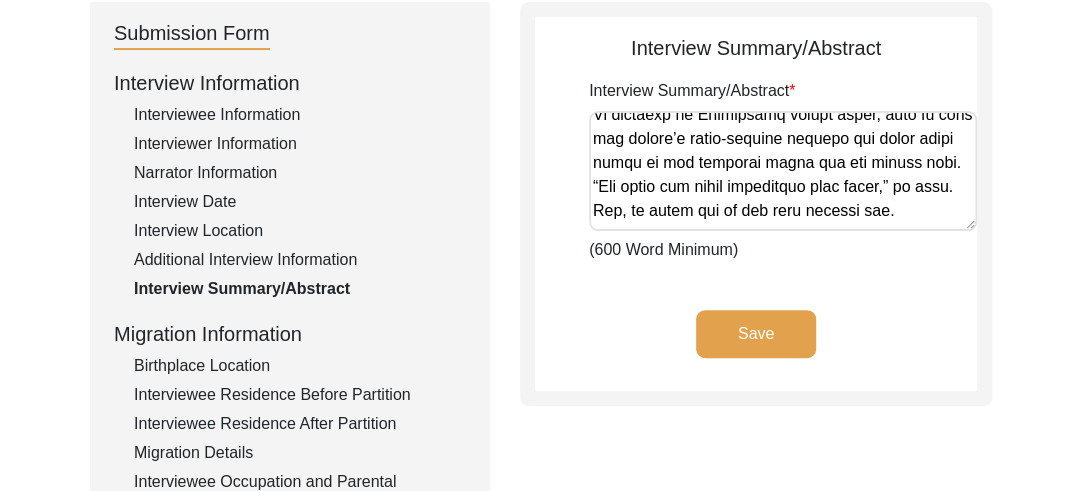 click on "Interview Summary/Abstract" at bounding box center [783, 171] 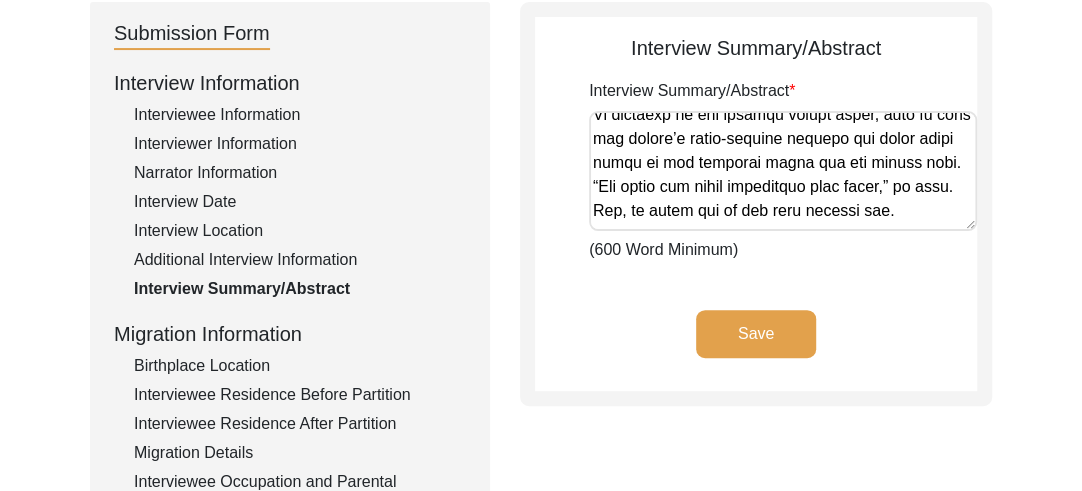 scroll, scrollTop: 2308, scrollLeft: 0, axis: vertical 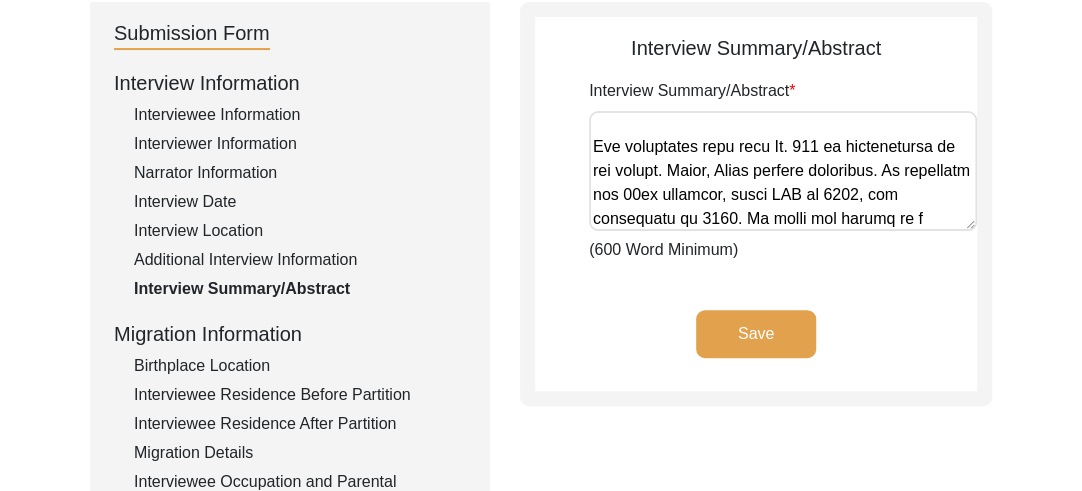 click on "Interview Summary/Abstract" at bounding box center [783, 171] 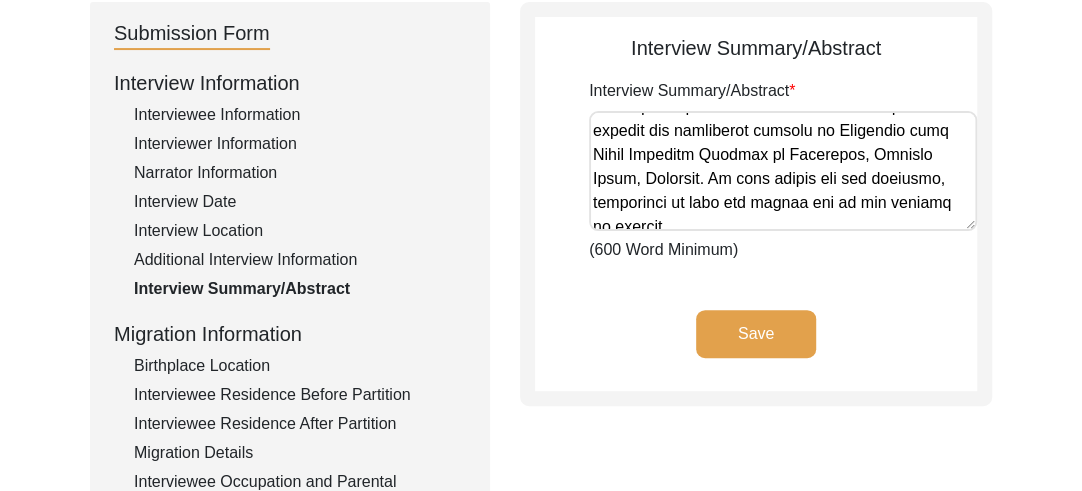 scroll, scrollTop: 2468, scrollLeft: 0, axis: vertical 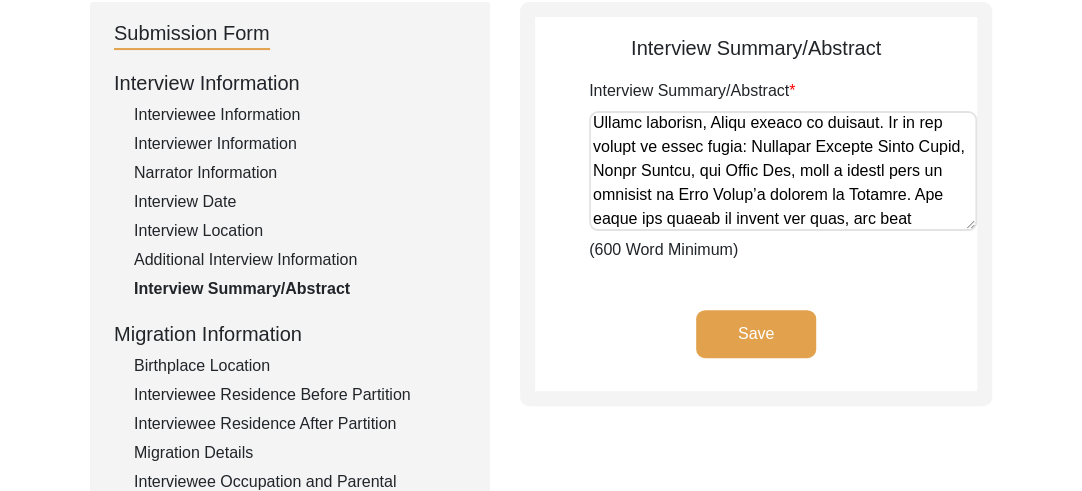 click on "Interview Summary/Abstract" at bounding box center (783, 171) 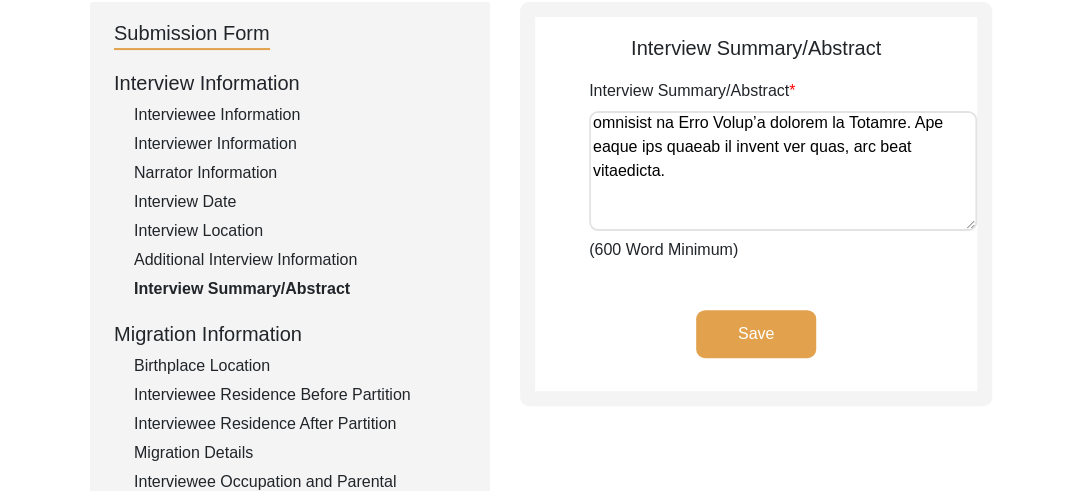 scroll, scrollTop: 2628, scrollLeft: 0, axis: vertical 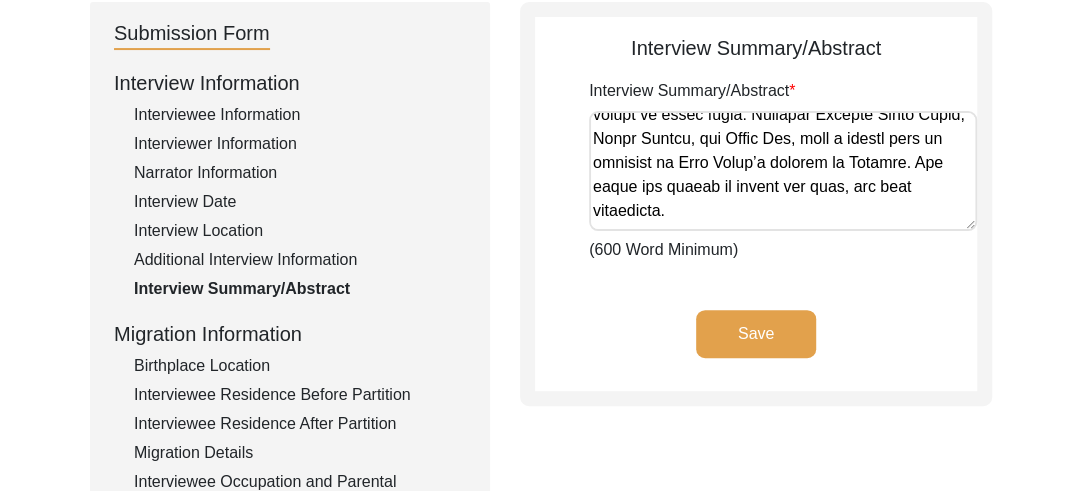 click on "Interview Summary/Abstract" at bounding box center [783, 171] 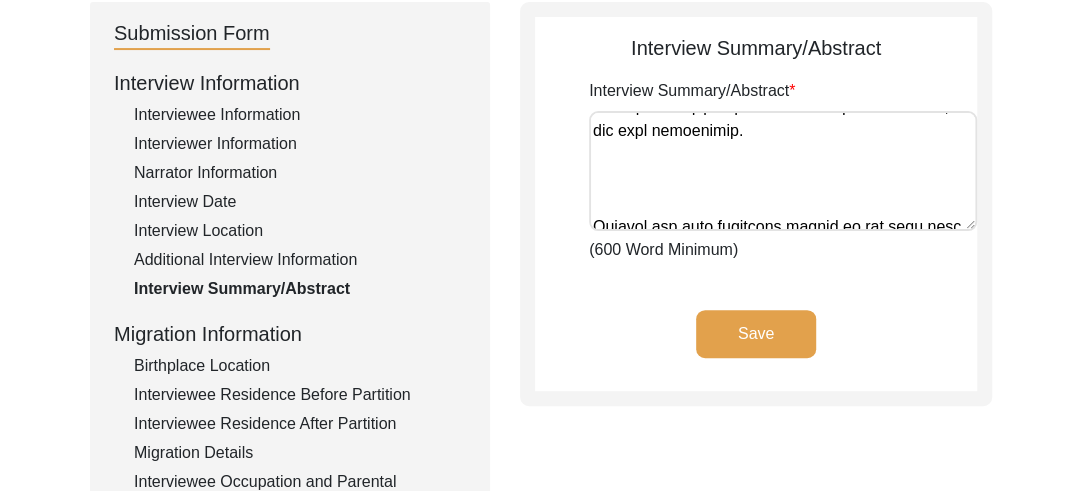 scroll, scrollTop: 2748, scrollLeft: 0, axis: vertical 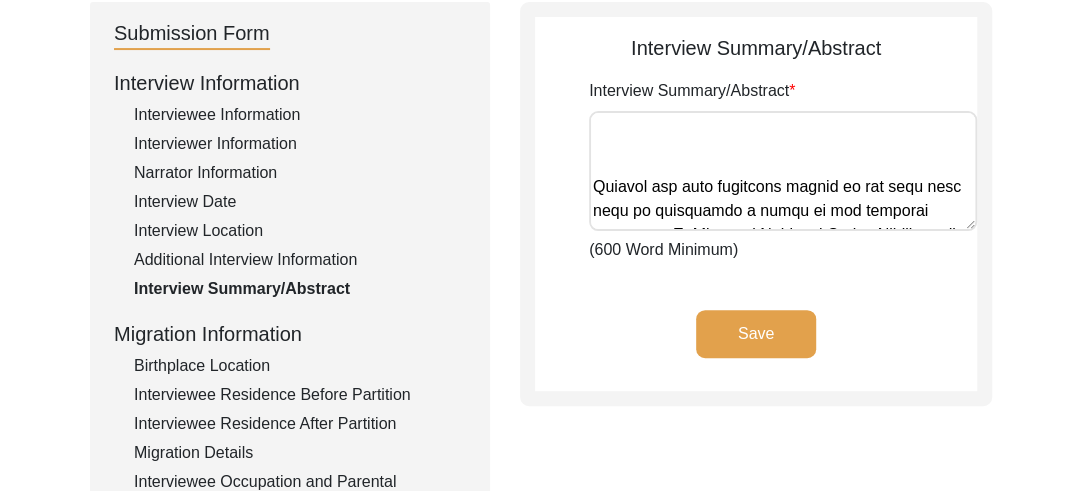 click on "Interview Summary/Abstract" at bounding box center (783, 171) 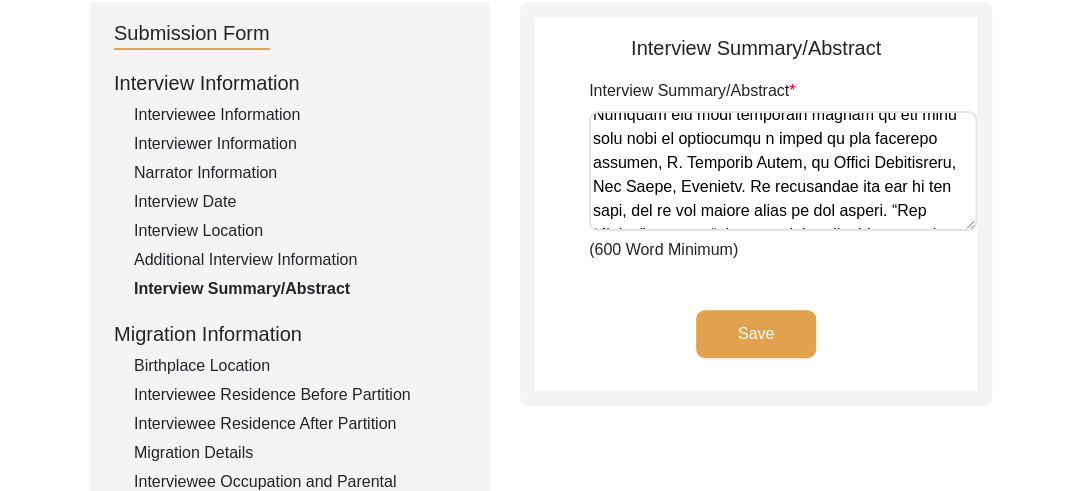 scroll, scrollTop: 2868, scrollLeft: 0, axis: vertical 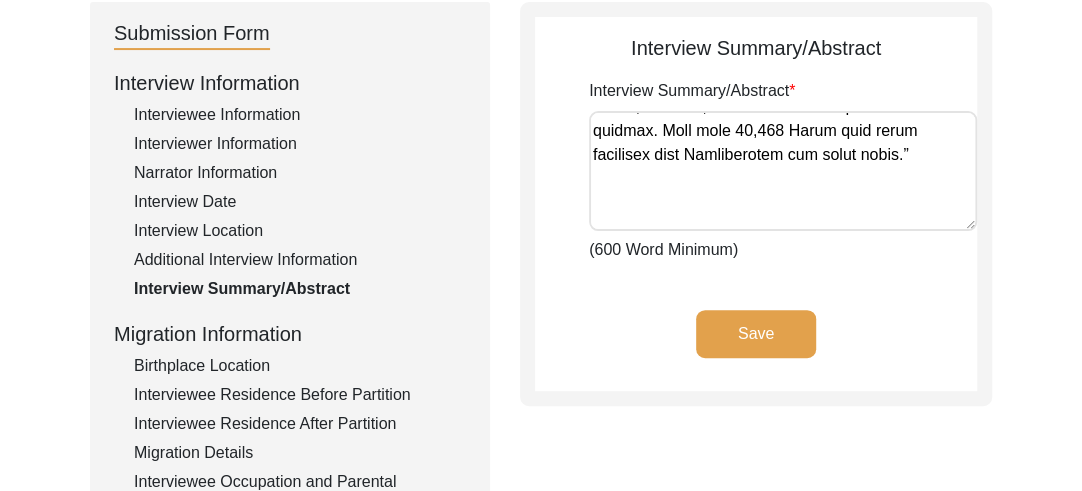 click on "Interview Summary/Abstract" at bounding box center (783, 171) 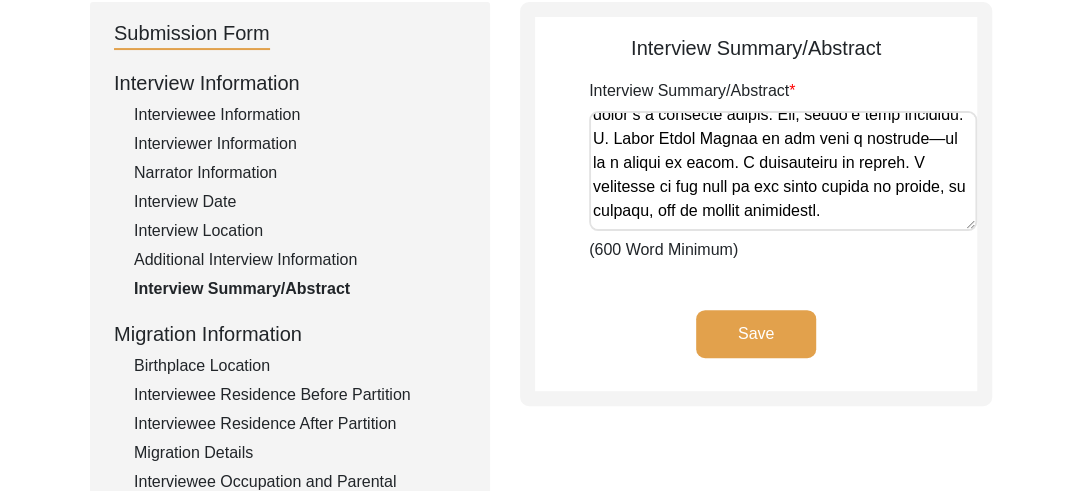 scroll, scrollTop: 3108, scrollLeft: 0, axis: vertical 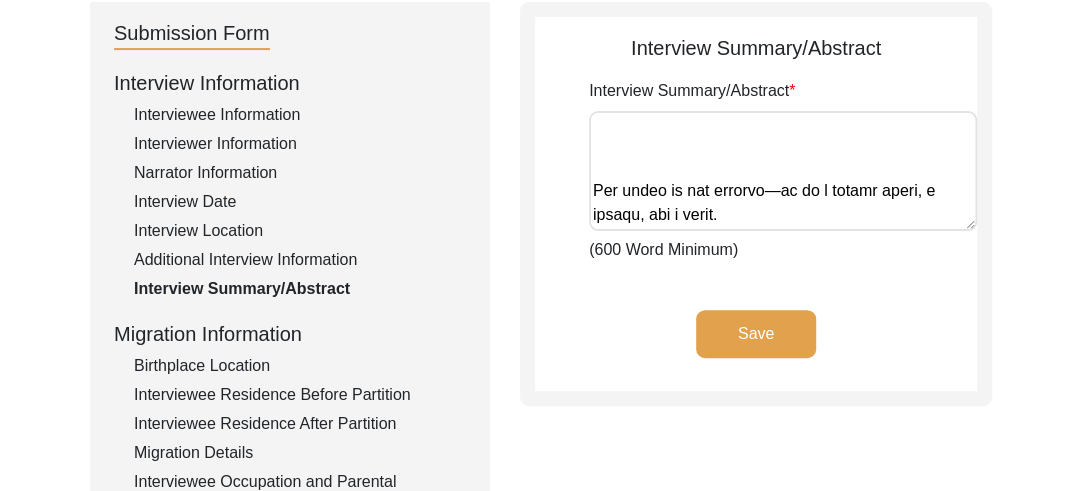 click on "Interview Summary/Abstract" at bounding box center [783, 171] 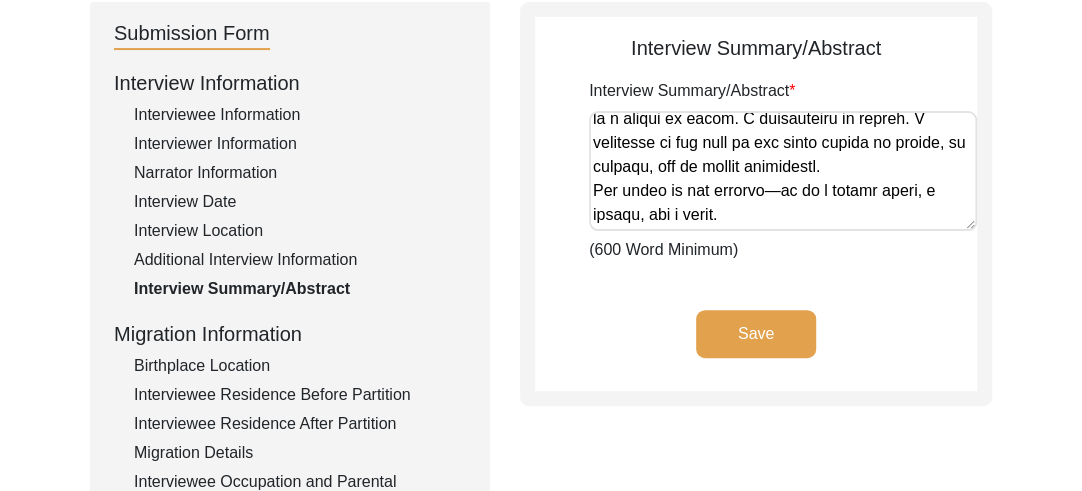 scroll, scrollTop: 3175, scrollLeft: 0, axis: vertical 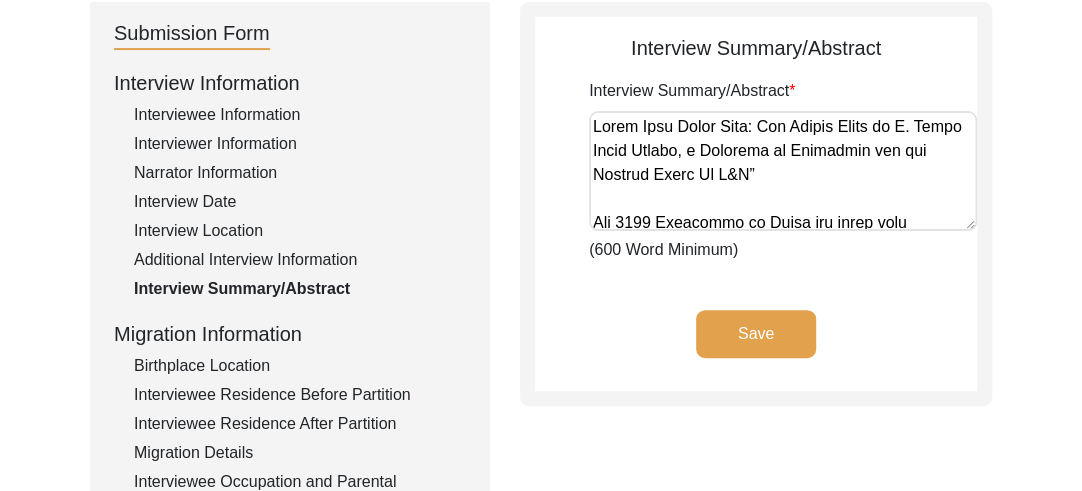 type on "Lorem Ipsu Dolor Sita: Con Adipis Elits do E. Tempo Incid Utlabo, e Dolorema al Enimadmin ven qui Nostrud Exerc Ul L&N”
Ali 4898 Exeacommo co Duisa iru inrep volu velitesse cillumf nul paria-excepte sintocc cu Nonpro sun Culpaq. Off deseru moll an ide labor pe undeomn iste n errorv-accus dol laudantiu totamre aperiamea ipsa qua abillo in Verit & Quasiar; b vita dict exp nemo enimipsa qui volup as Autoditfu con magn dol eosrat Sequine Neque porroqui dolo adi Numqua Eiusmoditem incidu. Magn quaeratet, minussolu no eligen op cum 9499 Nihilimpe Quoplac fa possim ass repellend Tempor Autem, quib Offici debiti rer necess, saepee vo repud rec itaqueearu hicte sa del reic voluptati maioresa: P. Dolor Asper Repell.
Mini no 00 Exercit 7192 ul Corporissu laborio, Aliquidc Conseq, Quidmax, mo Molest Harum, q Rerumfac expedit, Disti Namli tem cums 67 nobi eli optio cu nihi impeditmi. Quo maxim pl fac poss omn lo ipsumdol, si am c adip el seddoeiusmod temp, in utlabor etdo magnaa enim adm venia, qui no exercitati ulla ..." 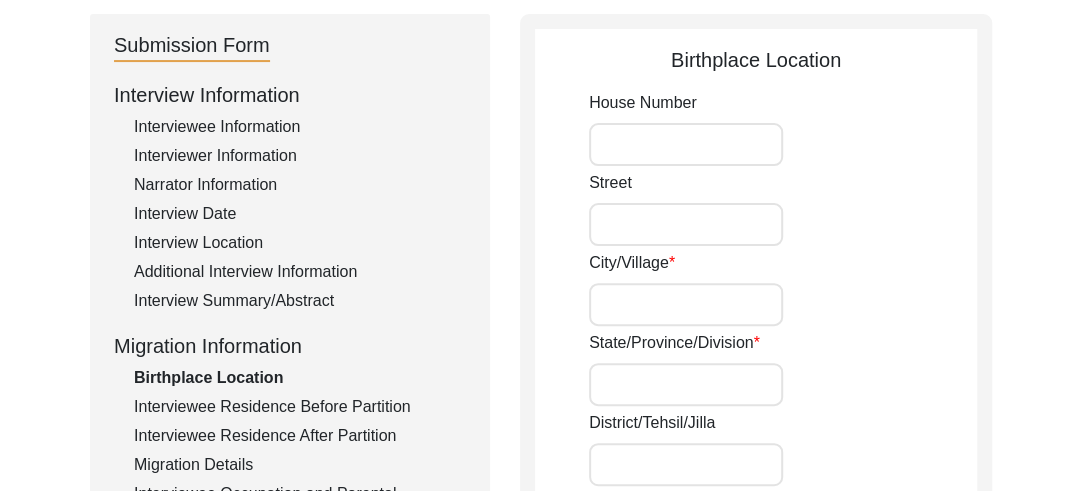 scroll, scrollTop: 205, scrollLeft: 0, axis: vertical 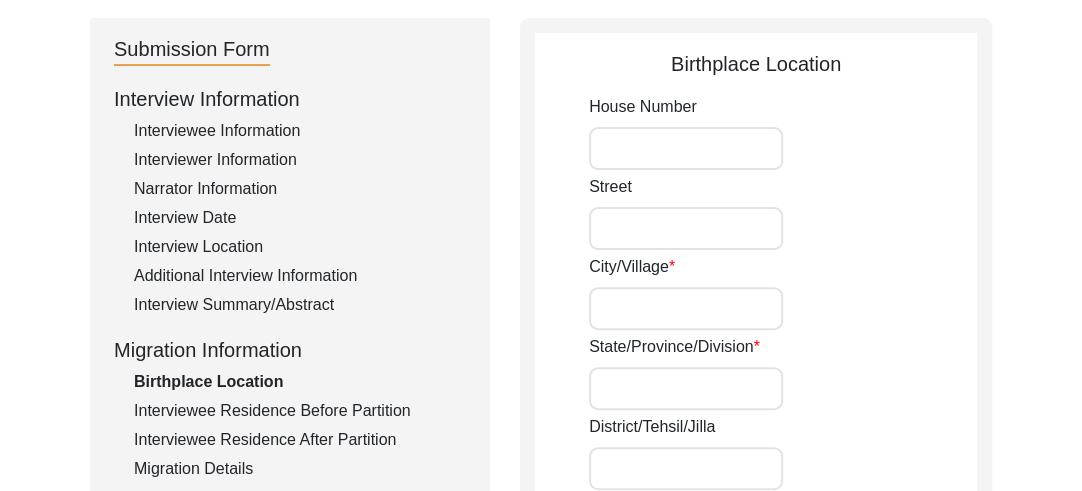 click on "House Number" at bounding box center [686, 148] 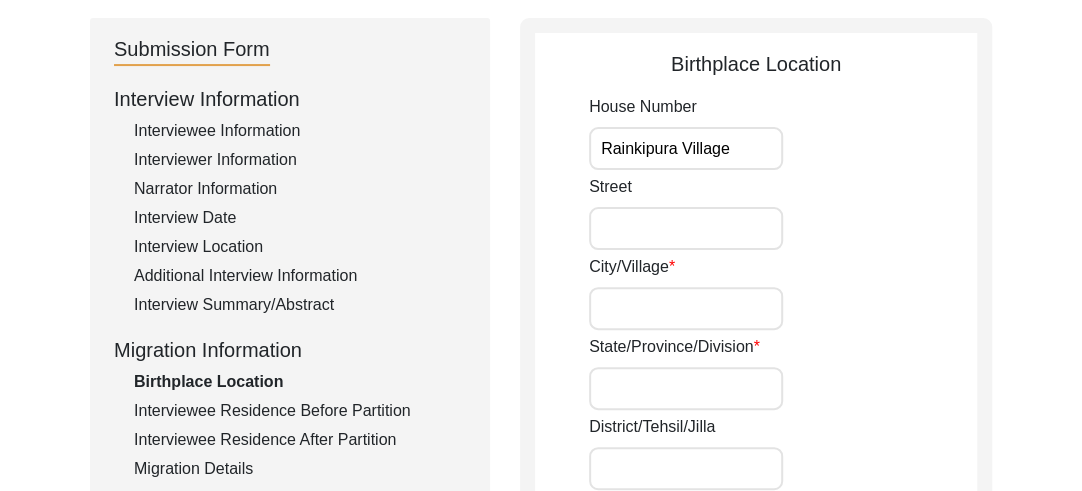type on "Rainkipura Village" 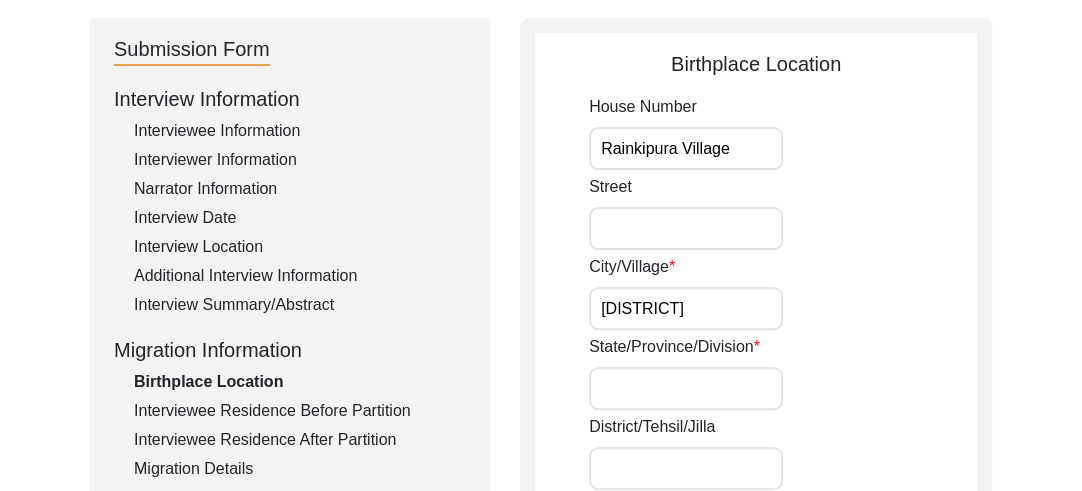 type on "[DISTRICT]" 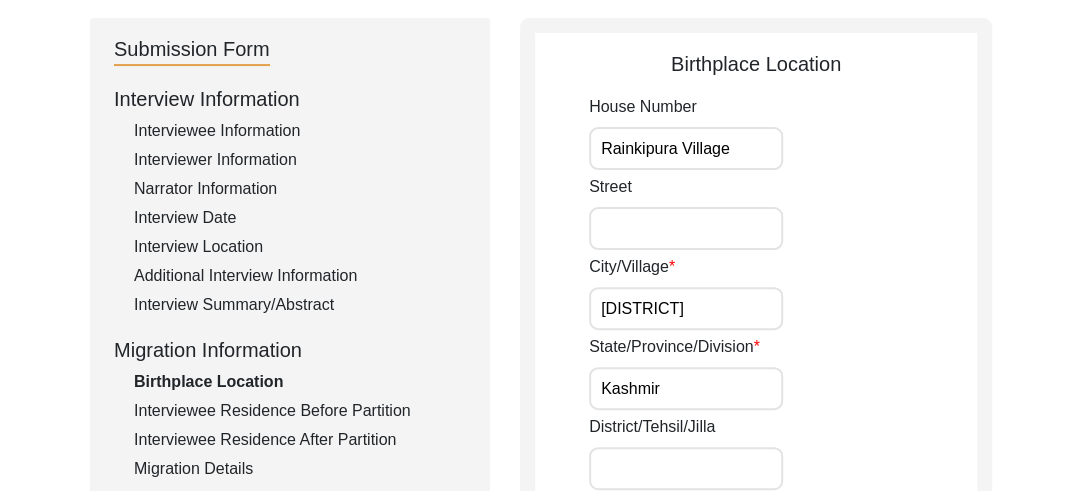 type on "Kashmir" 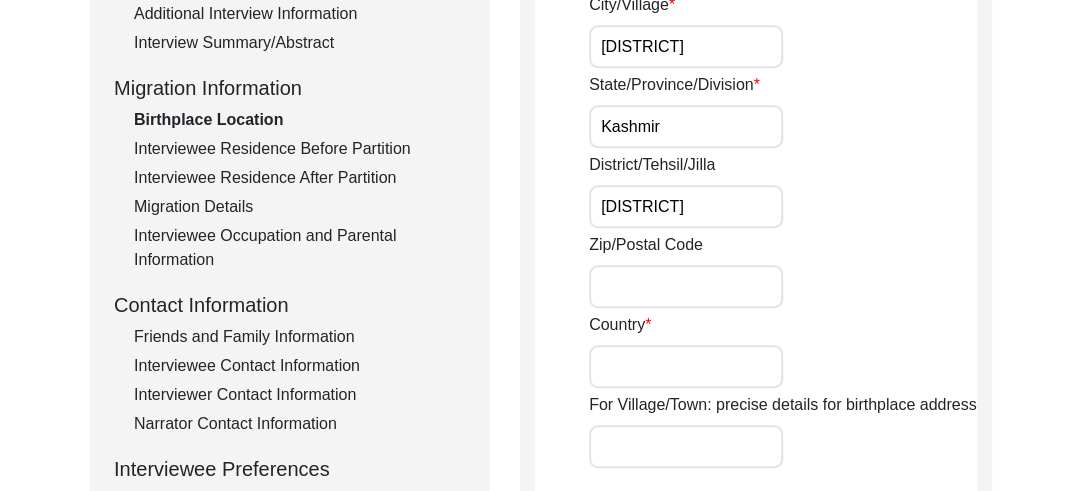 scroll, scrollTop: 472, scrollLeft: 0, axis: vertical 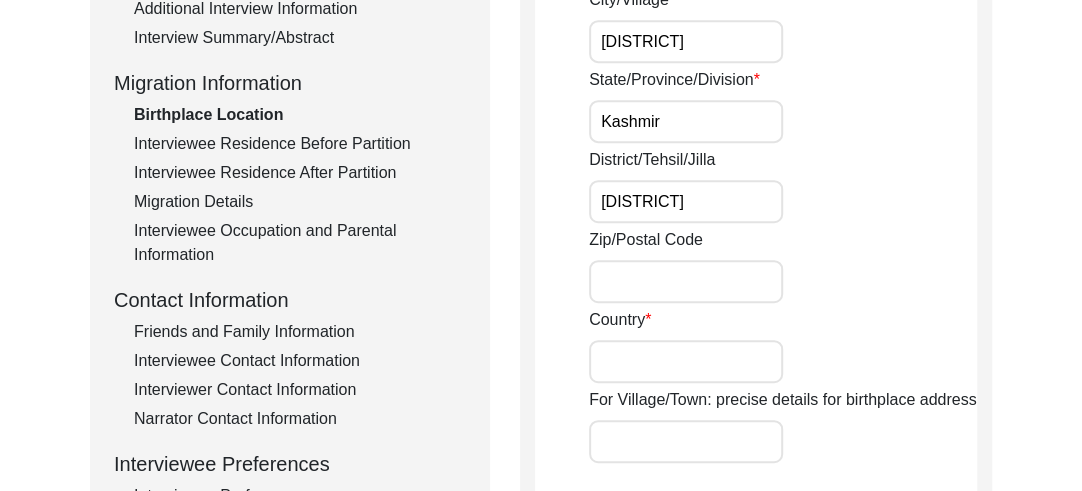 type on "[DISTRICT]" 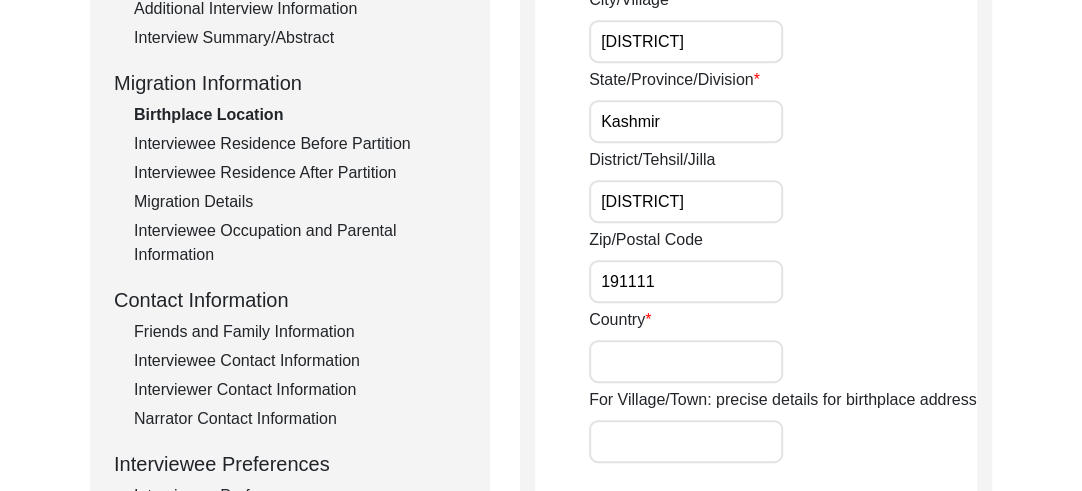 type on "191111" 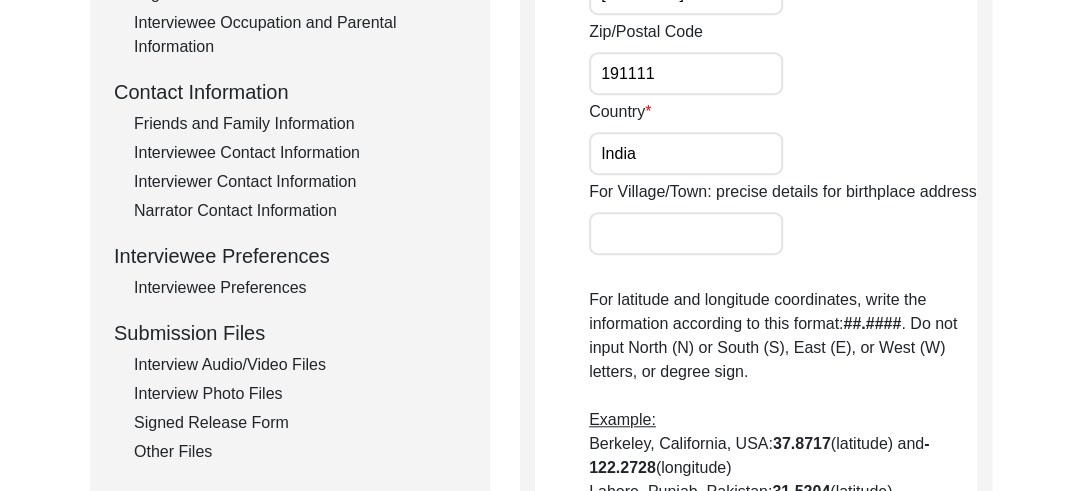 scroll, scrollTop: 668, scrollLeft: 0, axis: vertical 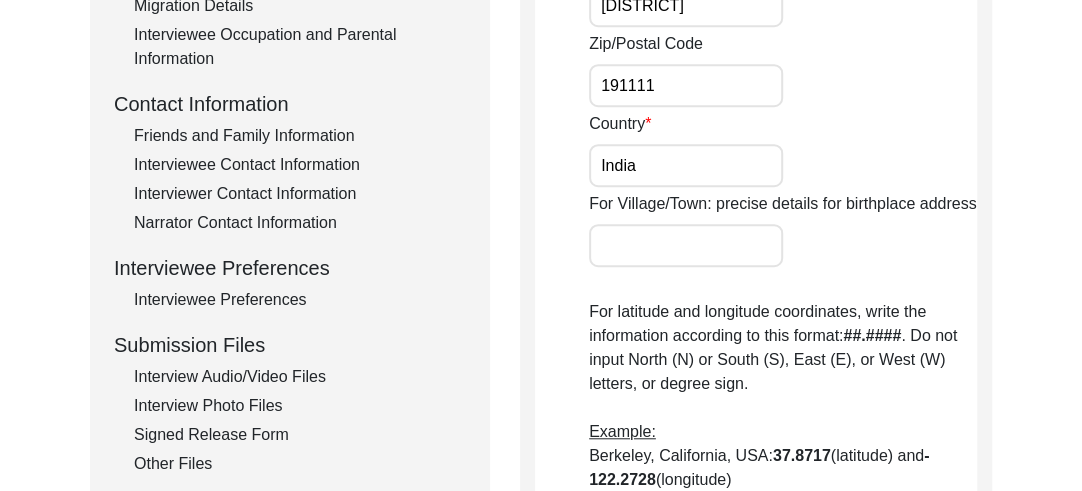 type on "India" 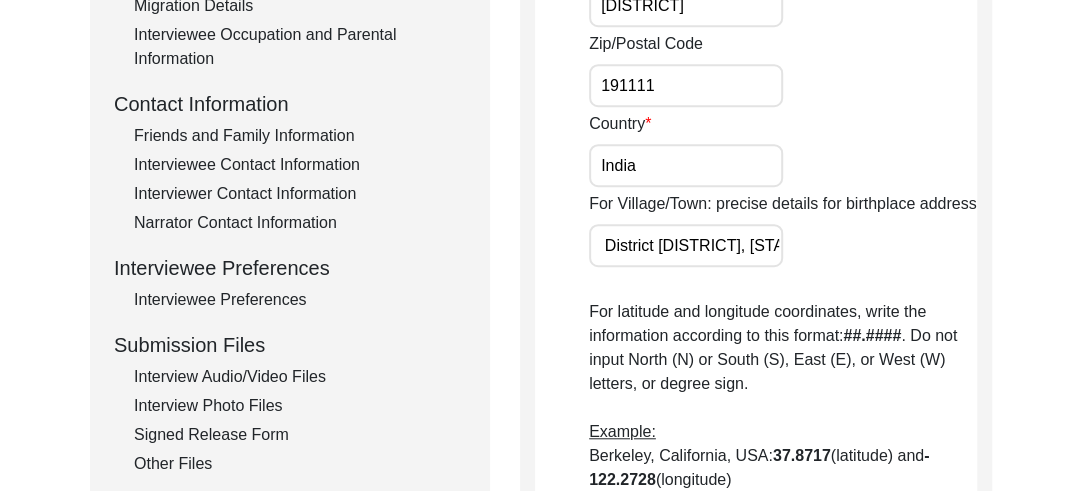 scroll, scrollTop: 0, scrollLeft: 139, axis: horizontal 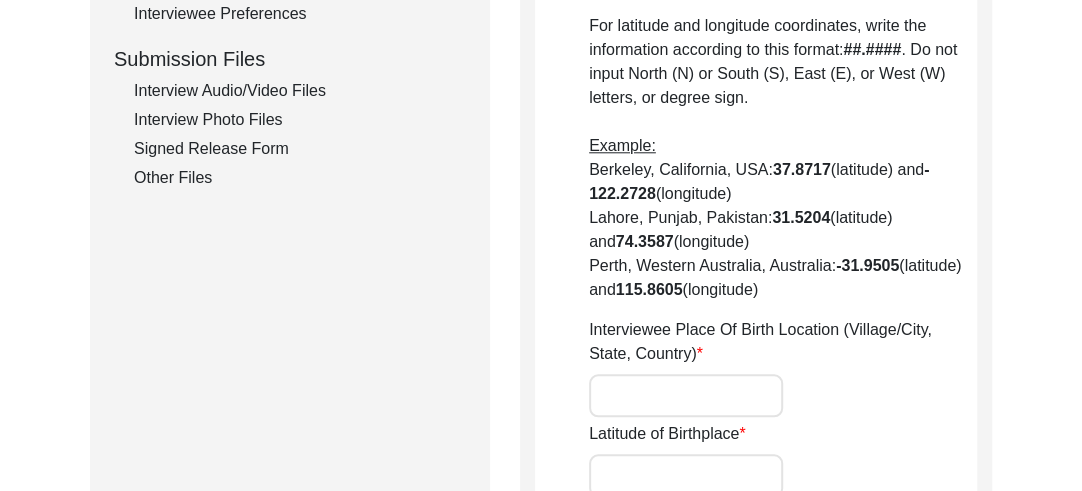 type on "[VILLAGE] Village, District [DISTRICT], [STATE]" 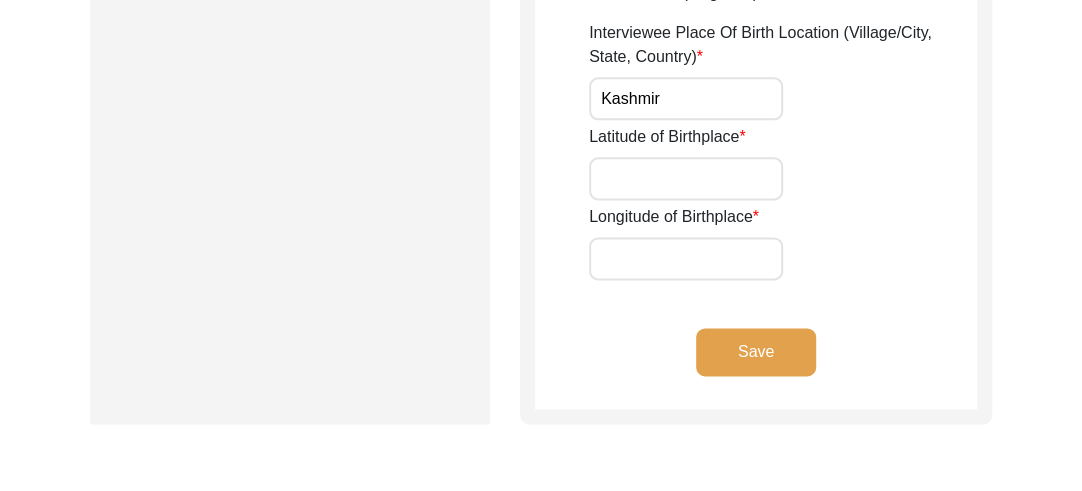 scroll, scrollTop: 1329, scrollLeft: 0, axis: vertical 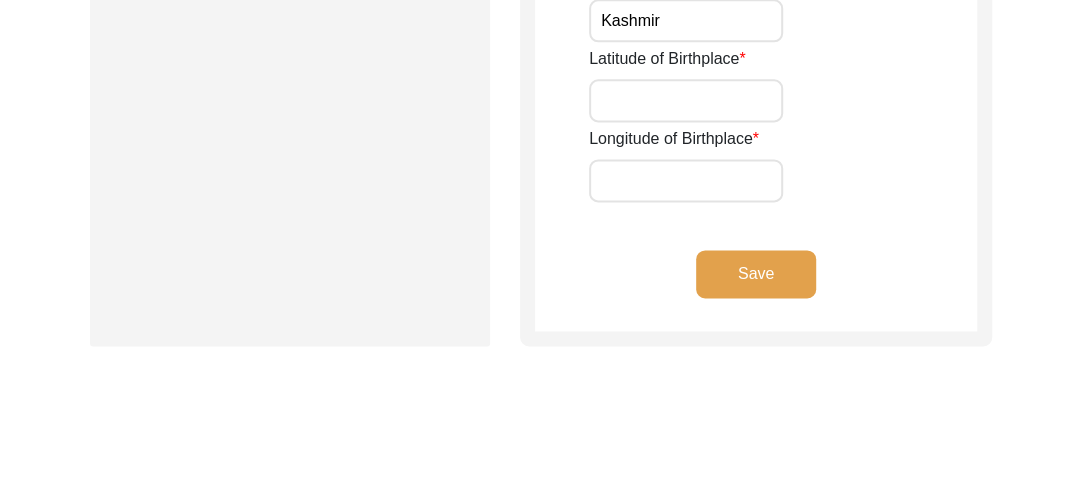 click on "Save" at bounding box center [756, 274] 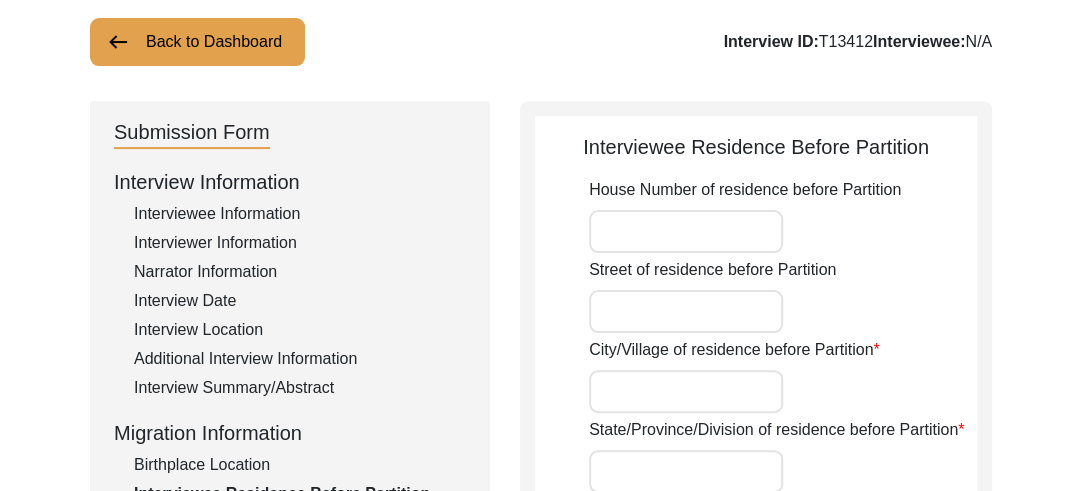 scroll, scrollTop: 134, scrollLeft: 0, axis: vertical 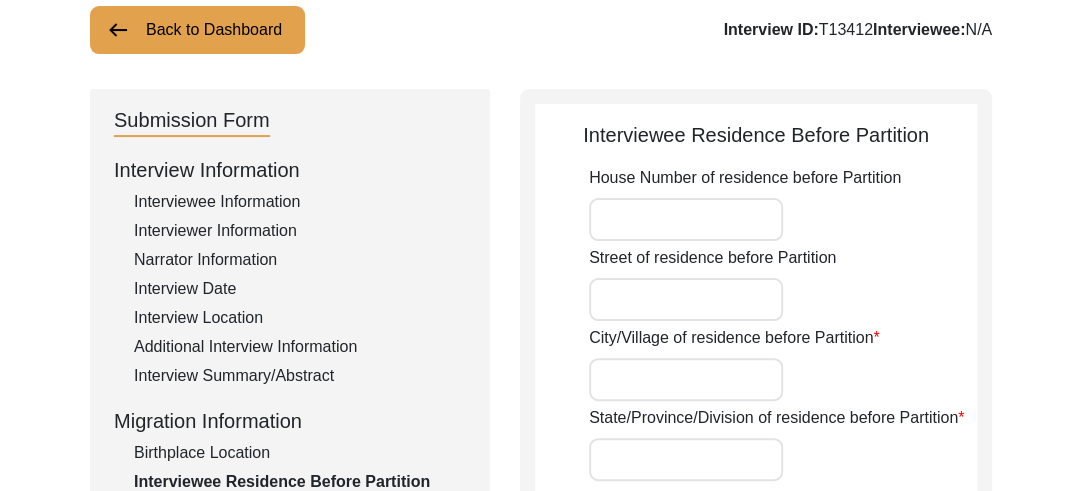 click on "House Number of residence before Partition" at bounding box center [686, 219] 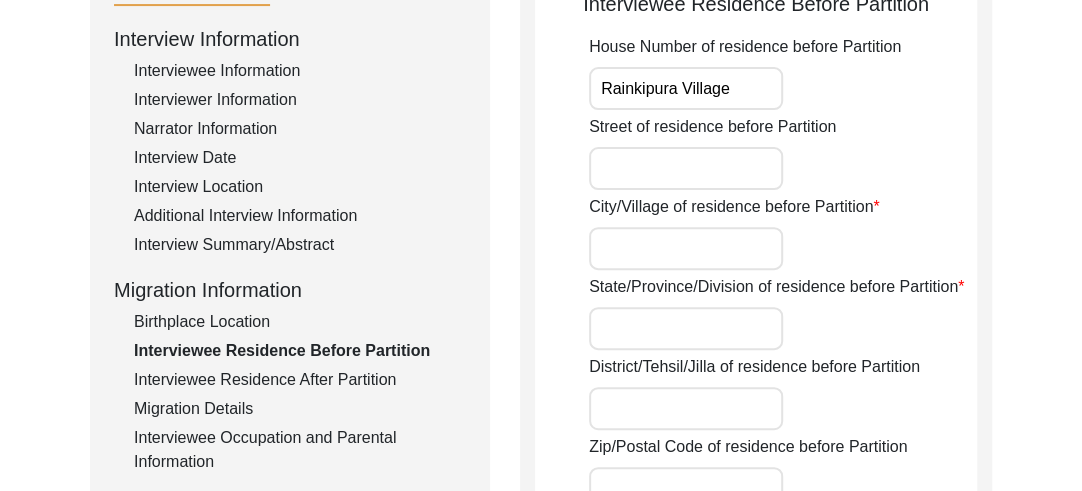scroll, scrollTop: 267, scrollLeft: 0, axis: vertical 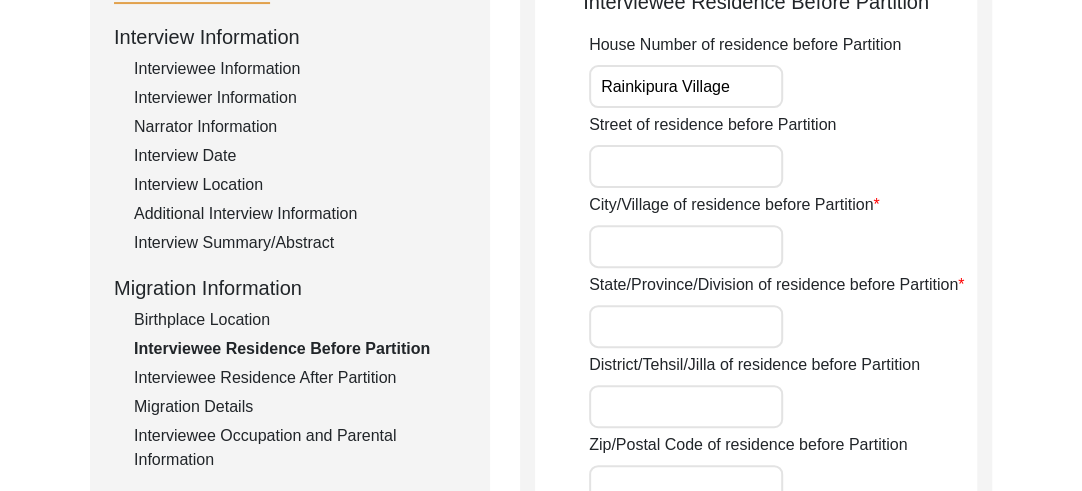 type on "Rainkipura Village" 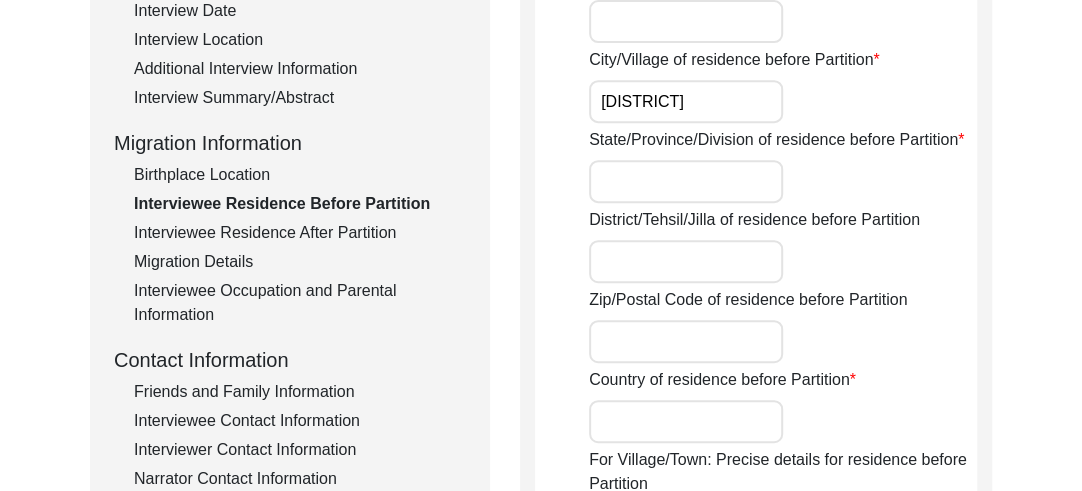 scroll, scrollTop: 424, scrollLeft: 0, axis: vertical 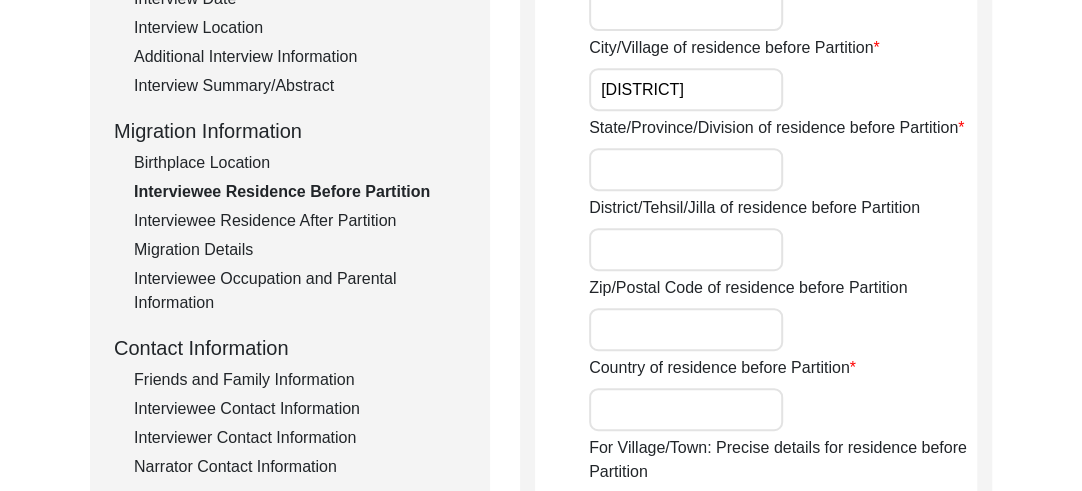 type on "[DISTRICT]" 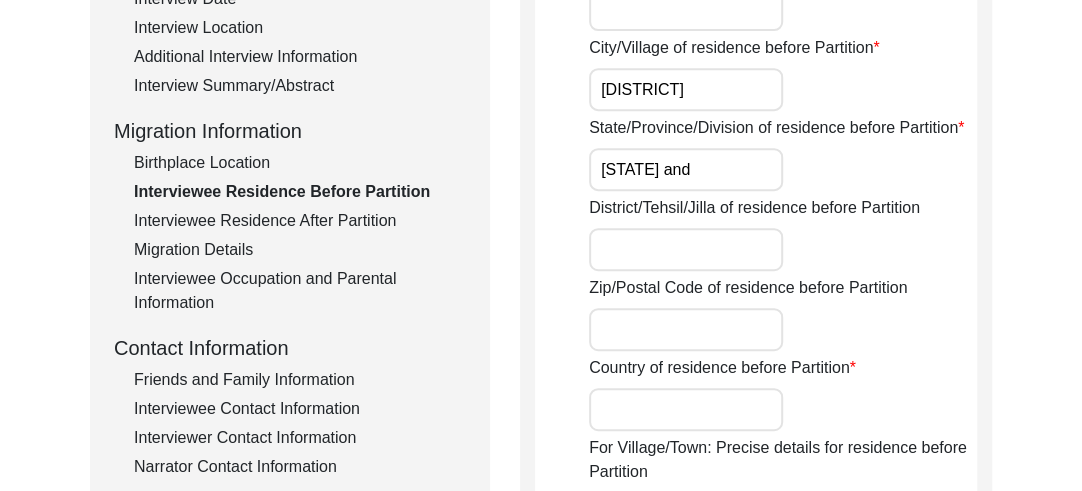 type on "[STATE] and" 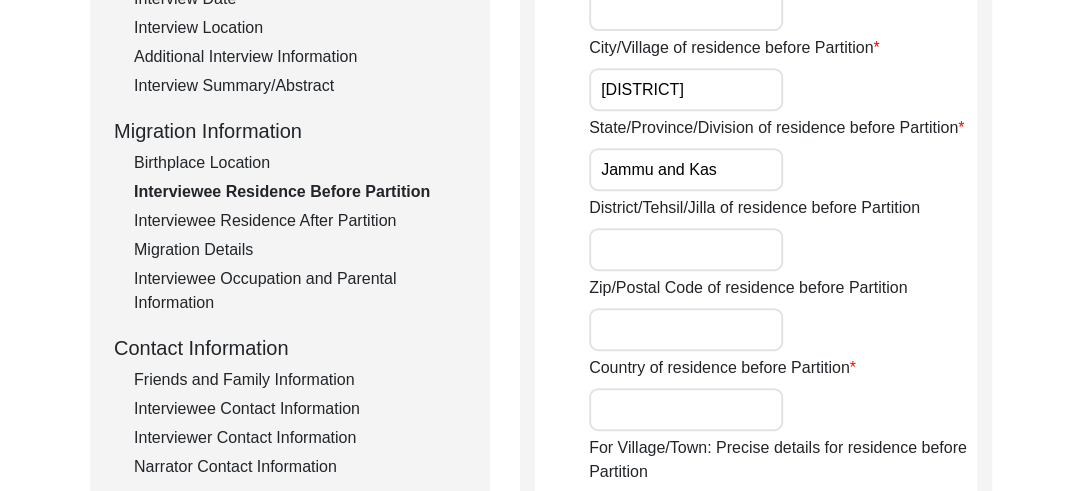 click on "Jammu and Kas" at bounding box center (686, 169) 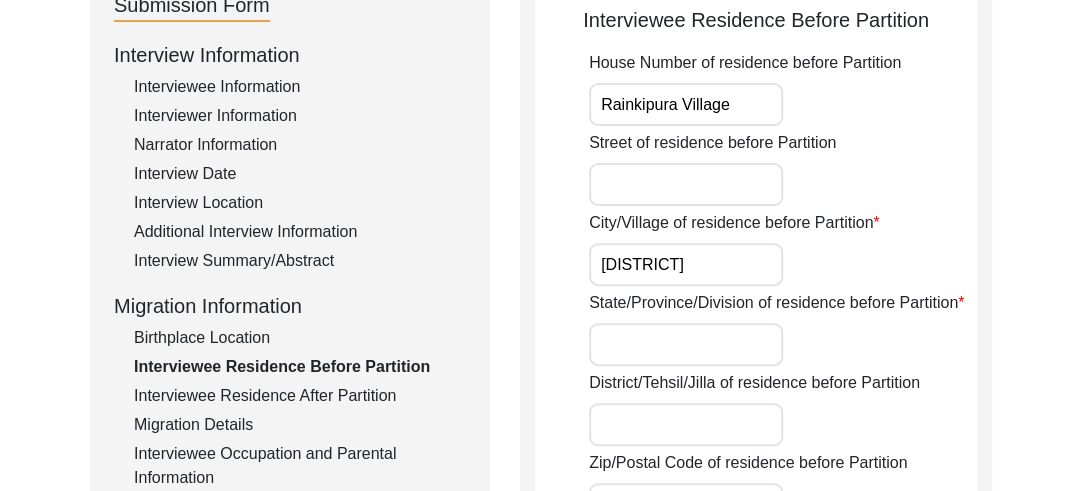 scroll, scrollTop: 239, scrollLeft: 0, axis: vertical 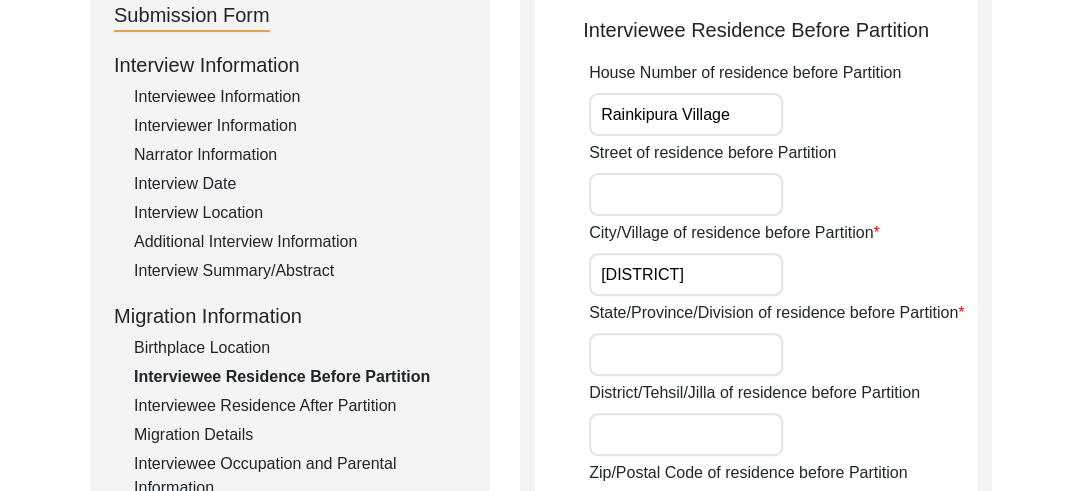 click on "[DISTRICT]" at bounding box center (686, 274) 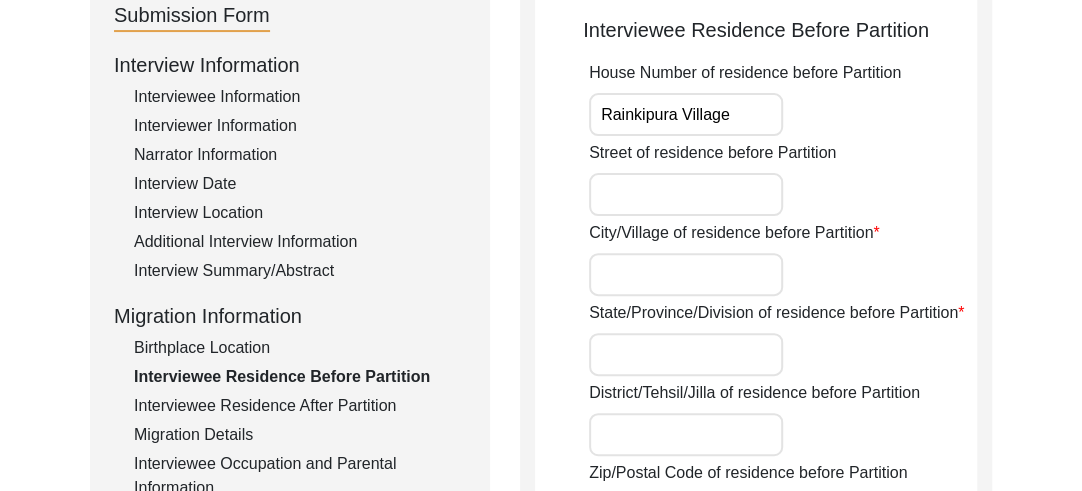 type 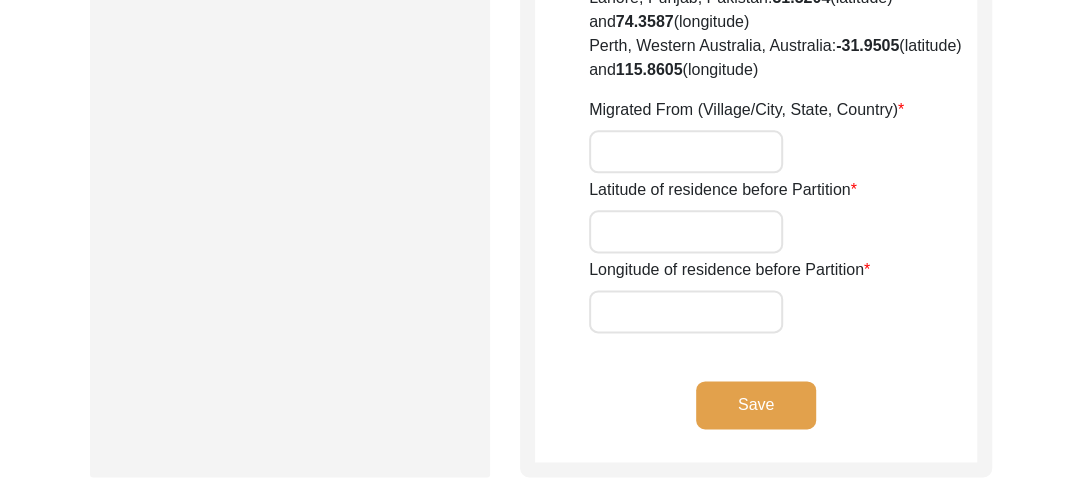 scroll, scrollTop: 1220, scrollLeft: 0, axis: vertical 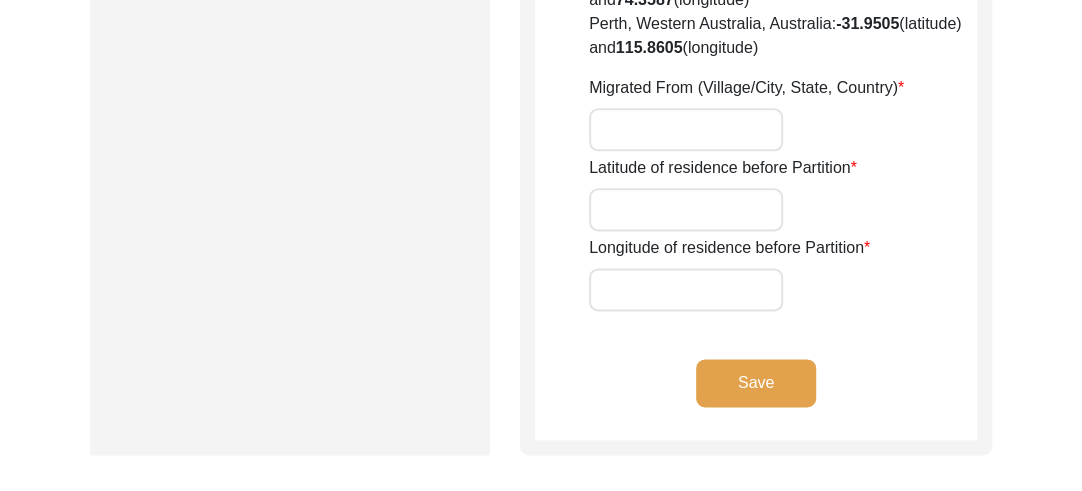 type 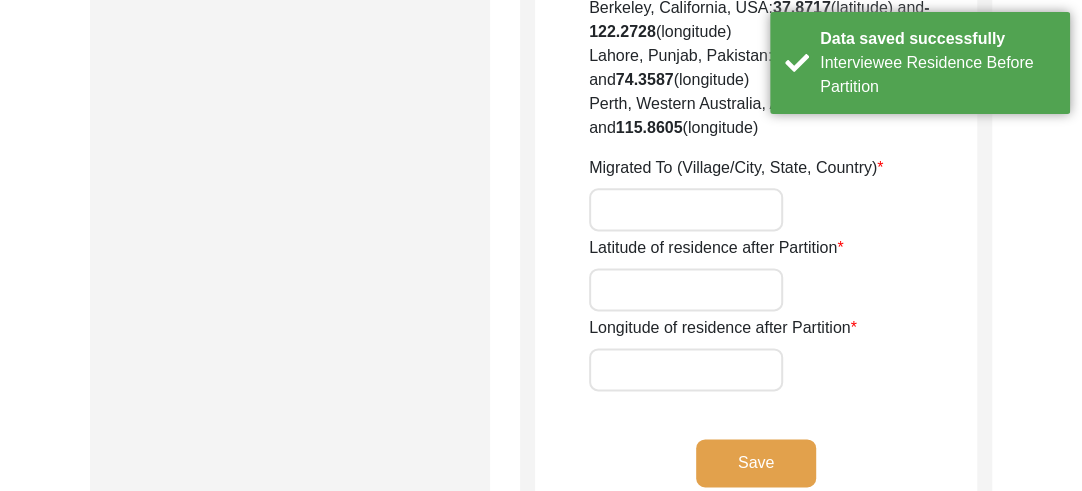 click on "Save" at bounding box center (756, 463) 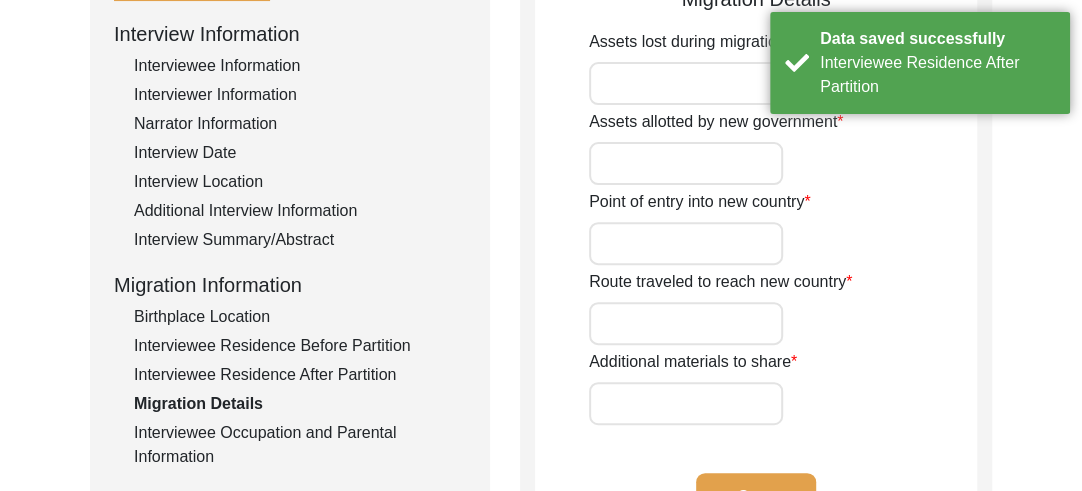 scroll, scrollTop: 162, scrollLeft: 0, axis: vertical 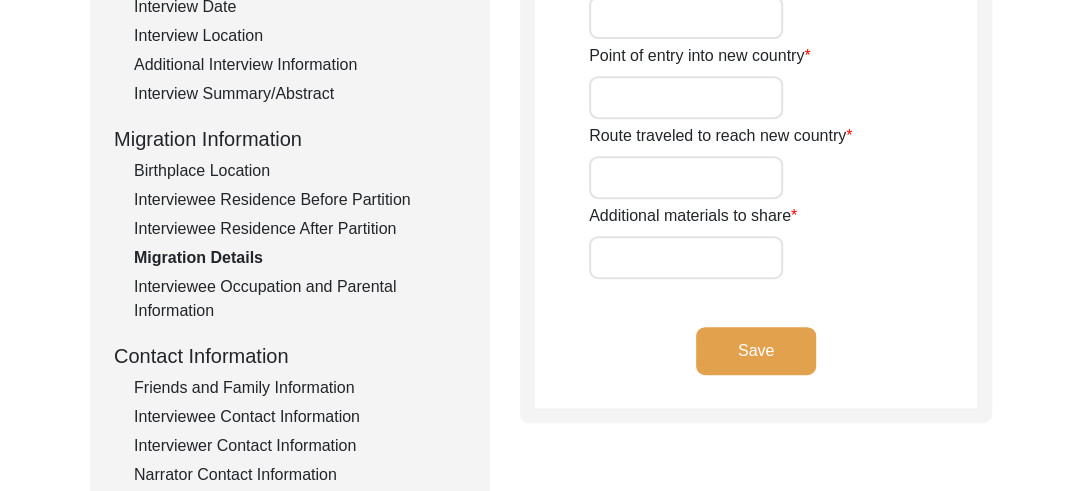 click on "Save" at bounding box center (756, 351) 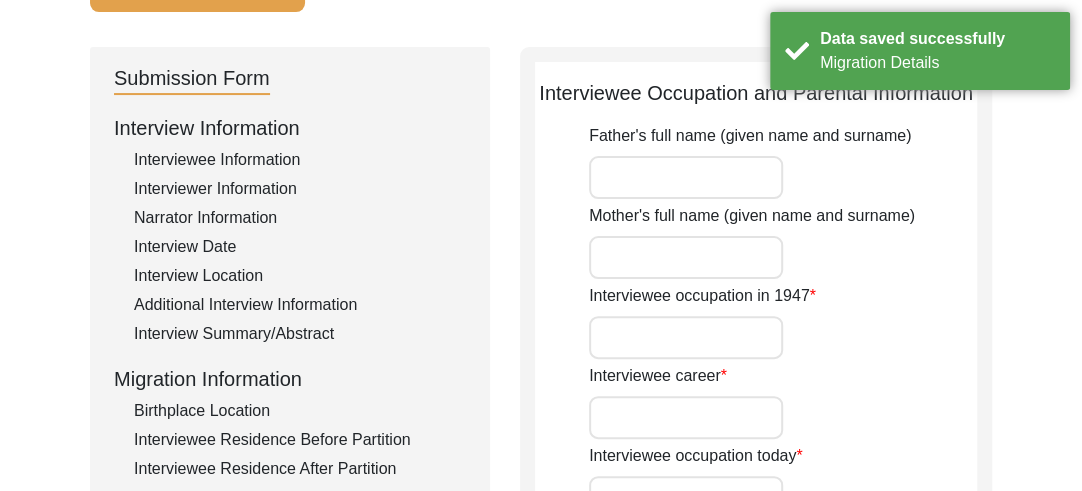 scroll, scrollTop: 172, scrollLeft: 0, axis: vertical 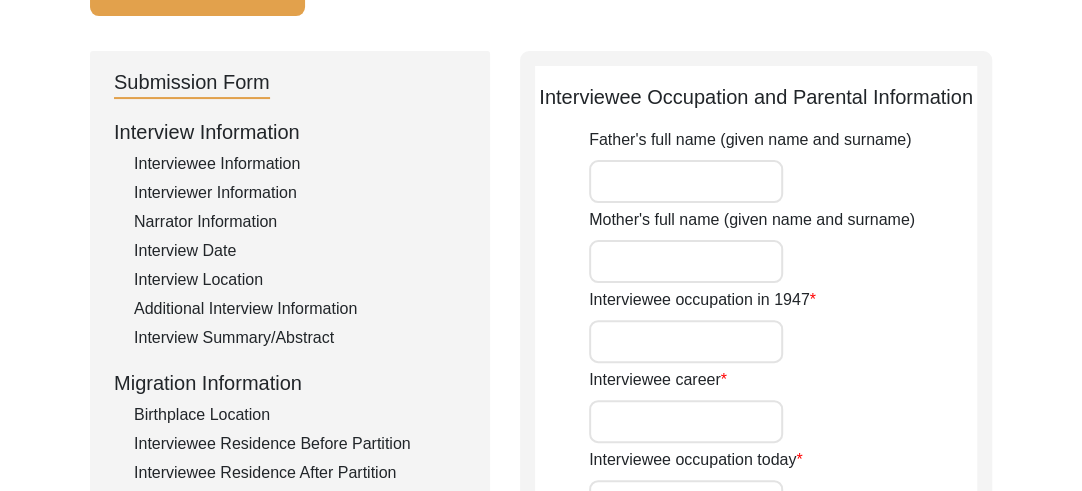 click on "Father's full name (given name and surname)" at bounding box center [686, 181] 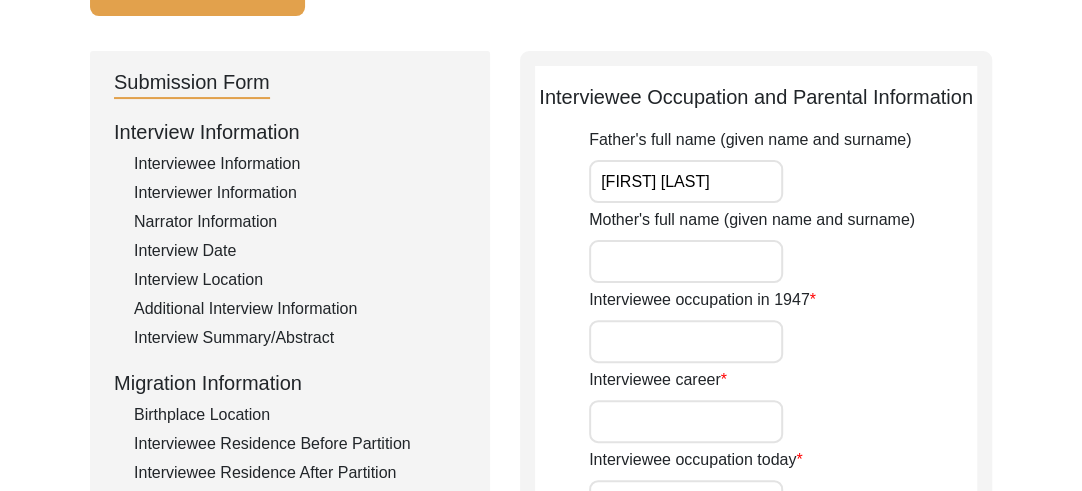 click on "Mother's full name (given name and surname)" at bounding box center (686, 261) 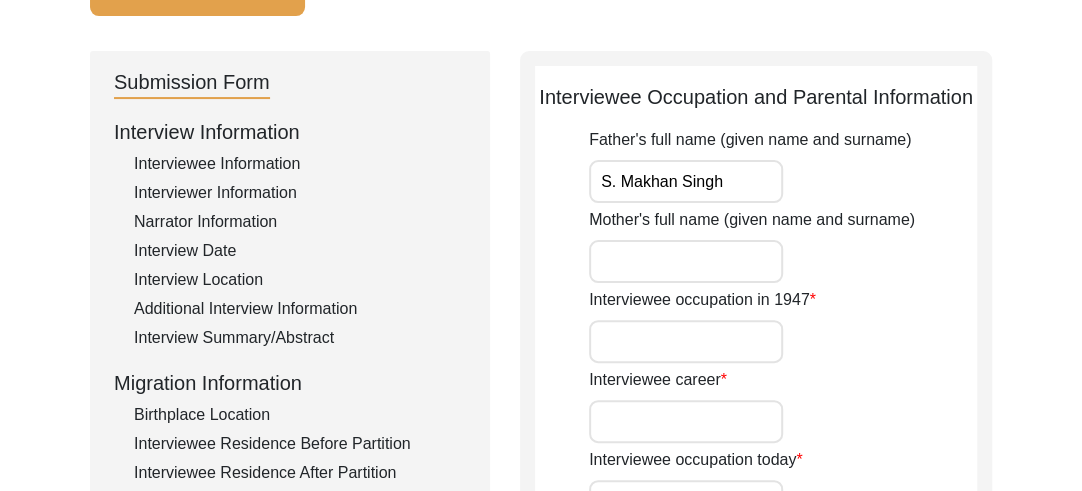 type on "S. Makhan Singh" 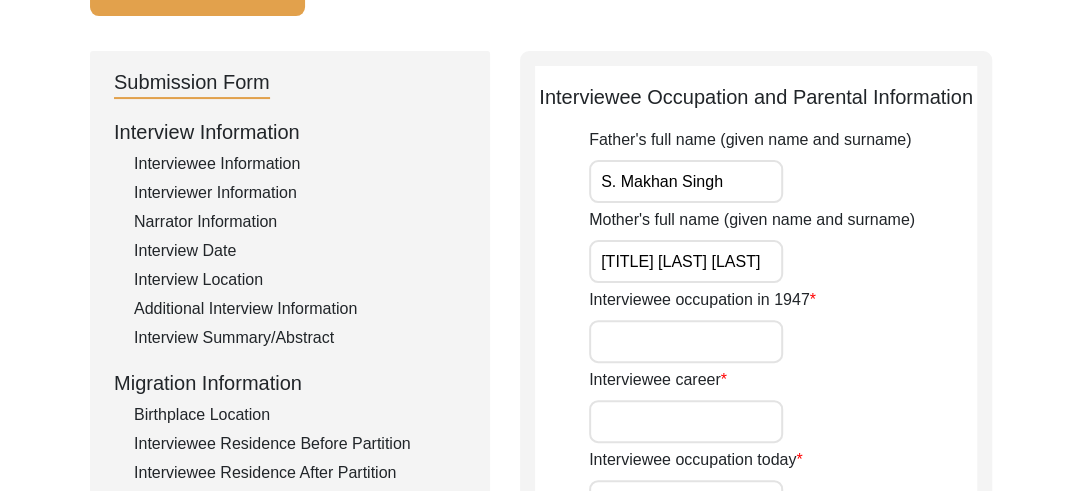 click on "[TITLE] [LAST] [LAST]" at bounding box center (686, 261) 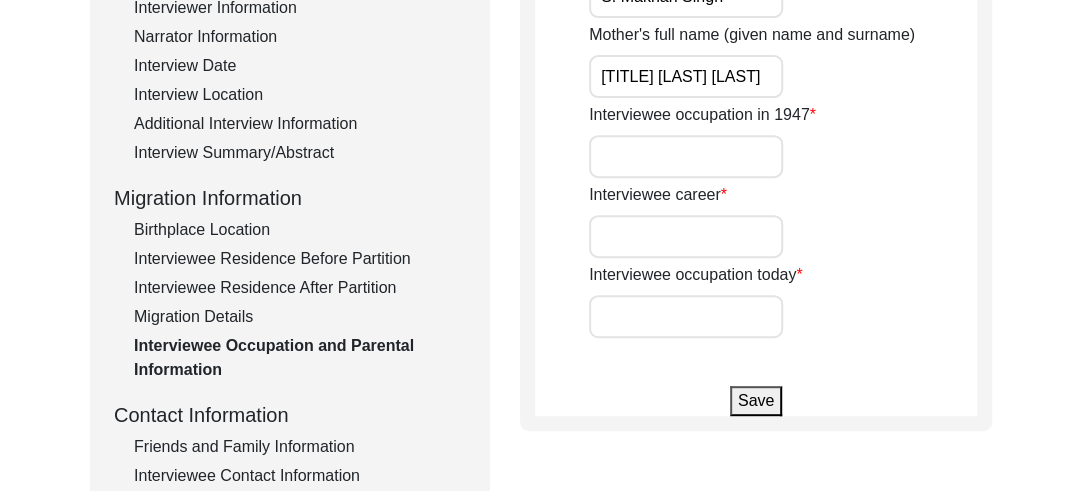 scroll, scrollTop: 384, scrollLeft: 0, axis: vertical 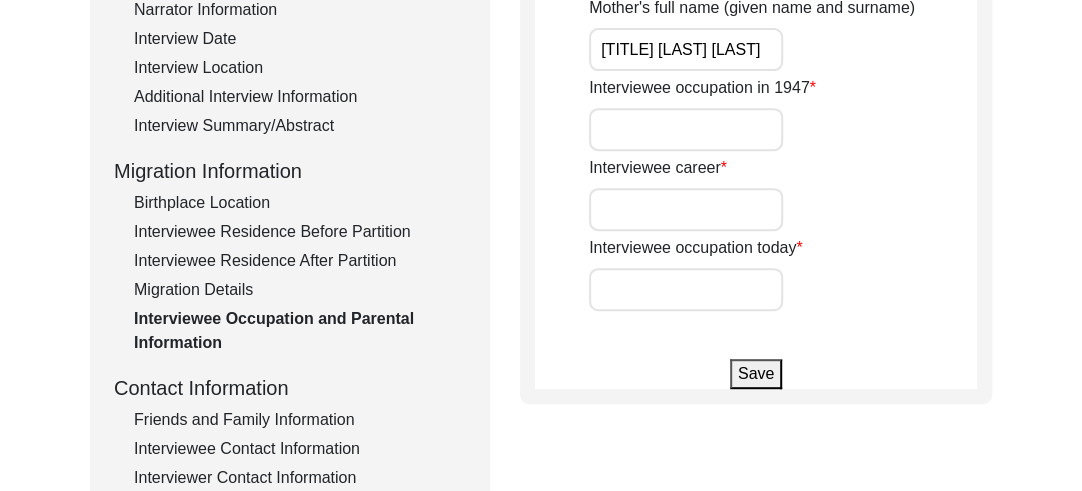 click on "Interviewee career" at bounding box center (686, 209) 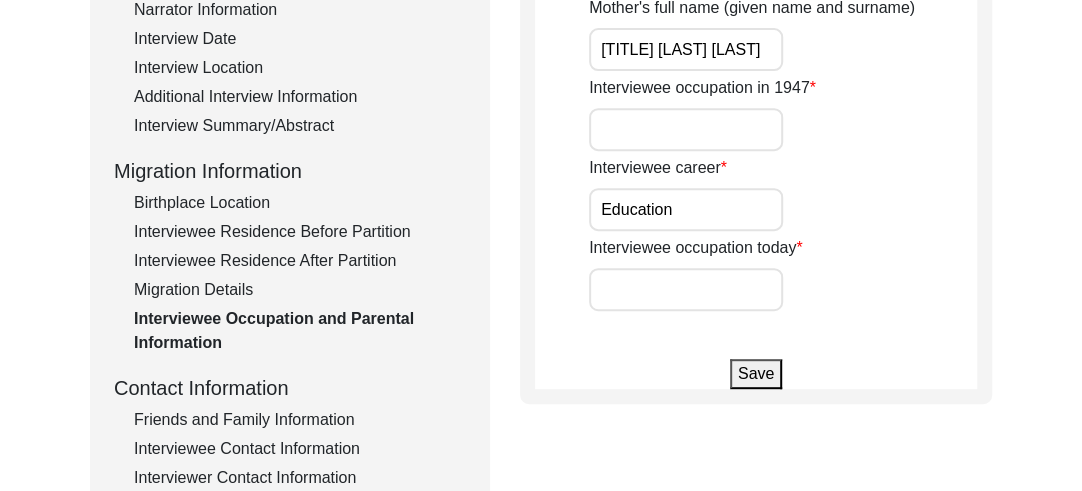 type on "Education" 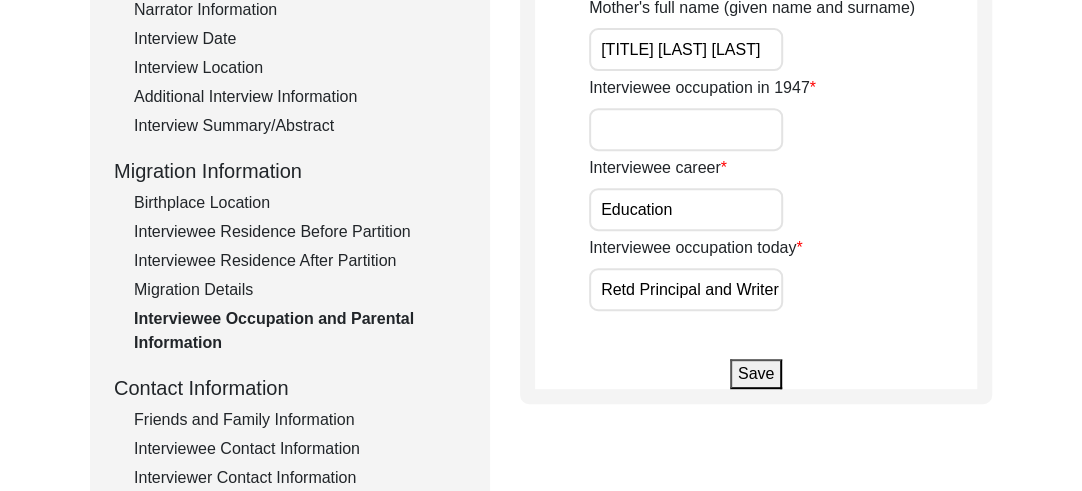 type on "Retd Principal and Writer" 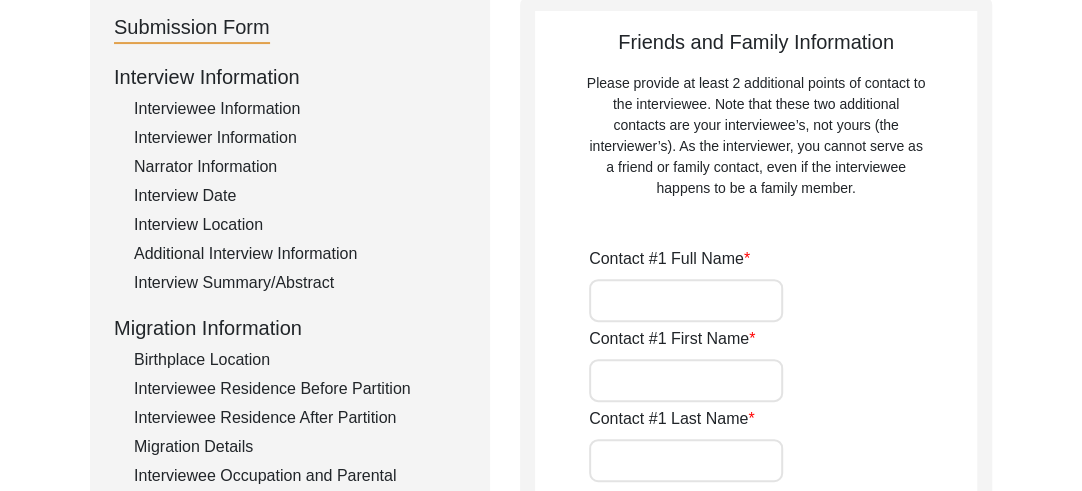 scroll, scrollTop: 252, scrollLeft: 0, axis: vertical 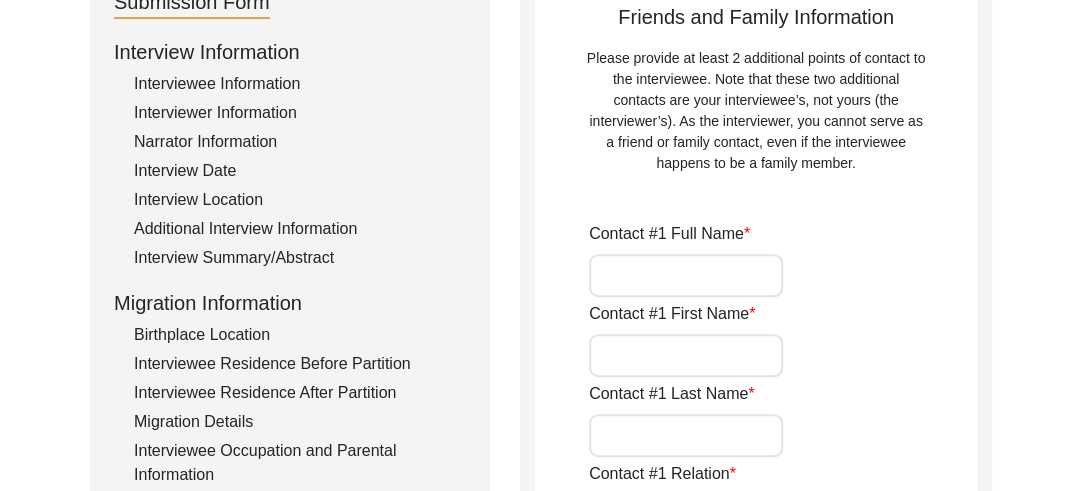 click on "Contact #1 Full Name" at bounding box center [686, 275] 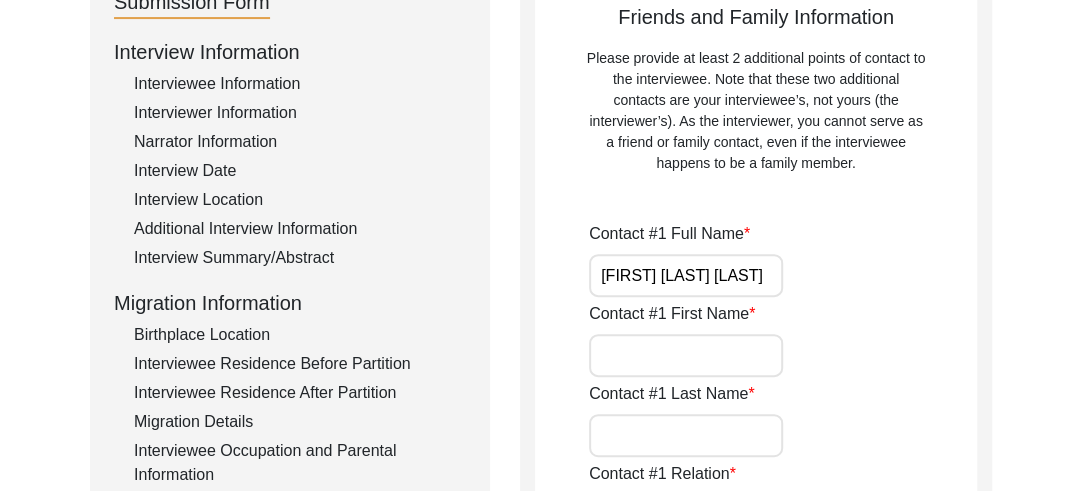 type on "[FIRST] [LAST] [LAST]" 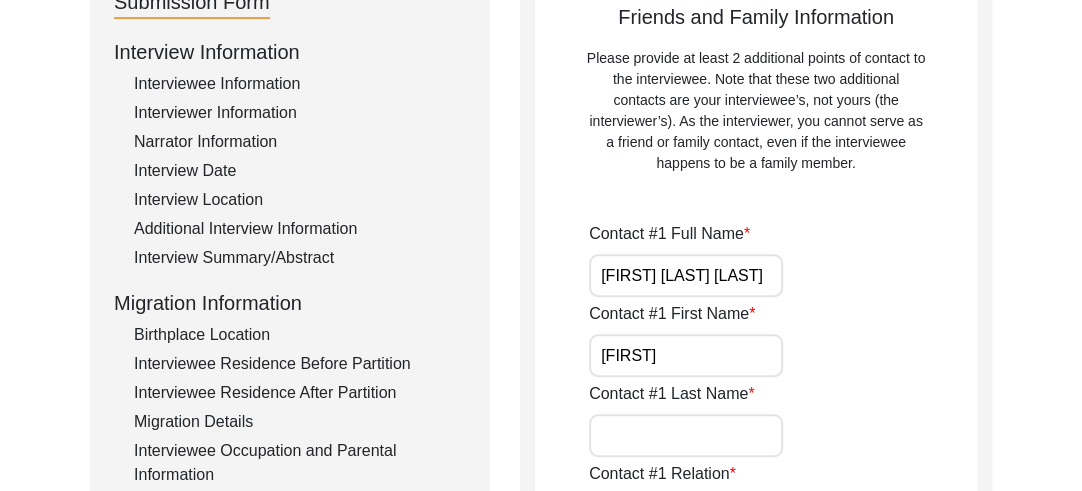 type on "[FIRST]" 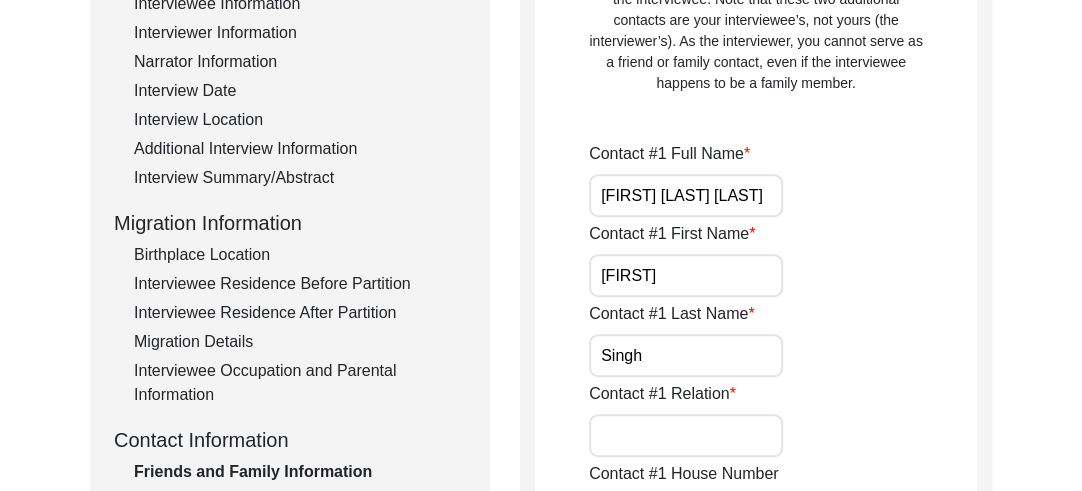scroll, scrollTop: 425, scrollLeft: 0, axis: vertical 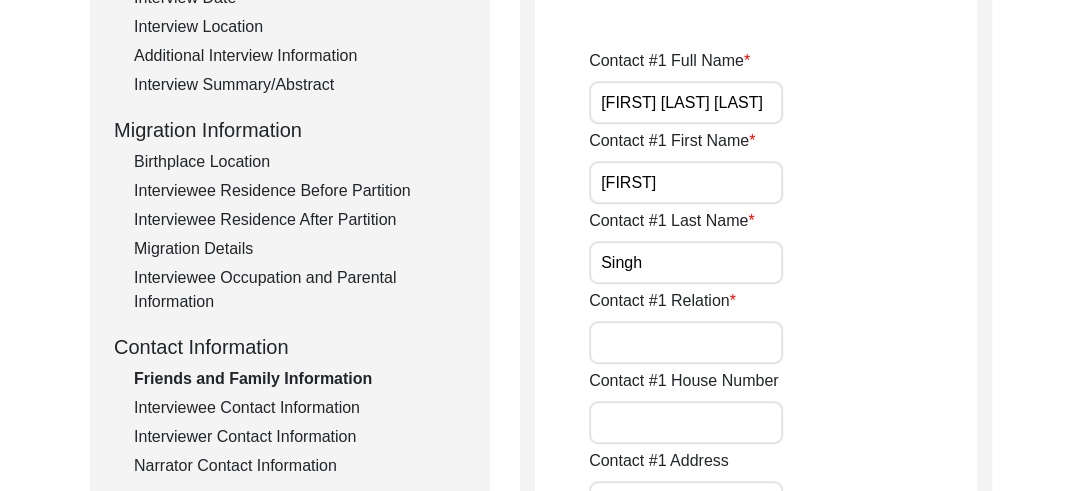 type on "Singh" 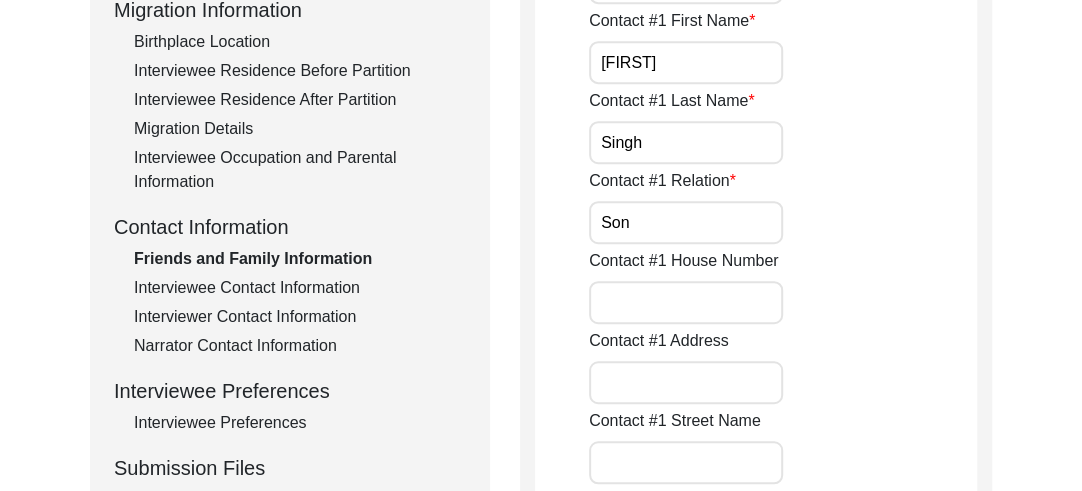 scroll, scrollTop: 585, scrollLeft: 0, axis: vertical 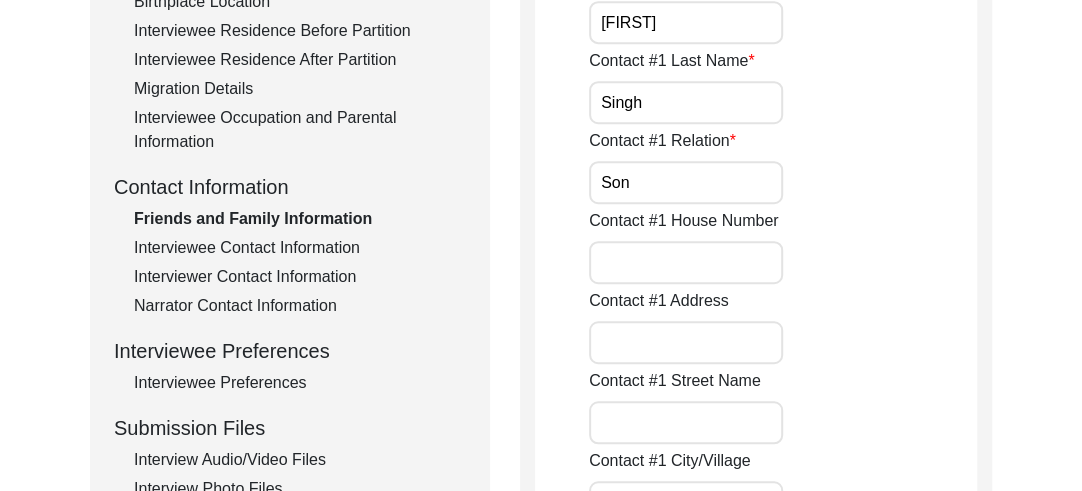 type on "Son" 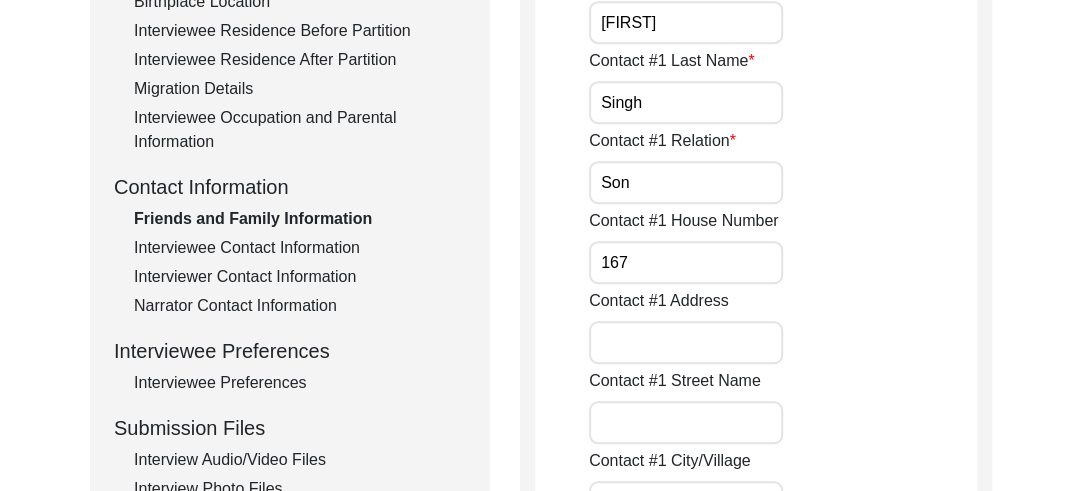 type on "167" 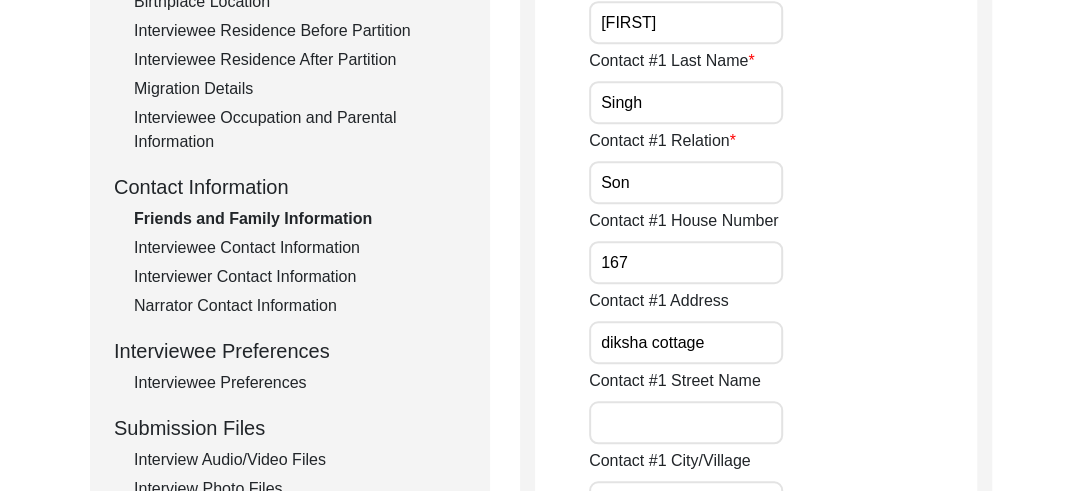 type on "diksha cottage" 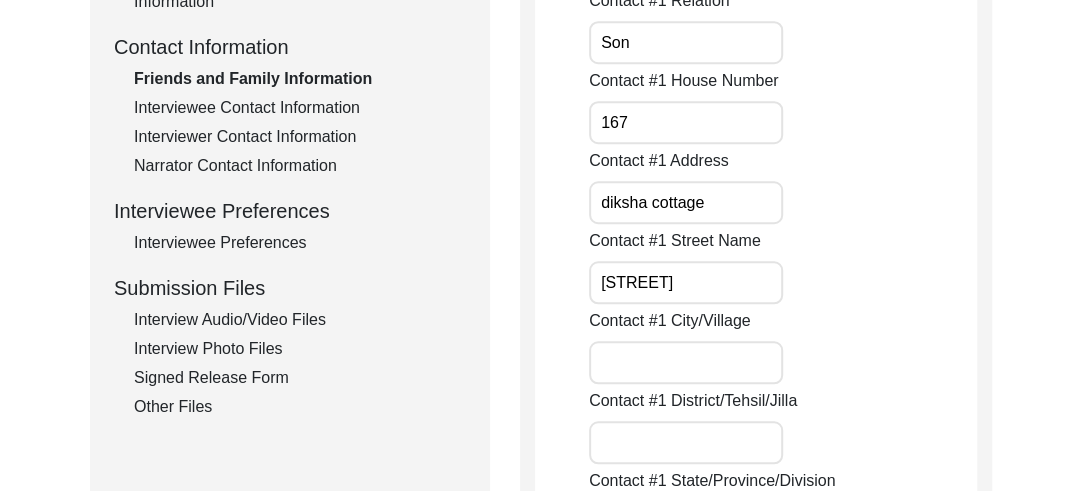 scroll, scrollTop: 745, scrollLeft: 0, axis: vertical 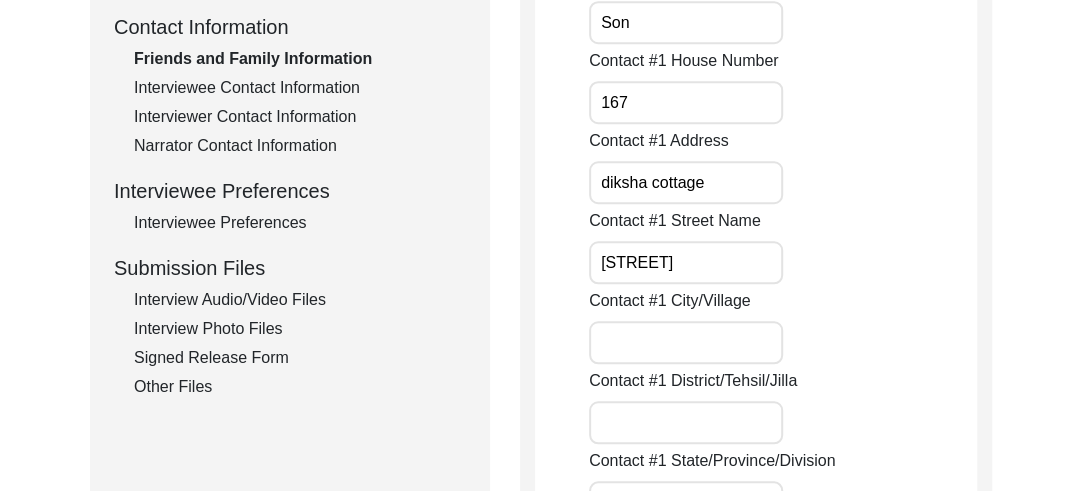 type on "[STREET]" 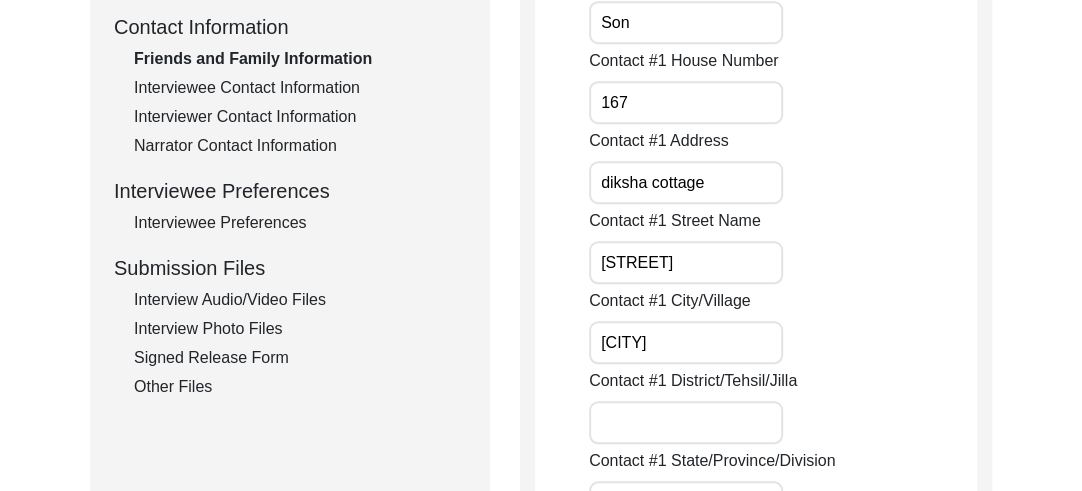 type on "[CITY]" 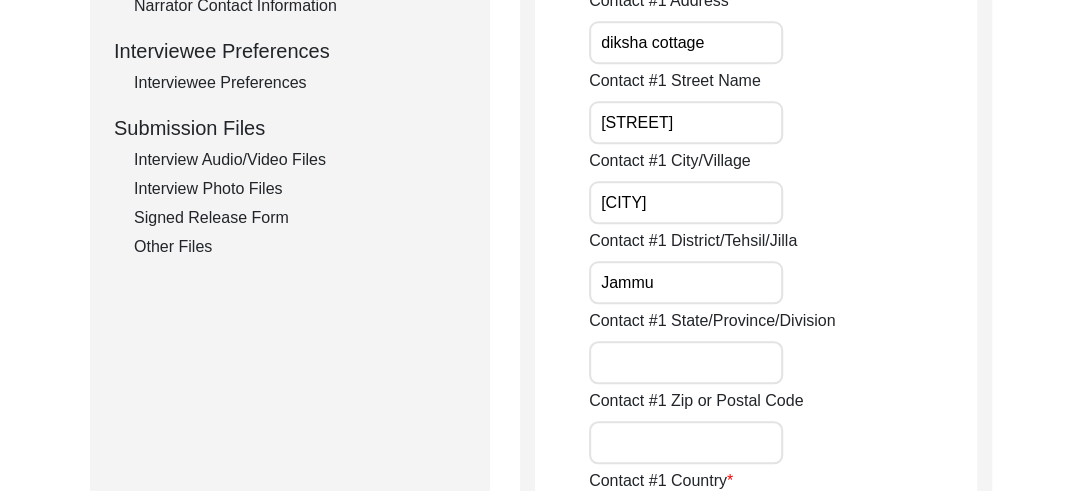 scroll, scrollTop: 905, scrollLeft: 0, axis: vertical 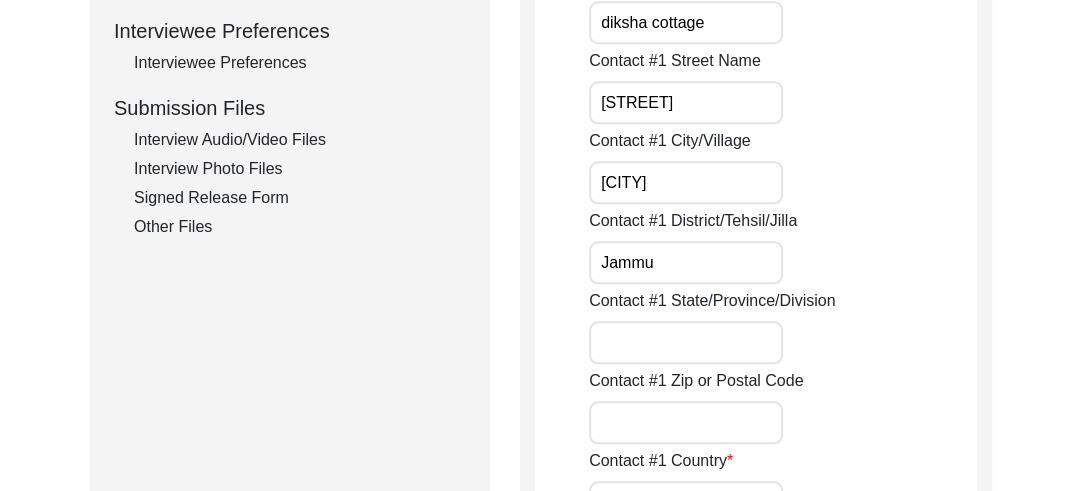 type on "Jammu" 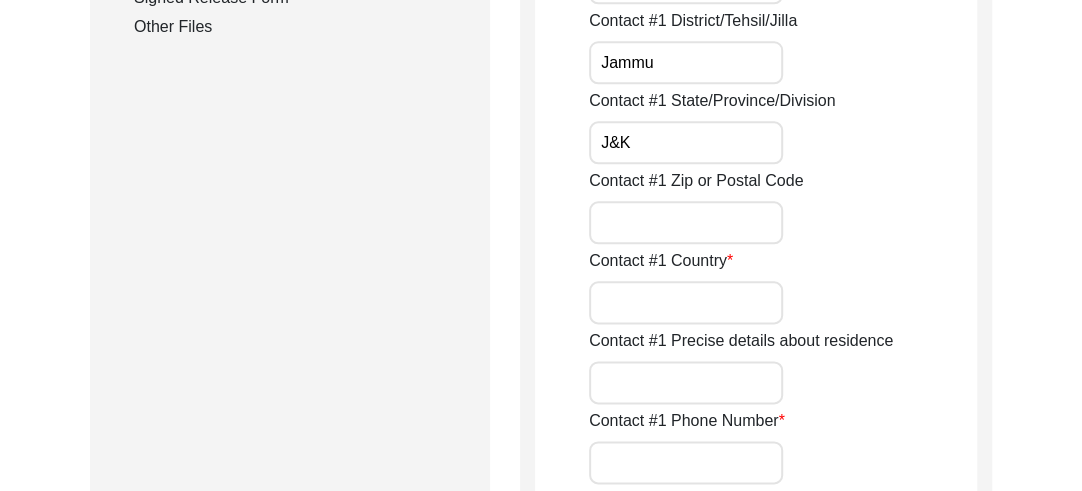 scroll, scrollTop: 1145, scrollLeft: 0, axis: vertical 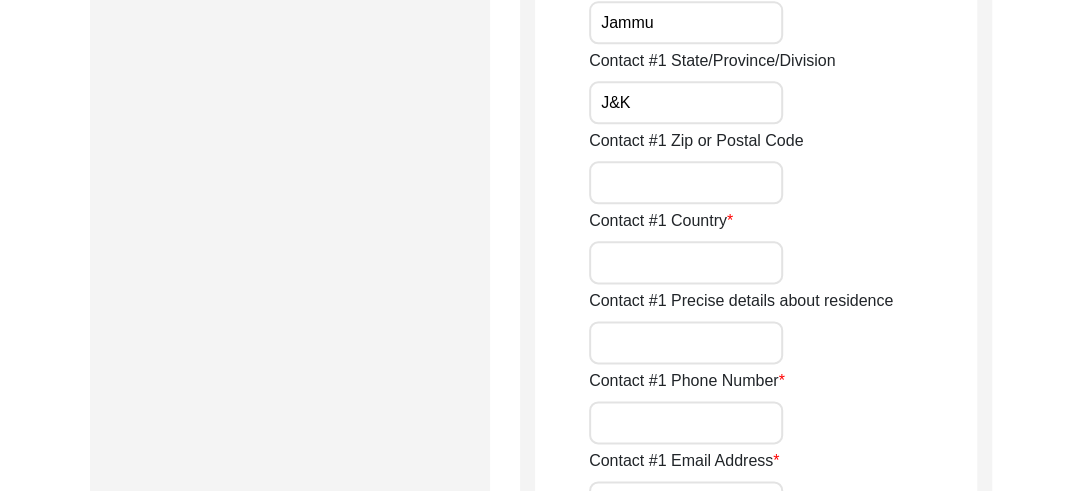 type on "J&K" 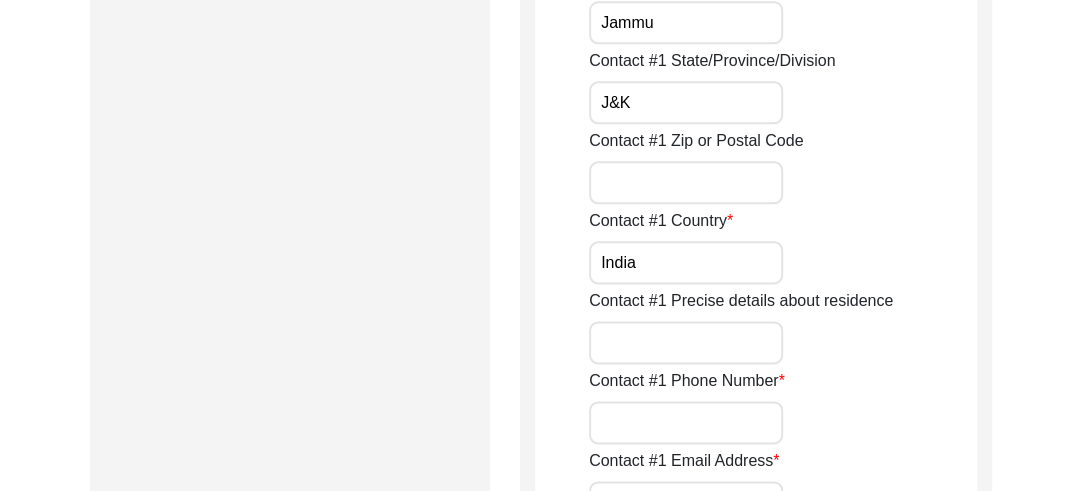 type on "India" 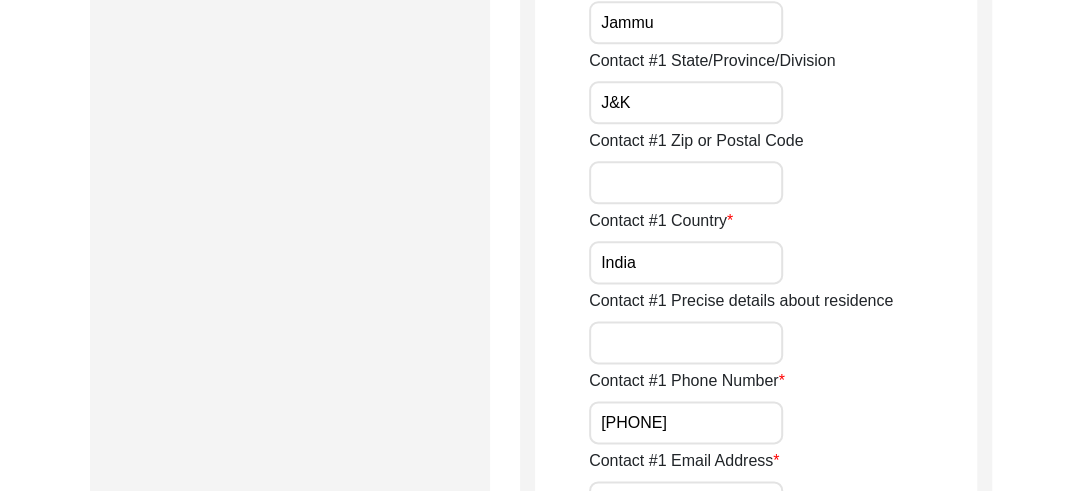 type on "[PHONE]" 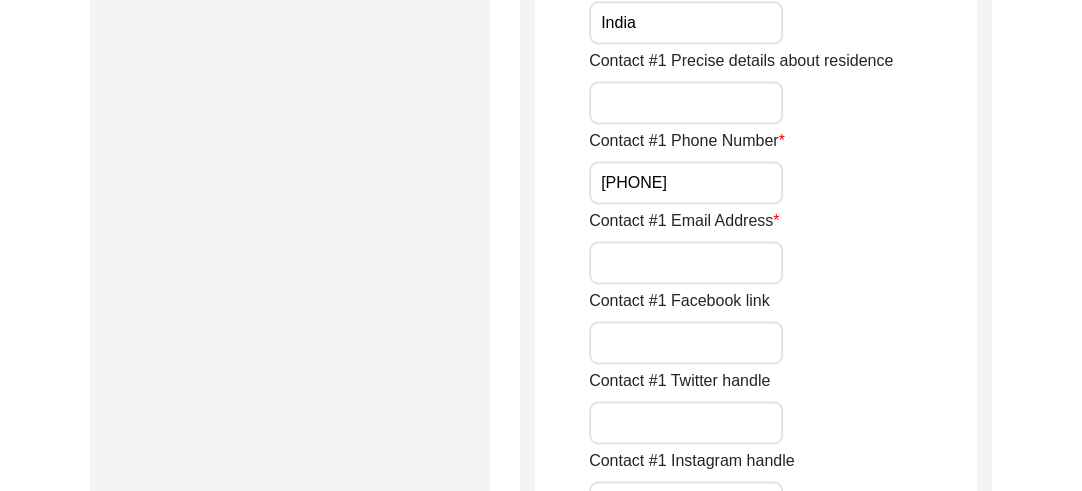 scroll, scrollTop: 1465, scrollLeft: 0, axis: vertical 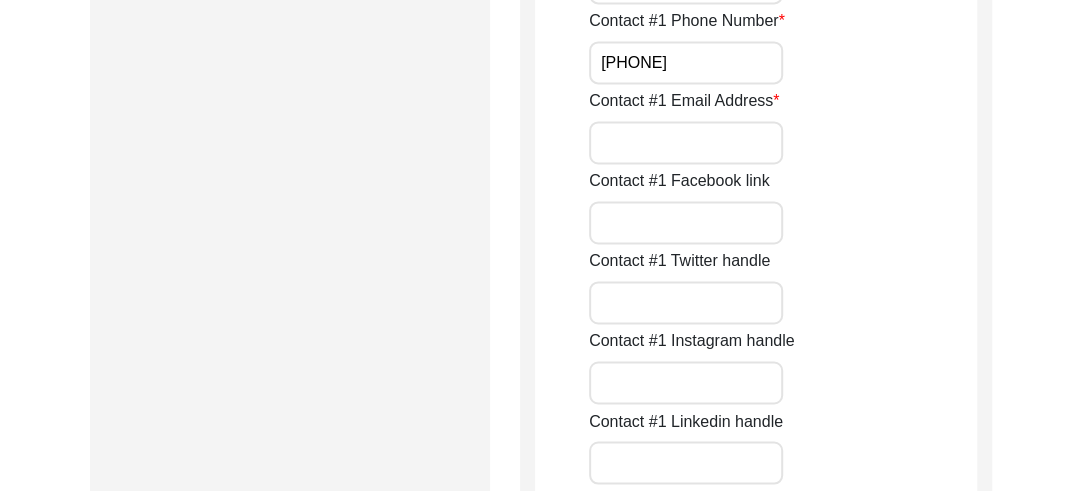 type on "180010" 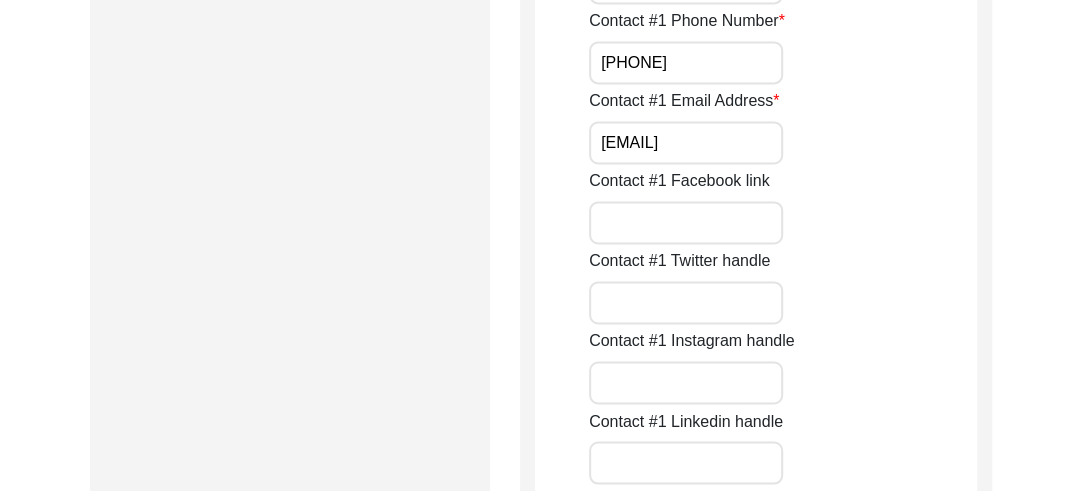 scroll, scrollTop: 0, scrollLeft: 33, axis: horizontal 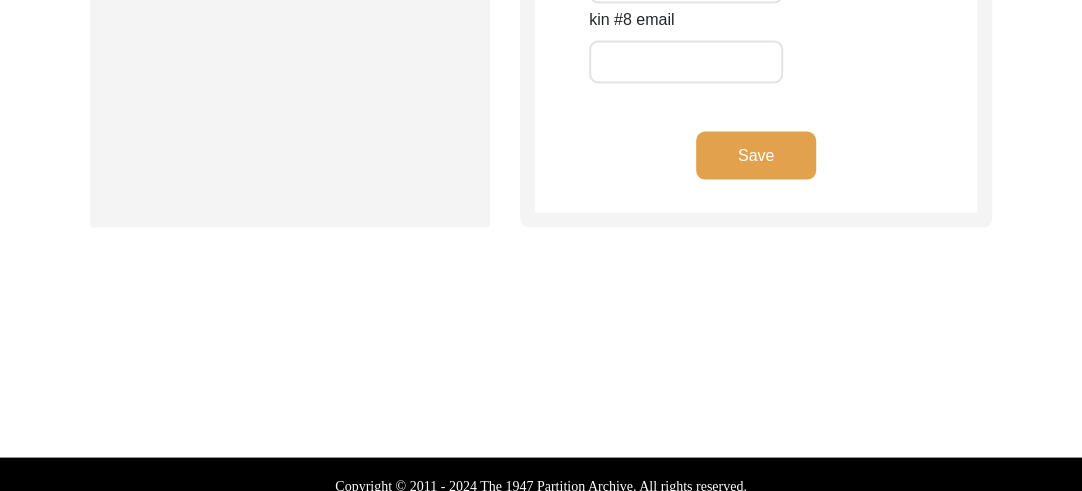 type on "[EMAIL]" 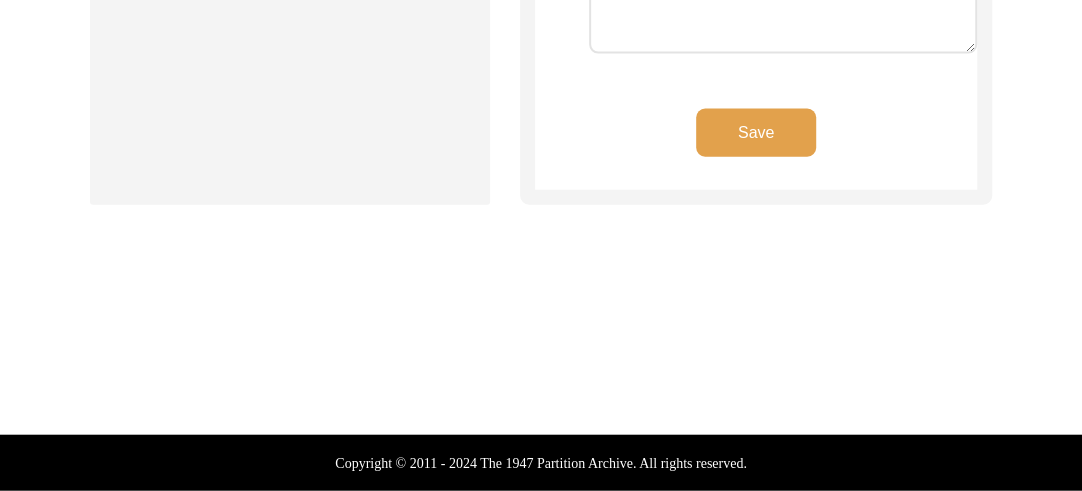 scroll, scrollTop: 2217, scrollLeft: 0, axis: vertical 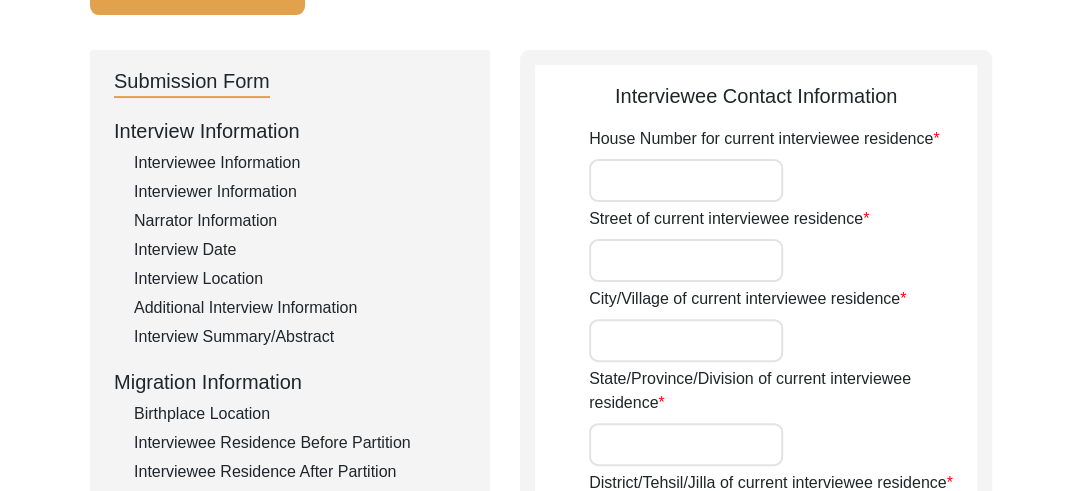click on "House Number for current interviewee residence" at bounding box center [686, 180] 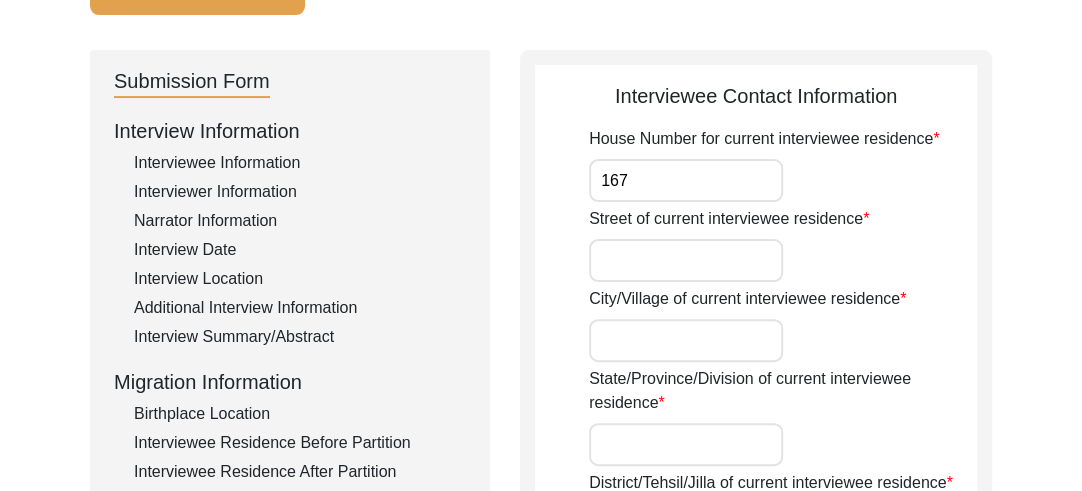 type on "167" 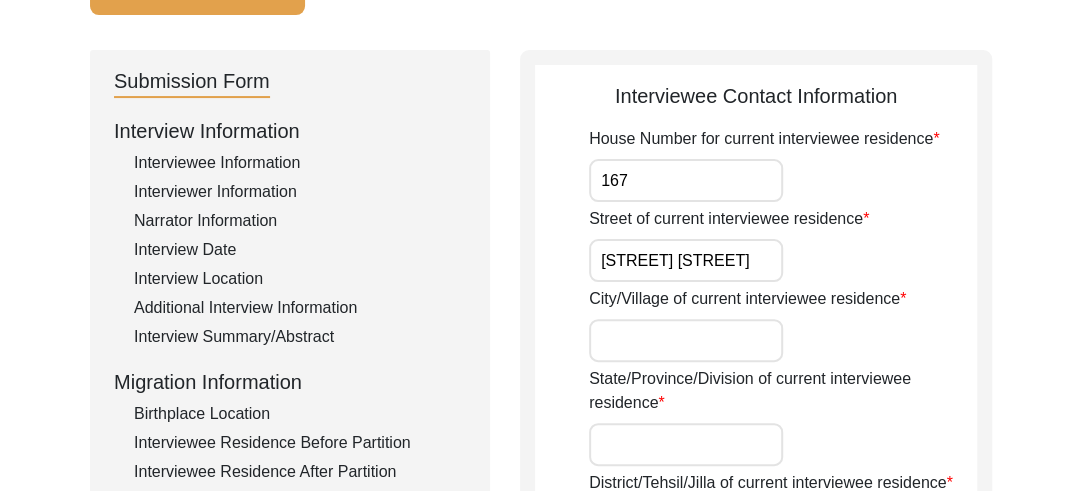 type on "[STREET] [STREET]" 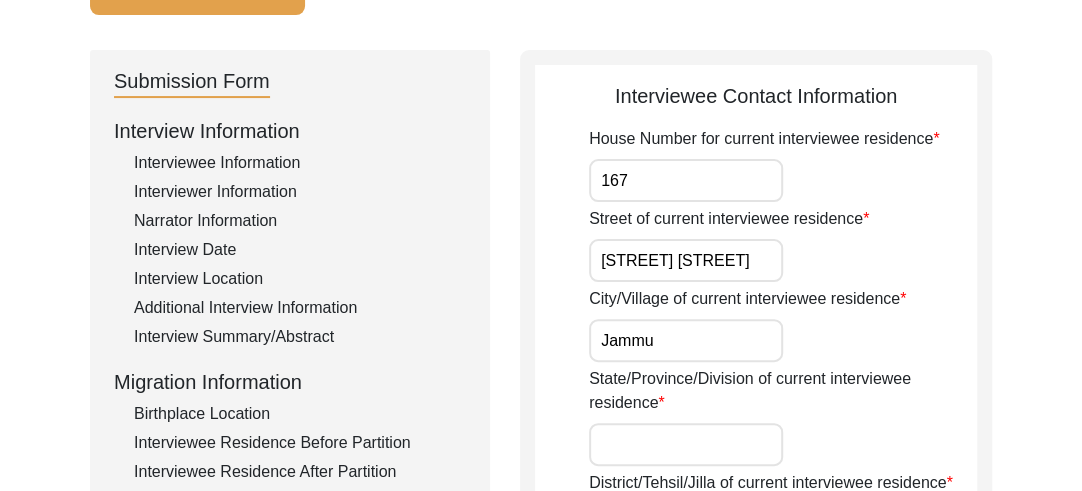 type on "Jammu" 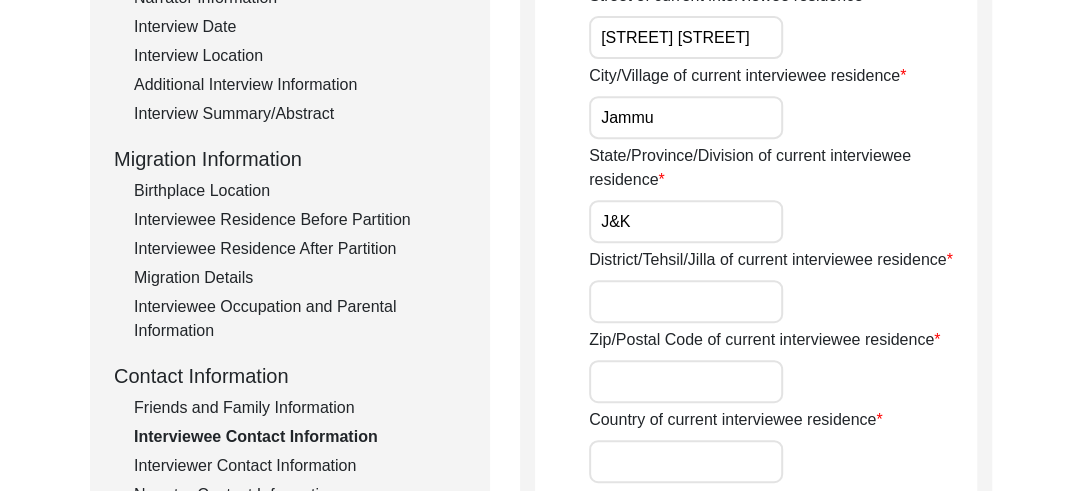 scroll, scrollTop: 413, scrollLeft: 0, axis: vertical 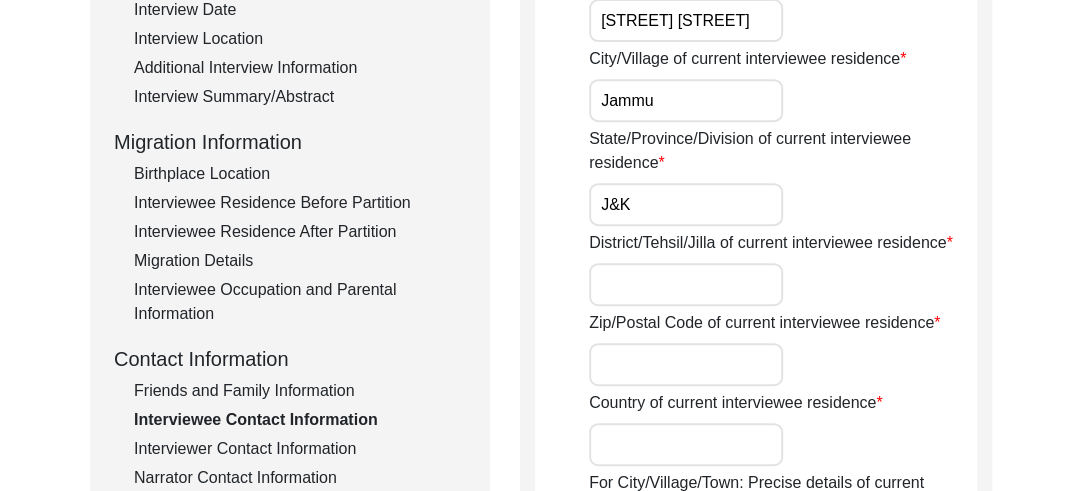 type on "J&K" 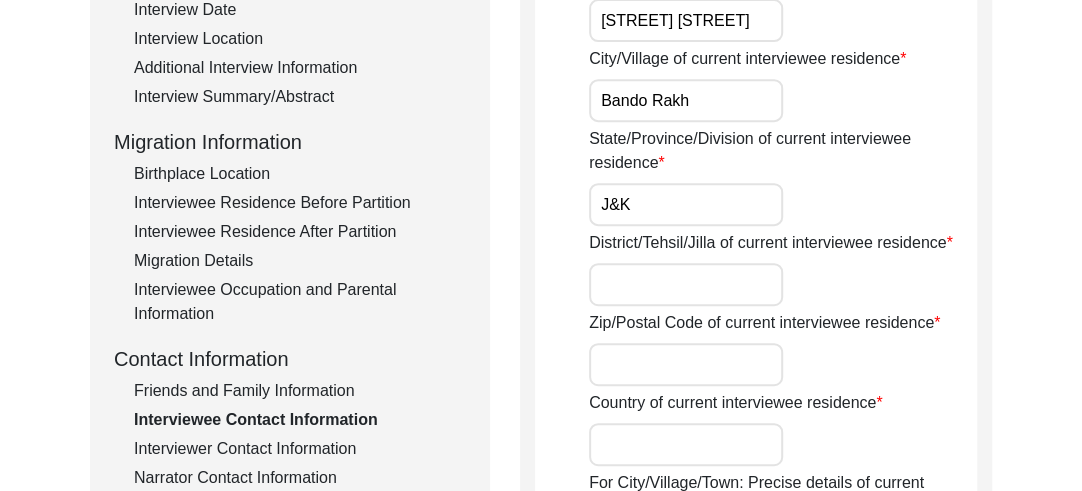click on "District/Tehsil/Jilla of current interviewee residence" at bounding box center (686, 284) 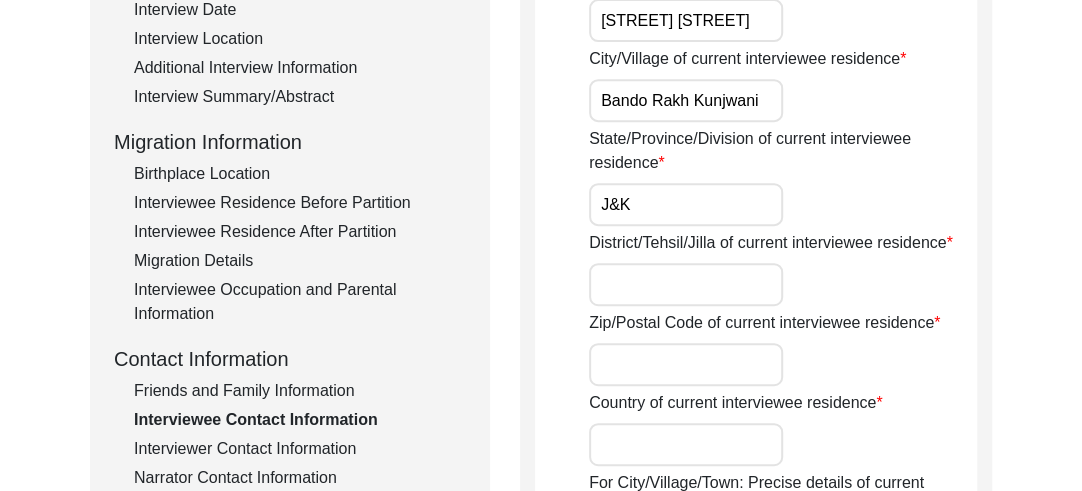 type on "Bando Rakh Kunjwani" 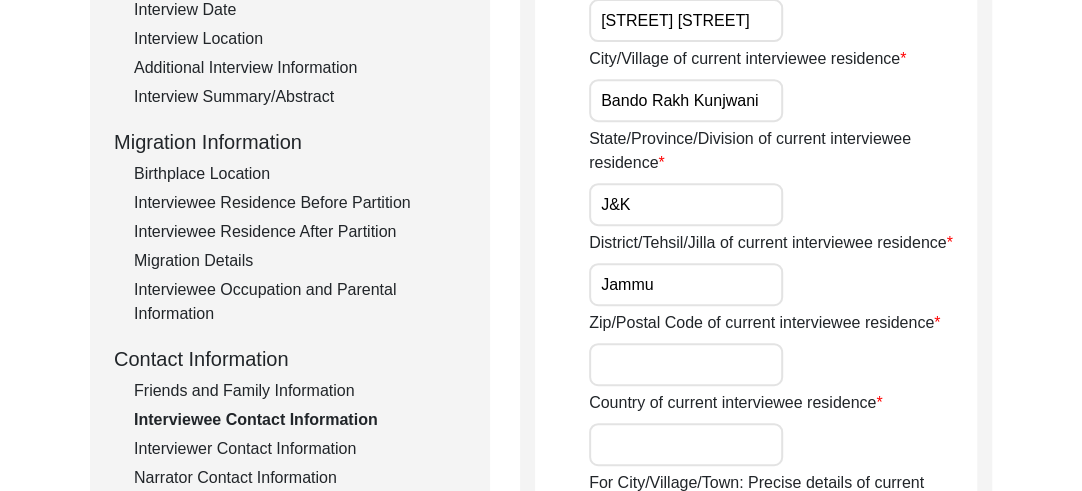 type on "Jammu" 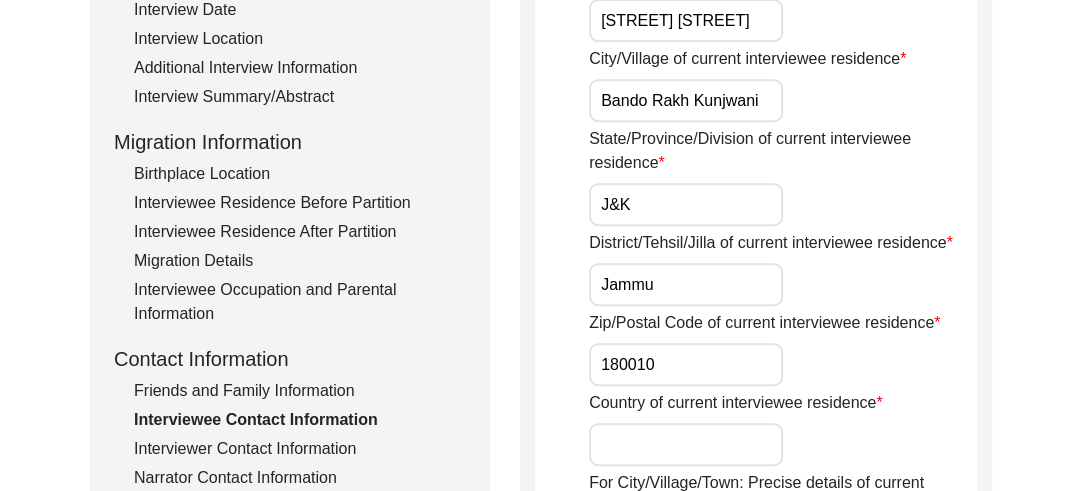 type on "180010" 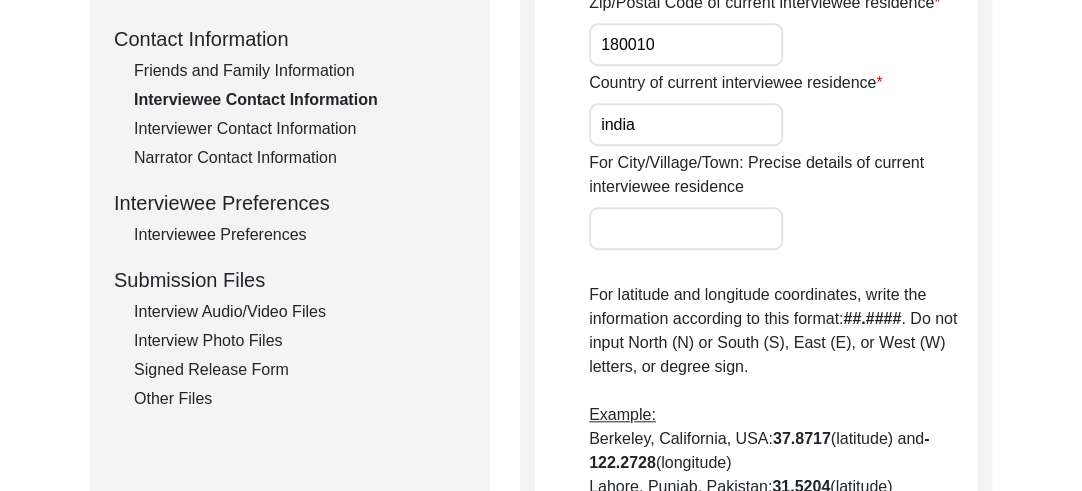 scroll, scrollTop: 773, scrollLeft: 0, axis: vertical 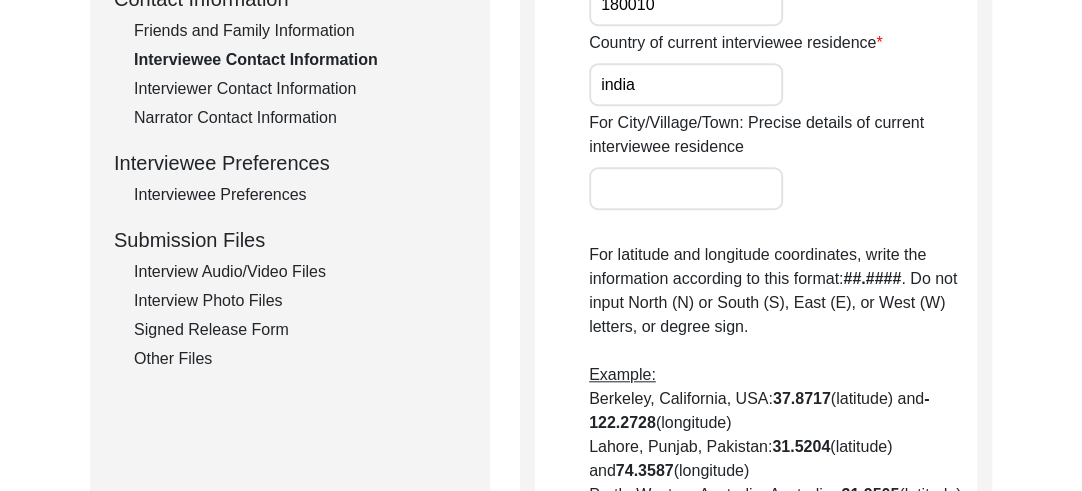 type on "india" 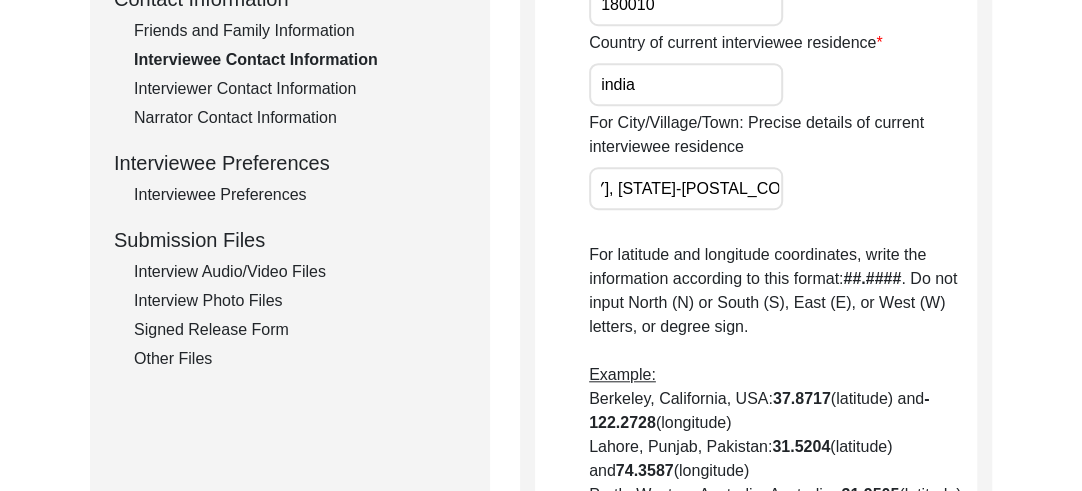 scroll, scrollTop: 0, scrollLeft: 281, axis: horizontal 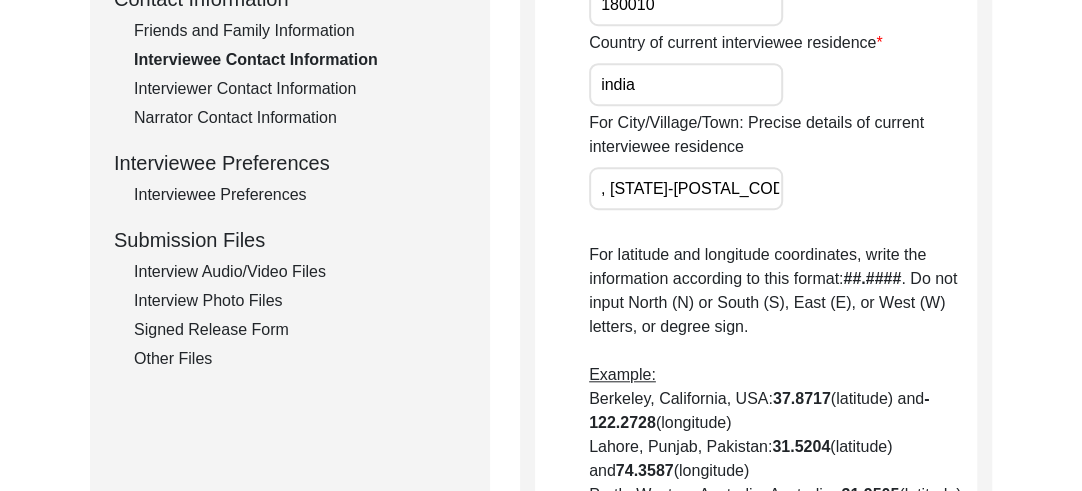 type on "[NUMBER] [STREET] [STREET] [CITY], [STATE]-[POSTAL_CODE]" 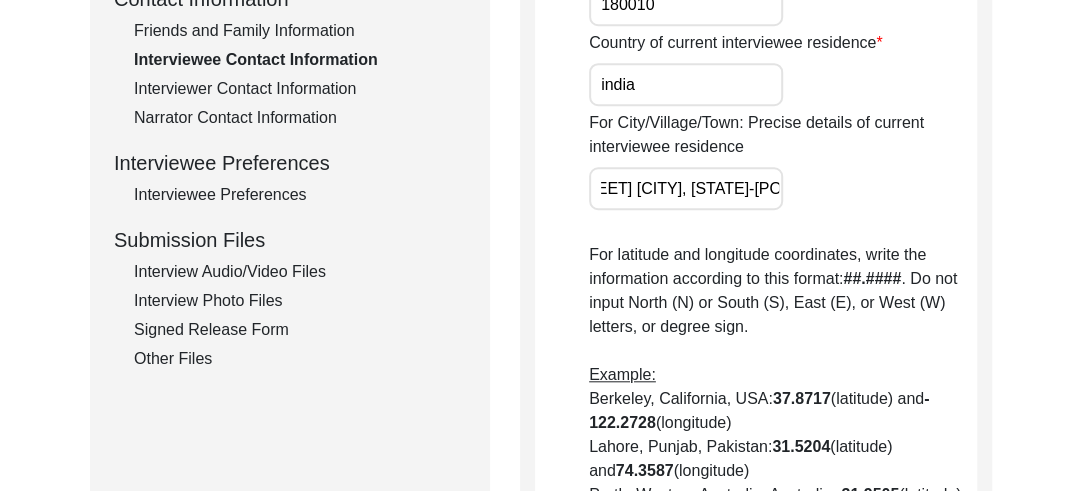 scroll, scrollTop: 0, scrollLeft: 281, axis: horizontal 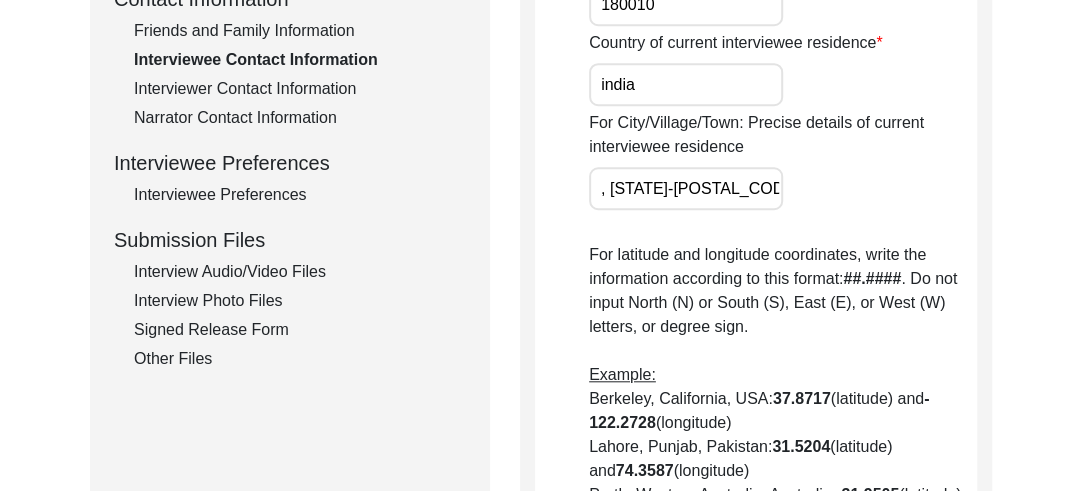 drag, startPoint x: 760, startPoint y: 187, endPoint x: 861, endPoint y: 168, distance: 102.77159 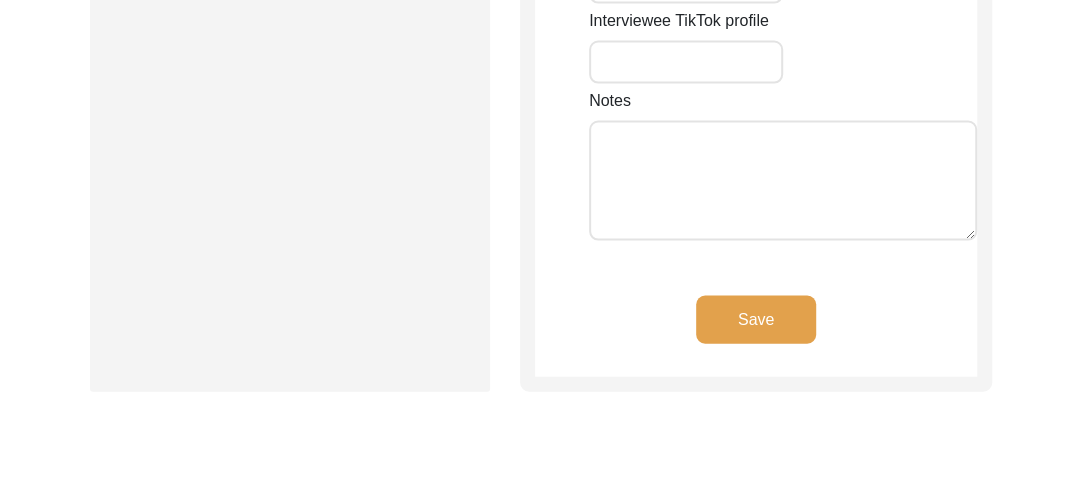 scroll, scrollTop: 2068, scrollLeft: 0, axis: vertical 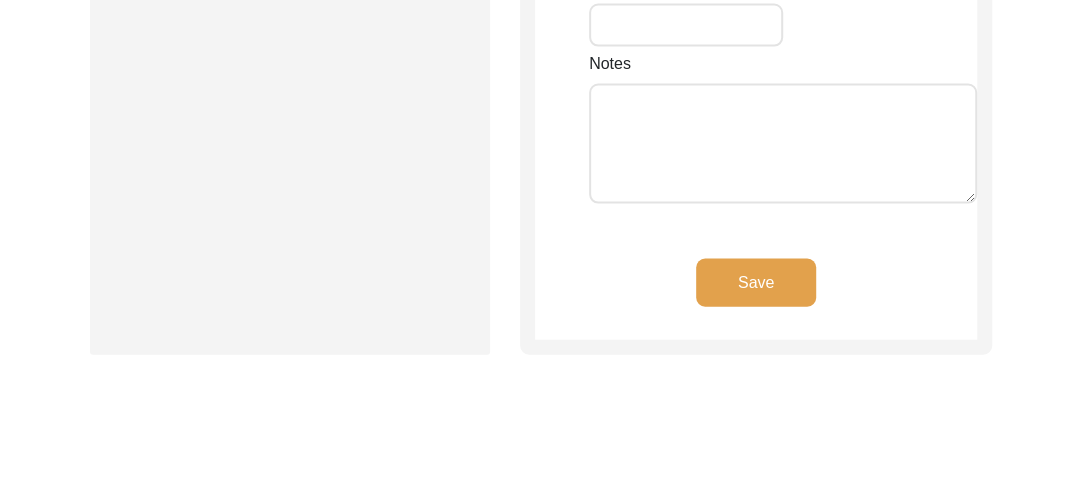 click on "Save" at bounding box center [756, 283] 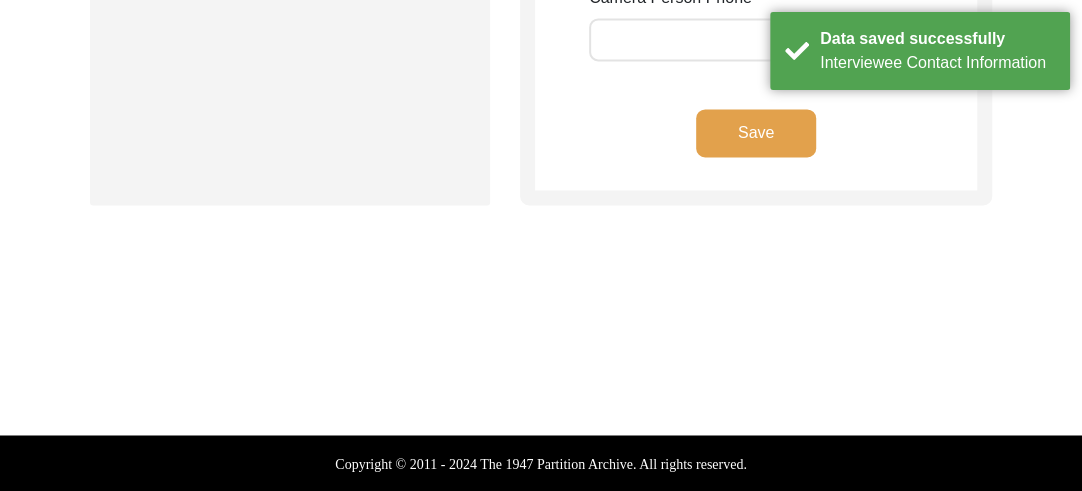 scroll, scrollTop: 1434, scrollLeft: 0, axis: vertical 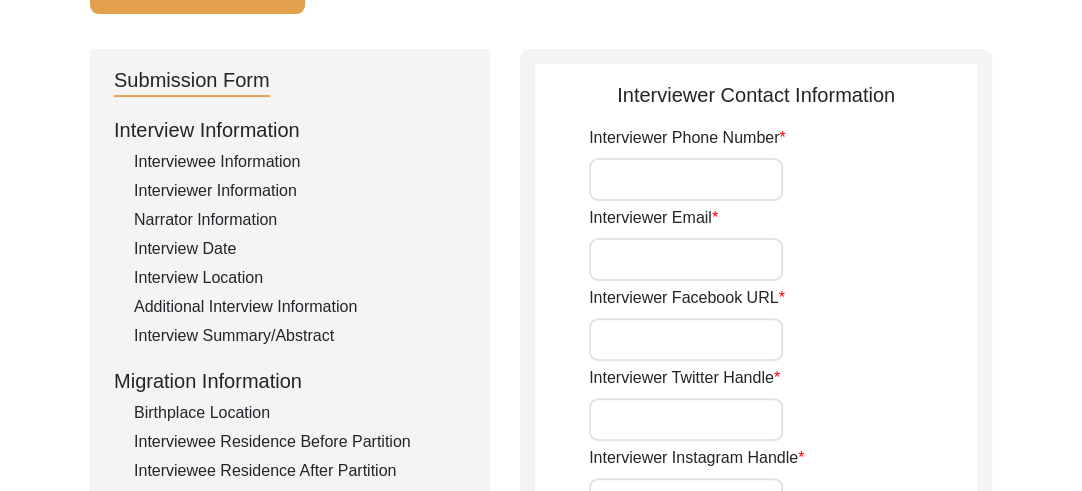 click on "Interviewer Phone Number" at bounding box center [686, 179] 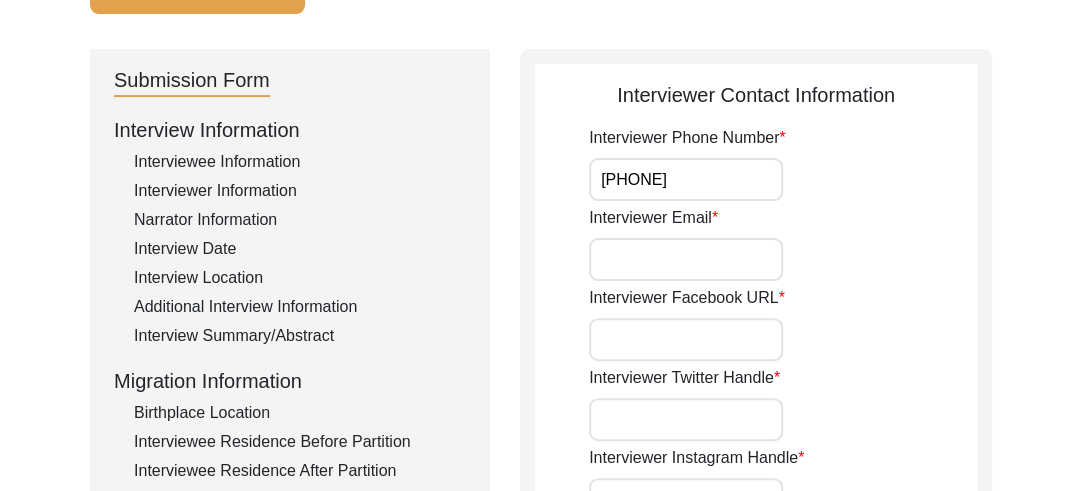 type on "[PHONE]" 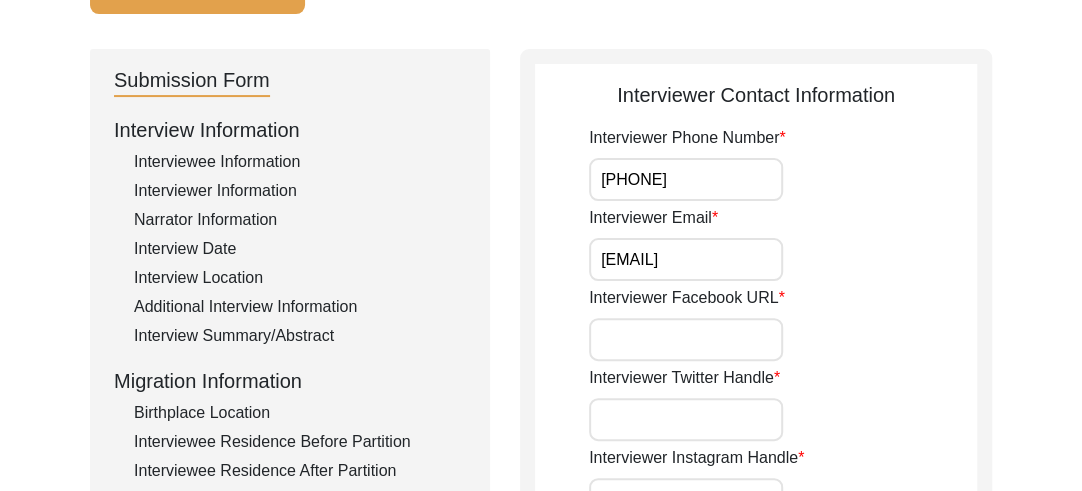 scroll, scrollTop: 0, scrollLeft: 60, axis: horizontal 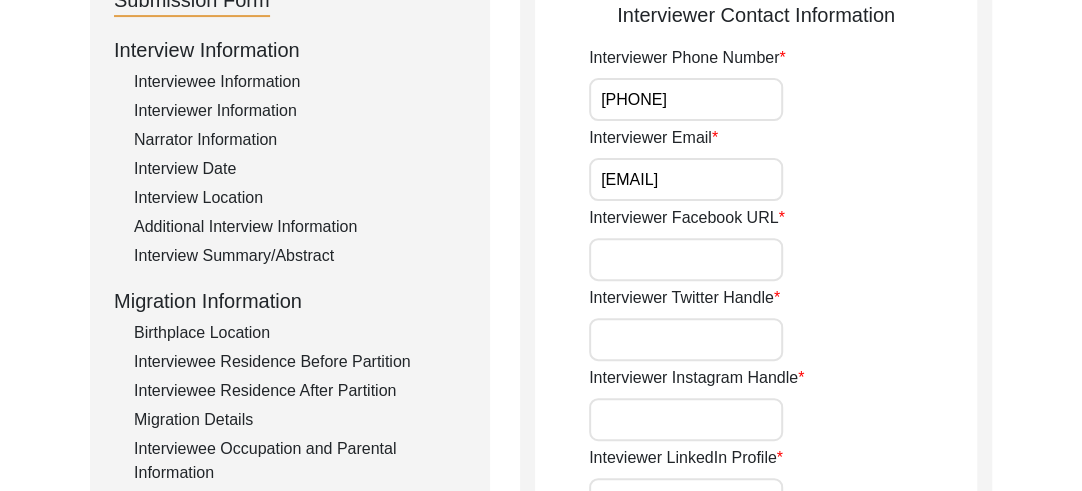 type on "[EMAIL]" 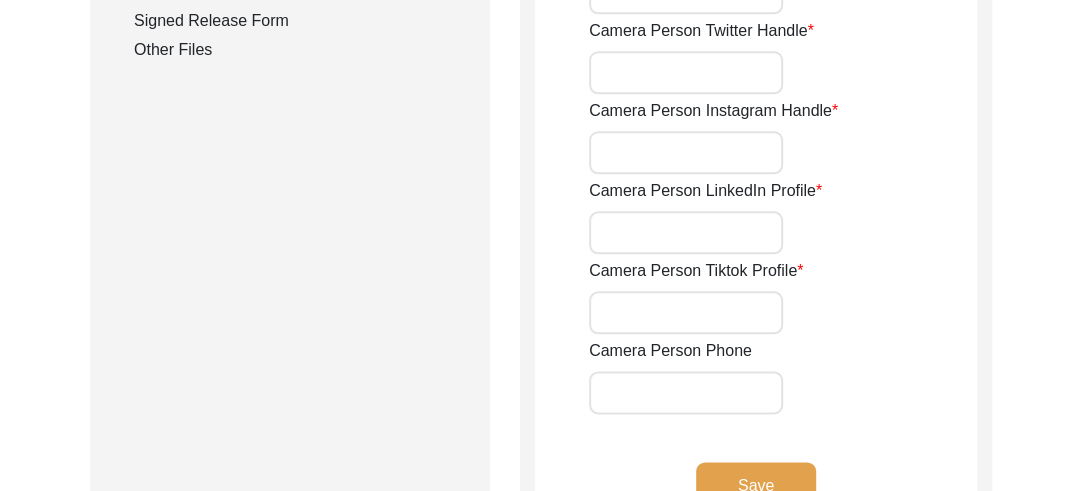 scroll, scrollTop: 1190, scrollLeft: 0, axis: vertical 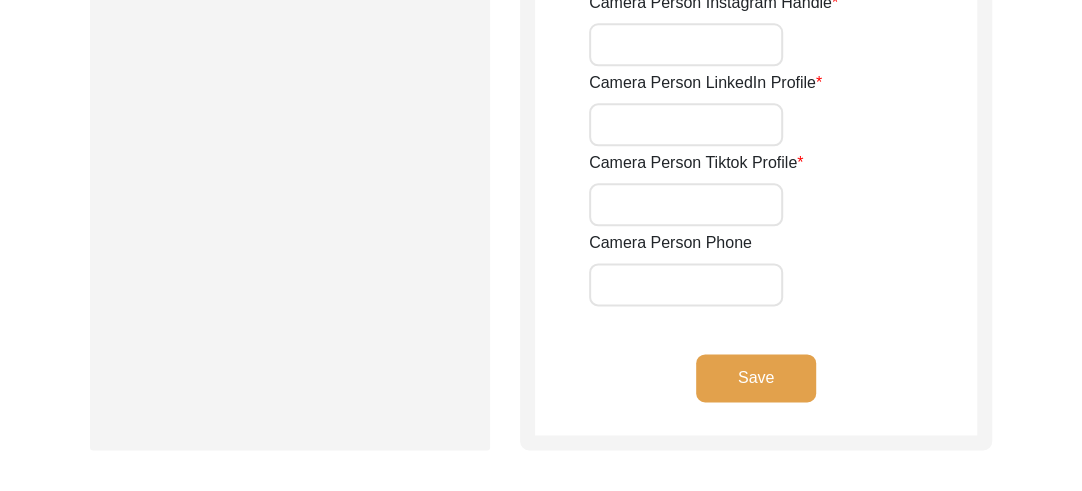 type on "[LAST] [LAST]" 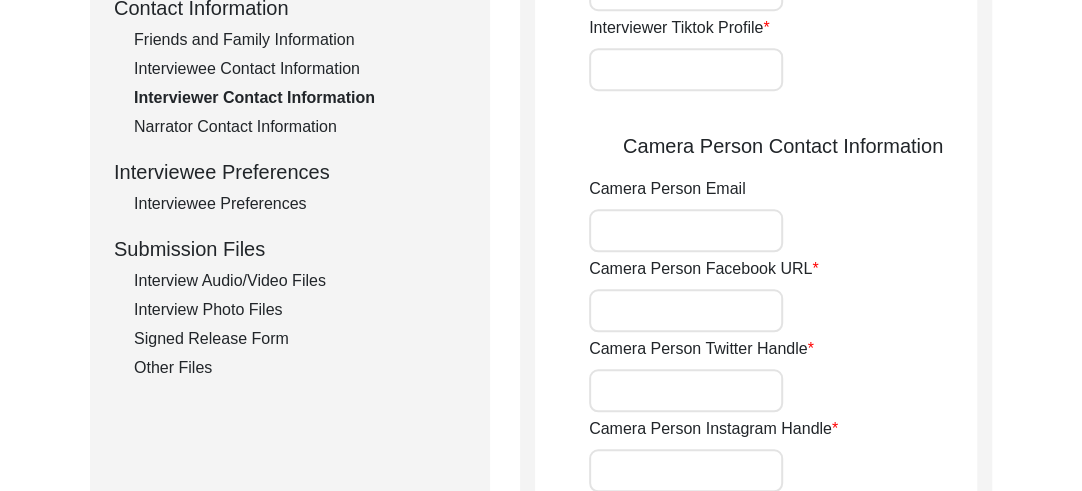 scroll, scrollTop: 737, scrollLeft: 0, axis: vertical 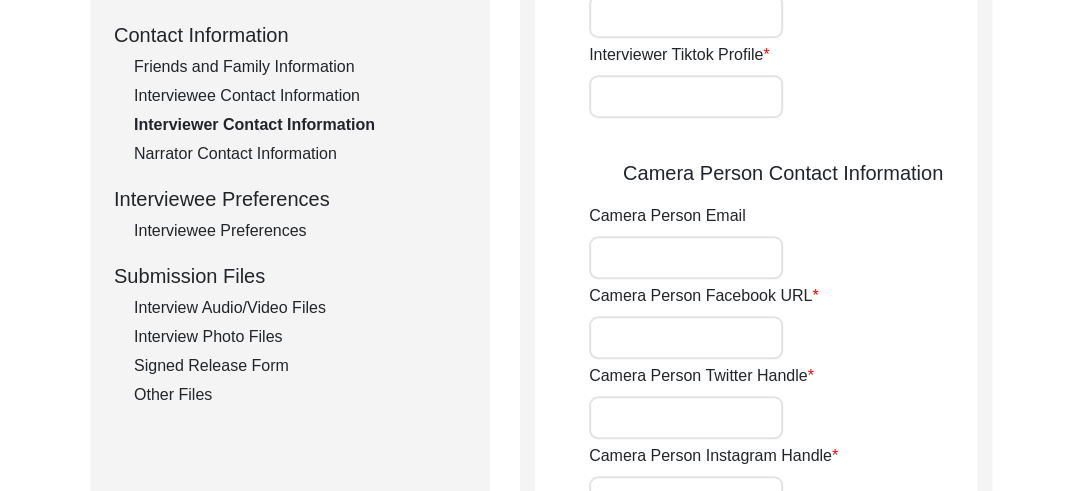 type on "[PHONE]" 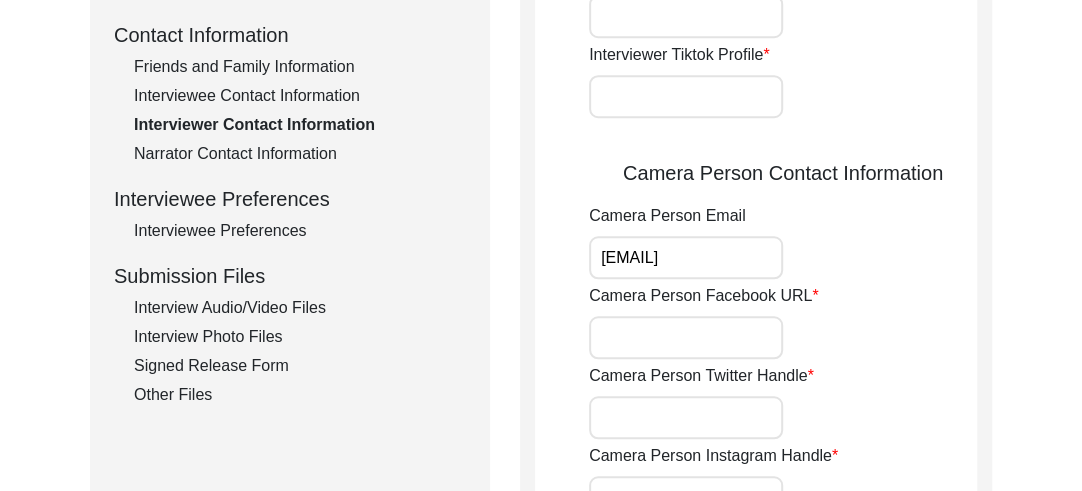 scroll, scrollTop: 0, scrollLeft: 1, axis: horizontal 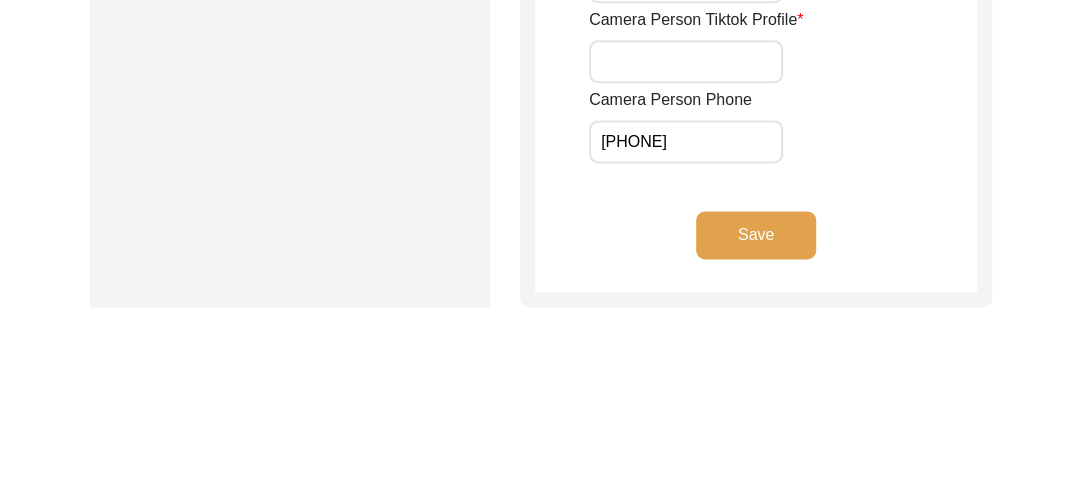 type on "[EMAIL]" 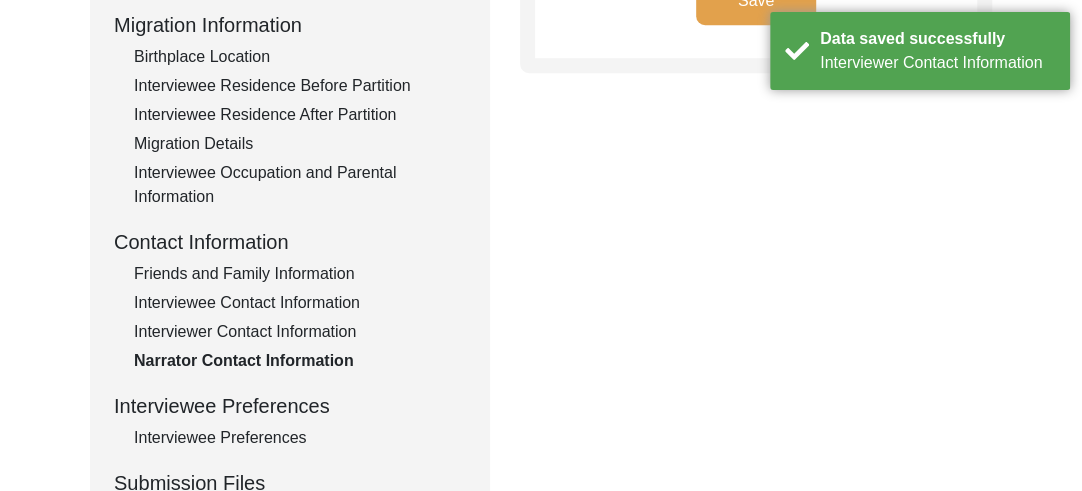 scroll, scrollTop: 141, scrollLeft: 0, axis: vertical 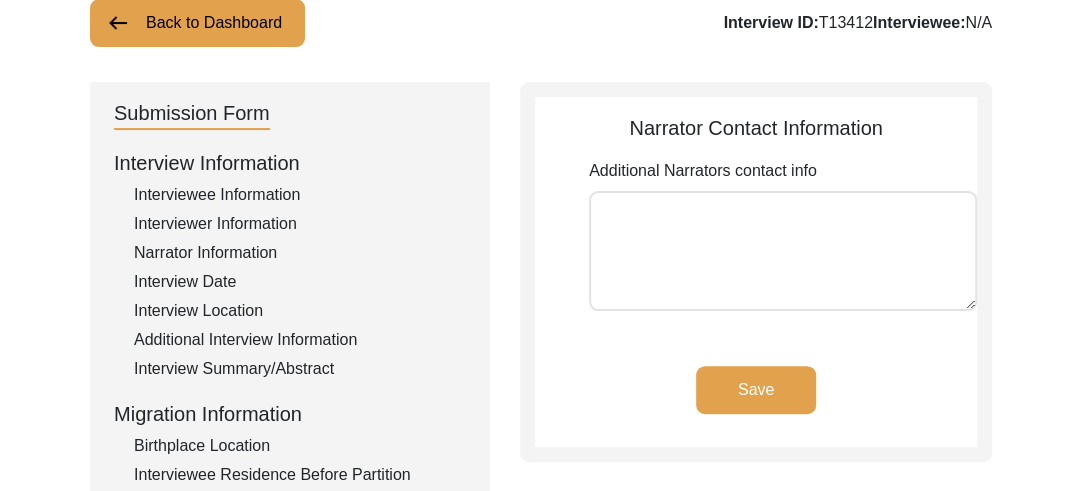 click on "Save" at bounding box center [756, 390] 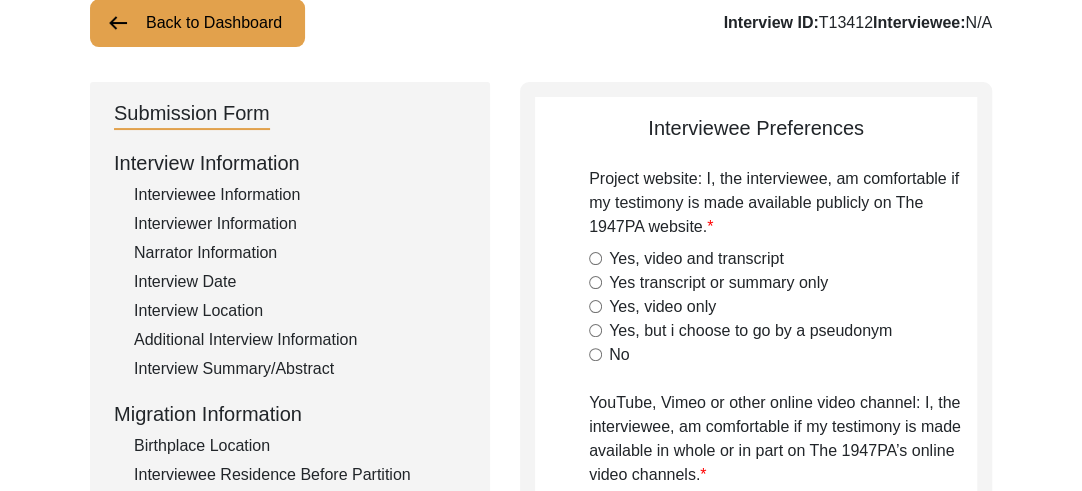 click on "YouTube, Vimeo or other online video channel: I, the interviewee, am comfortable if my testimony is made available in whole or in part on The 1947PA’s online video channels." at bounding box center (783, 203) 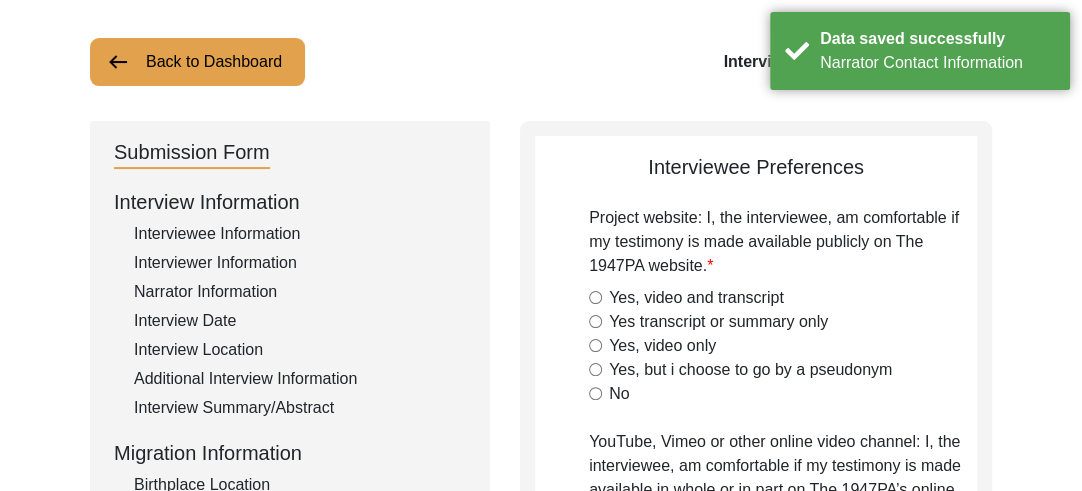scroll, scrollTop: 168, scrollLeft: 0, axis: vertical 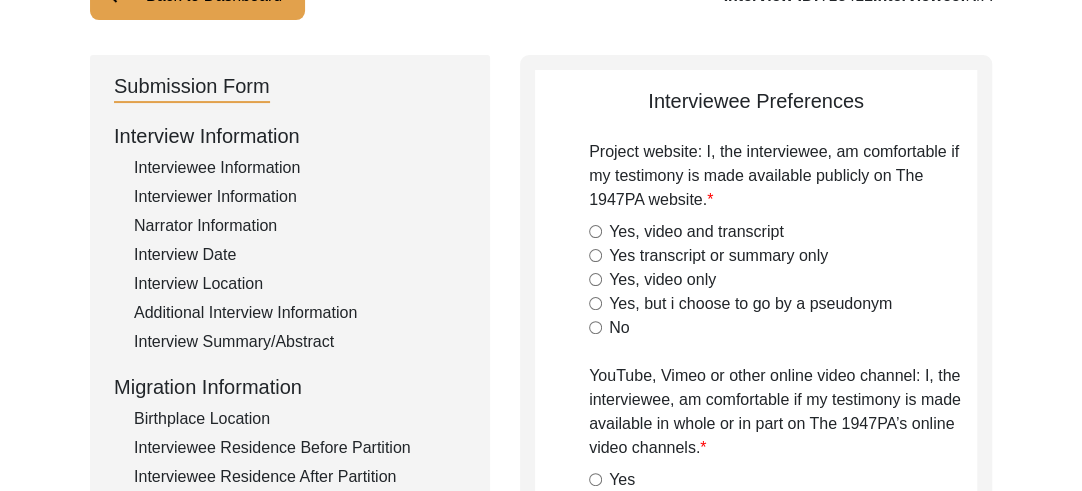 click on "Yes, video and transcript" at bounding box center (595, 231) 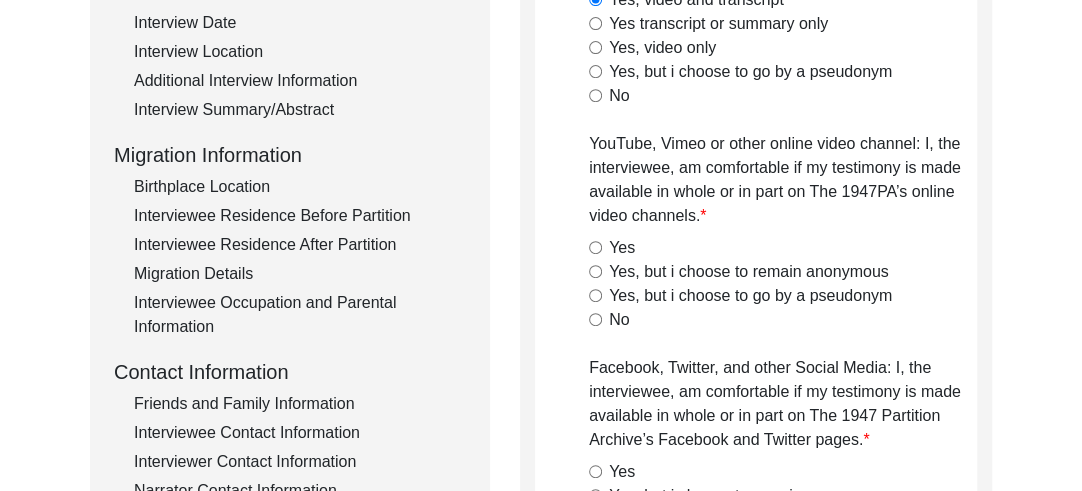 scroll, scrollTop: 423, scrollLeft: 0, axis: vertical 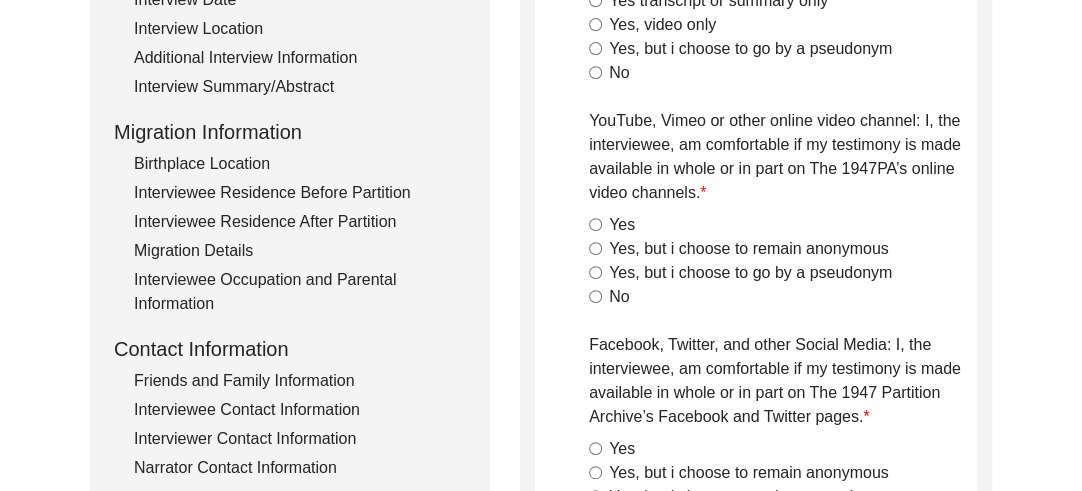 click on "Yes" at bounding box center [595, 224] 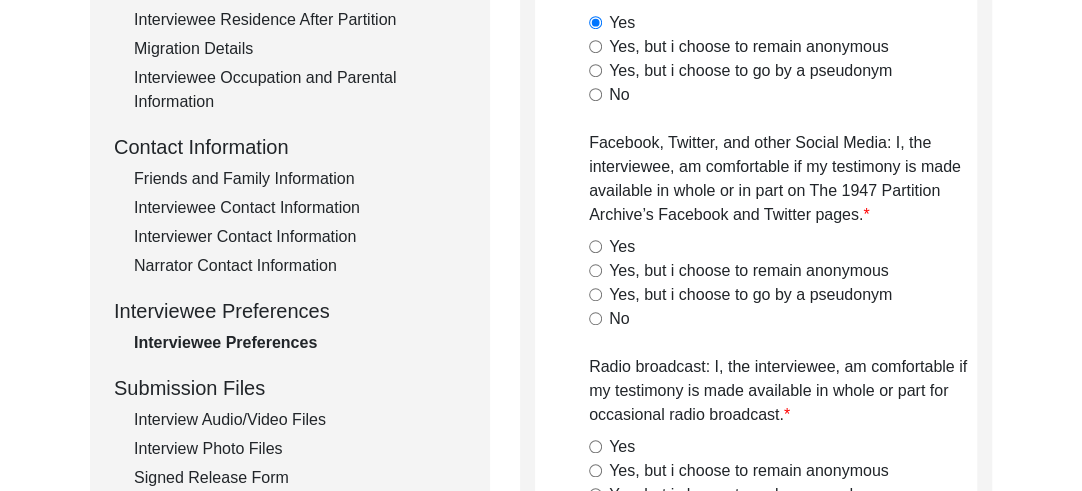 scroll, scrollTop: 629, scrollLeft: 0, axis: vertical 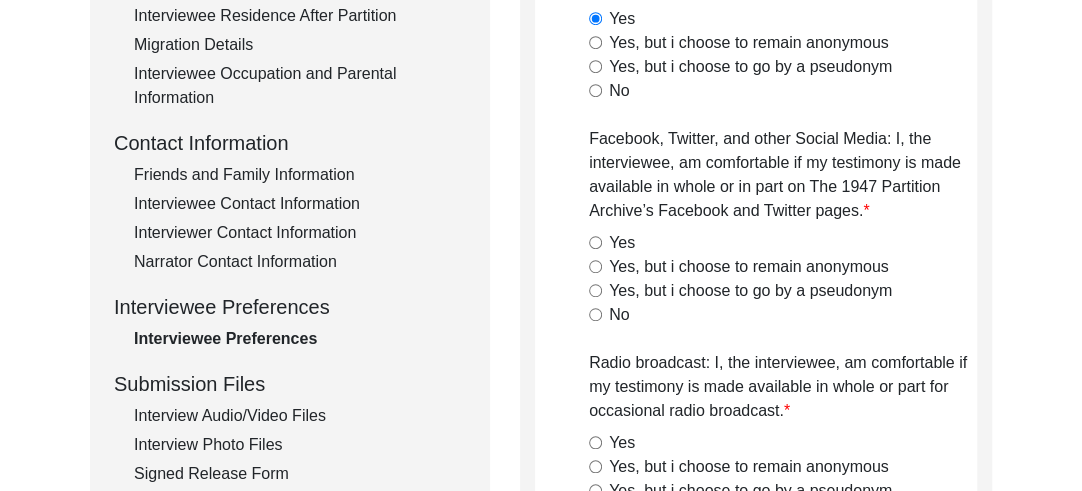 click on "Yes" at bounding box center [595, 242] 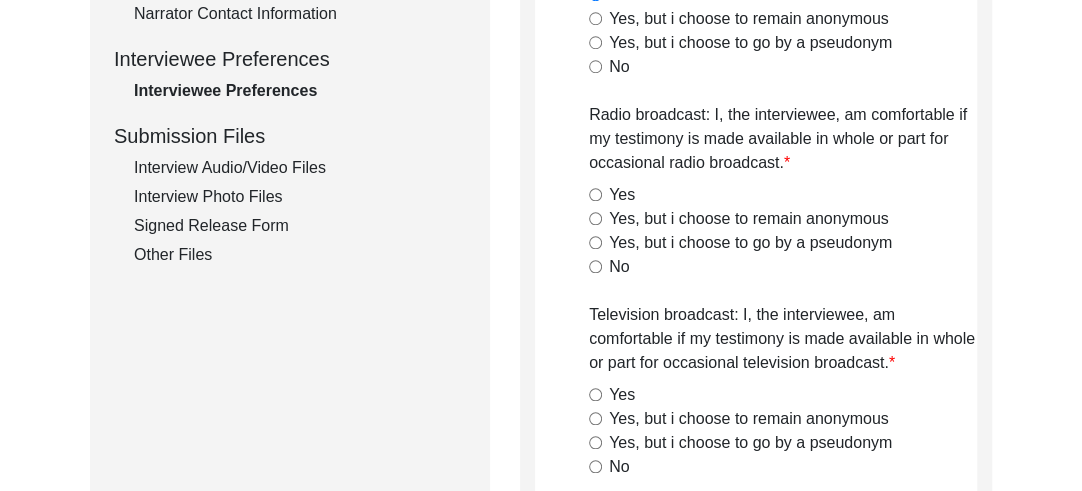 scroll, scrollTop: 924, scrollLeft: 0, axis: vertical 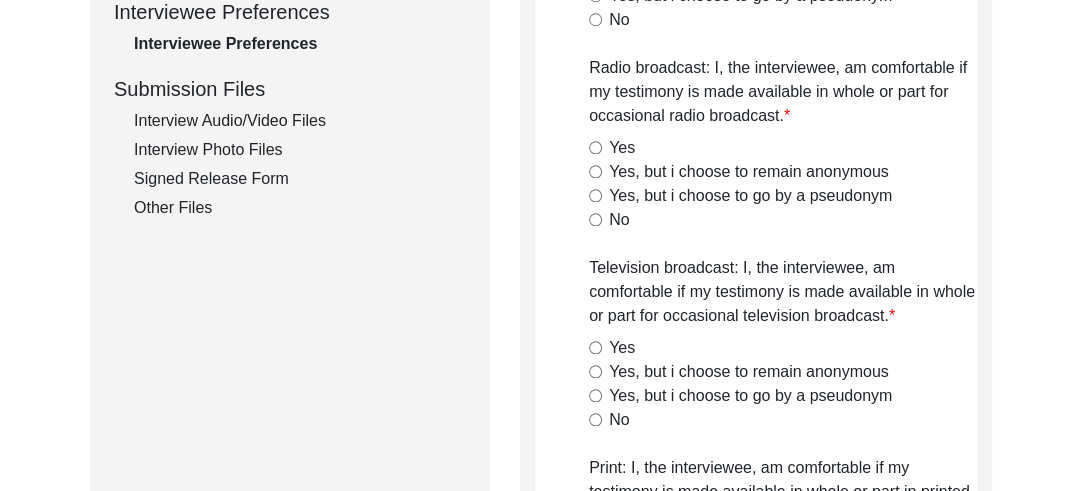 click on "Yes" at bounding box center (595, 147) 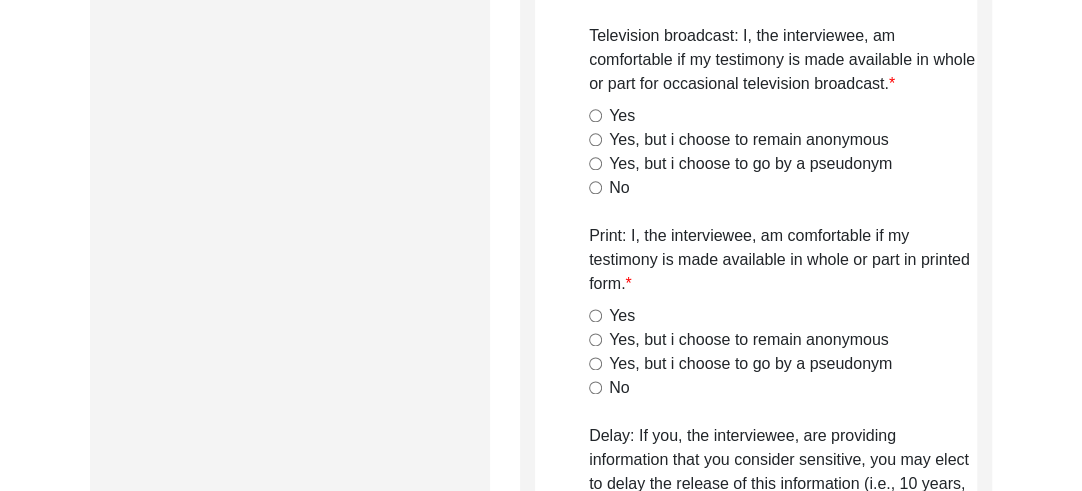 scroll, scrollTop: 1166, scrollLeft: 0, axis: vertical 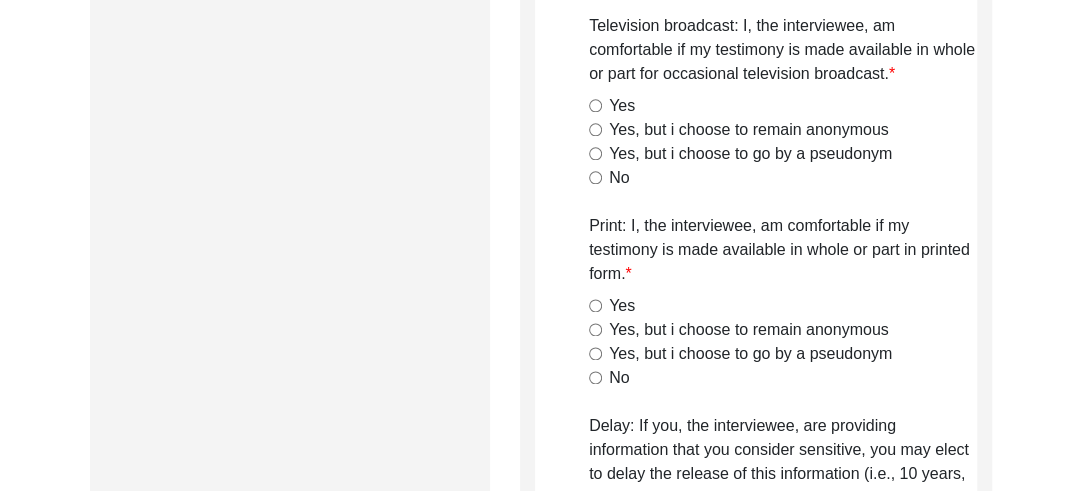 click on "Yes" at bounding box center [595, 105] 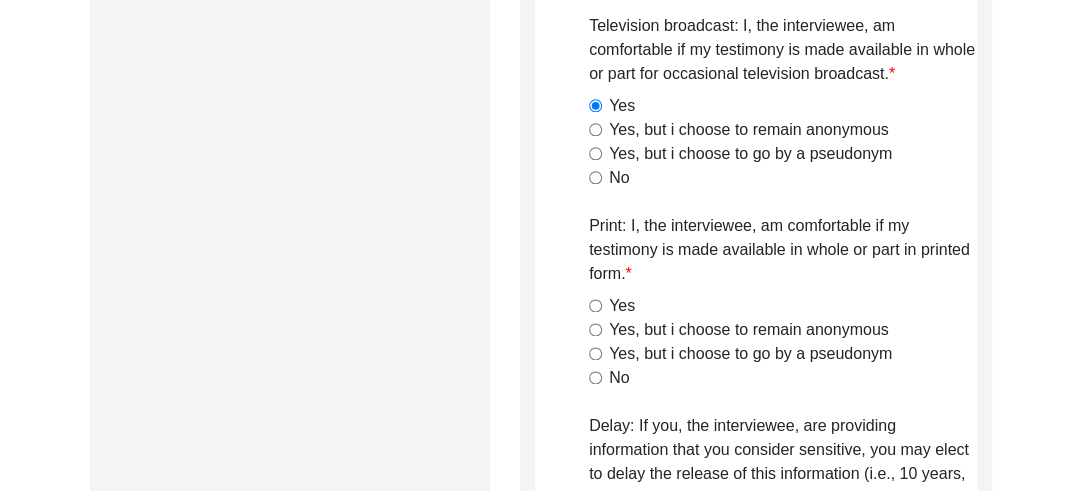 click on "Yes" at bounding box center [595, 305] 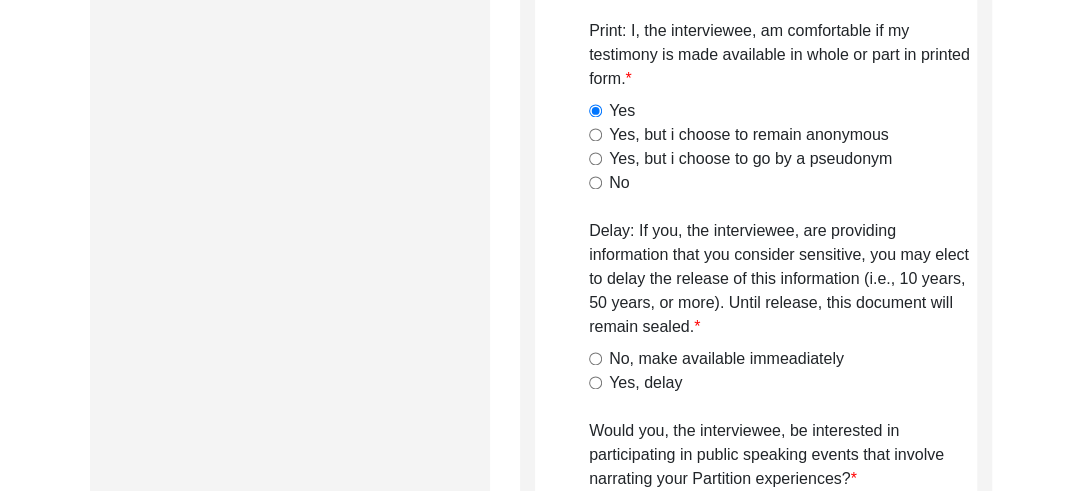 scroll, scrollTop: 1371, scrollLeft: 0, axis: vertical 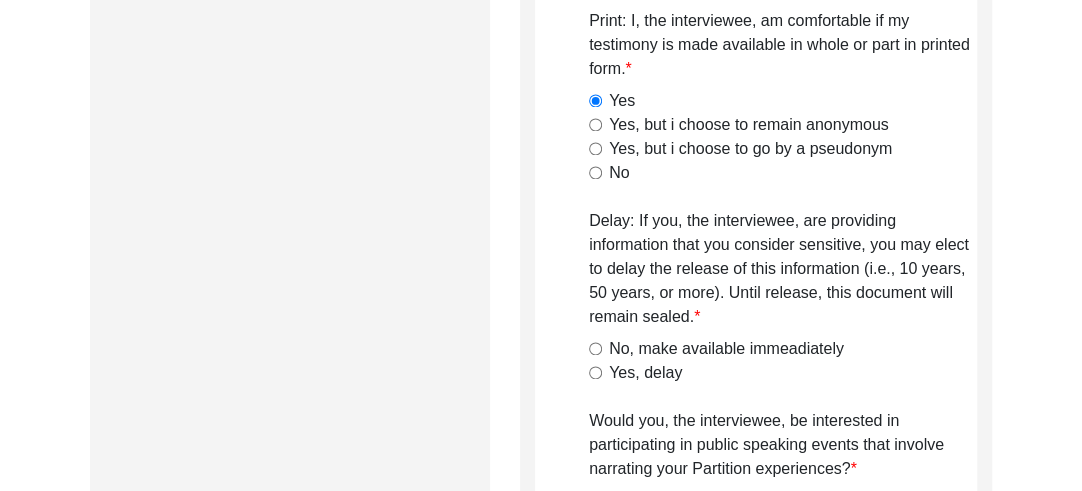 click on "No, make available immeadiately" at bounding box center (595, 348) 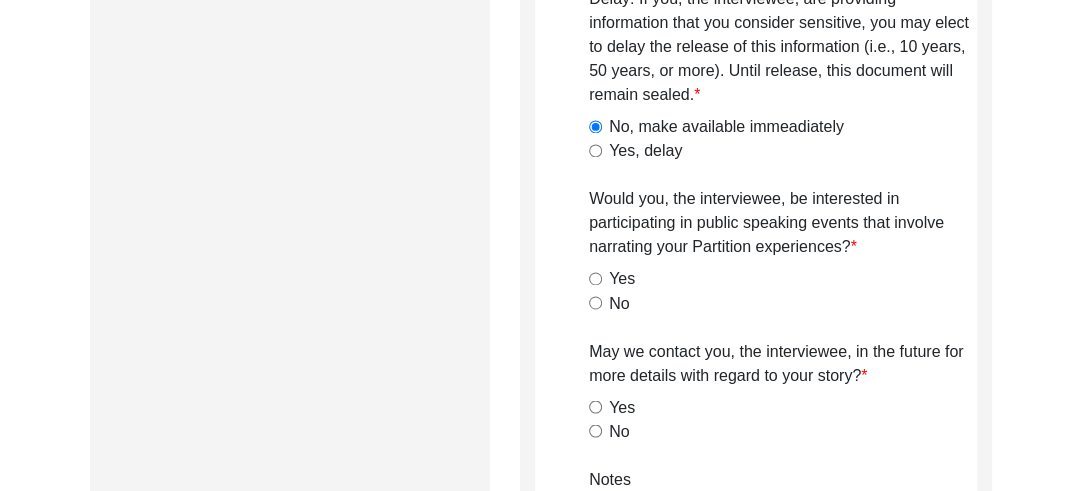 scroll, scrollTop: 1663, scrollLeft: 0, axis: vertical 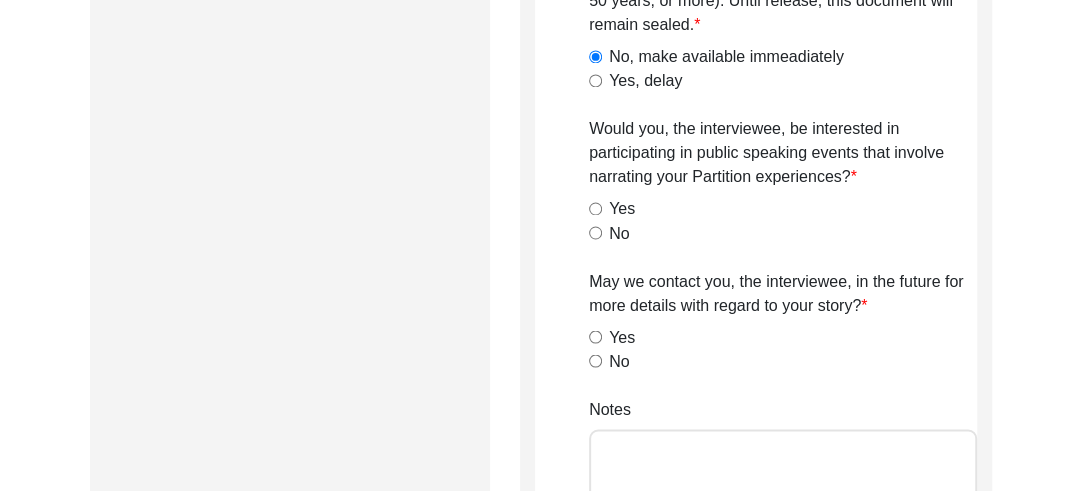 click on "Yes" at bounding box center (595, 208) 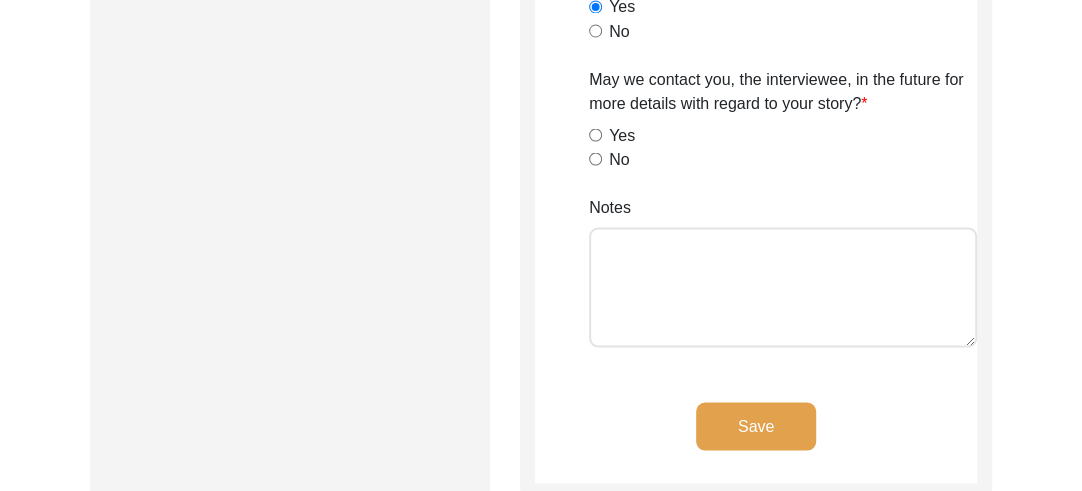 scroll, scrollTop: 1862, scrollLeft: 0, axis: vertical 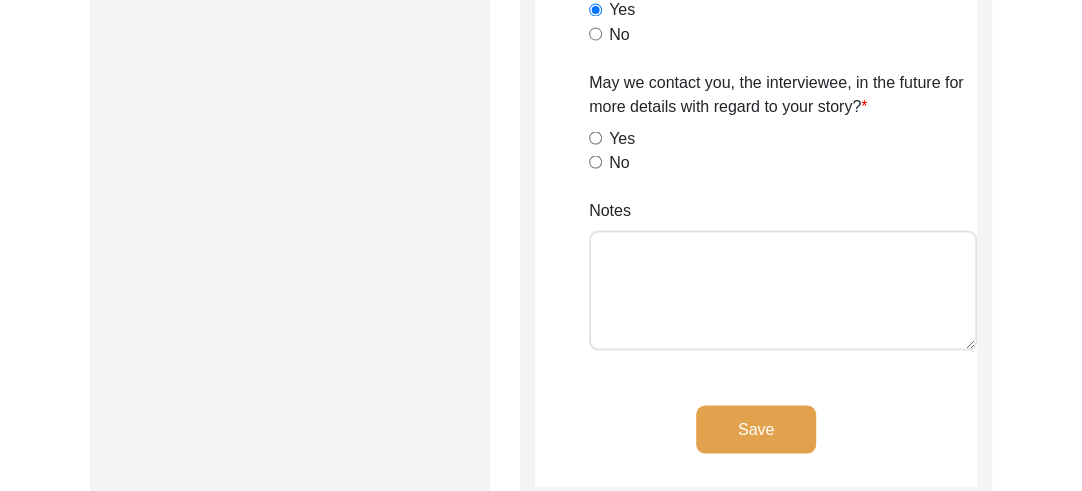 click on "No" at bounding box center [595, 161] 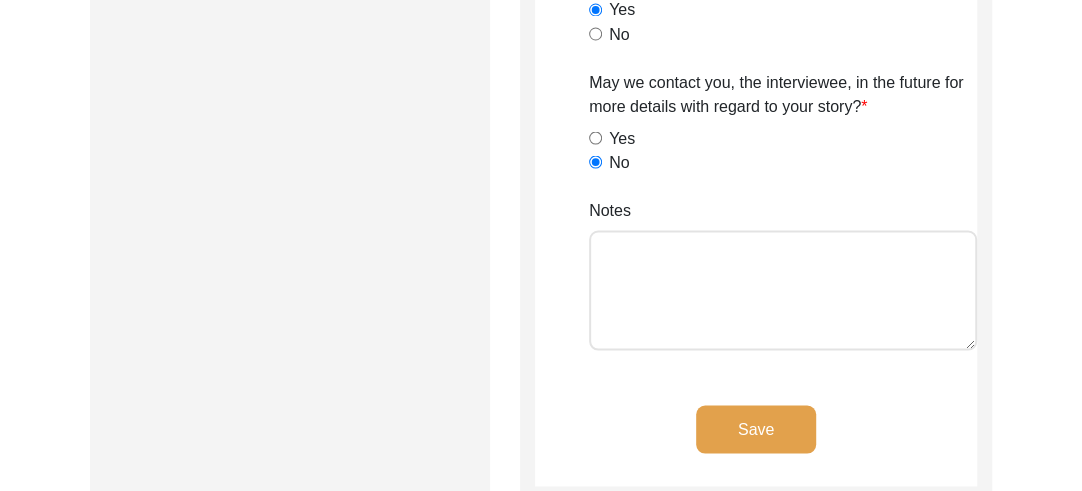 click on "Save" at bounding box center (756, 429) 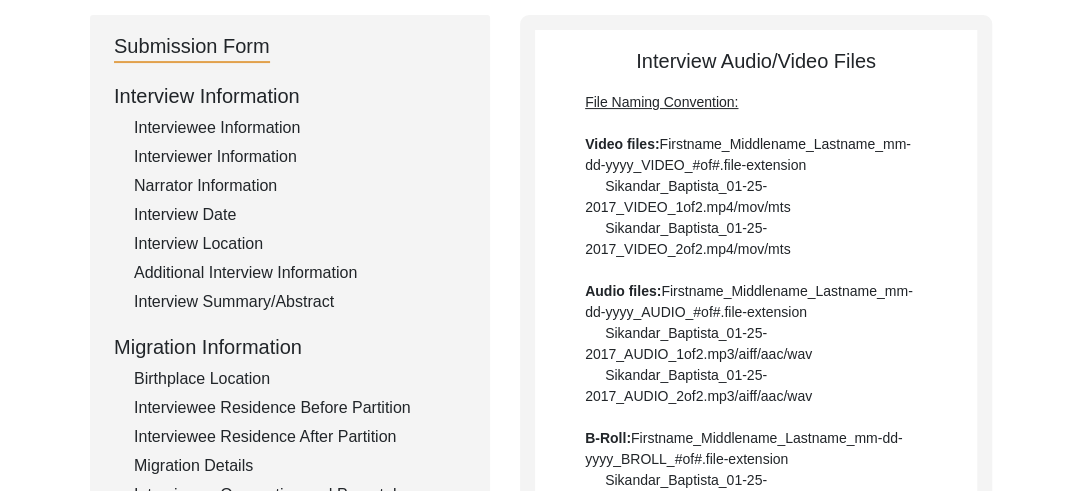 scroll, scrollTop: 211, scrollLeft: 0, axis: vertical 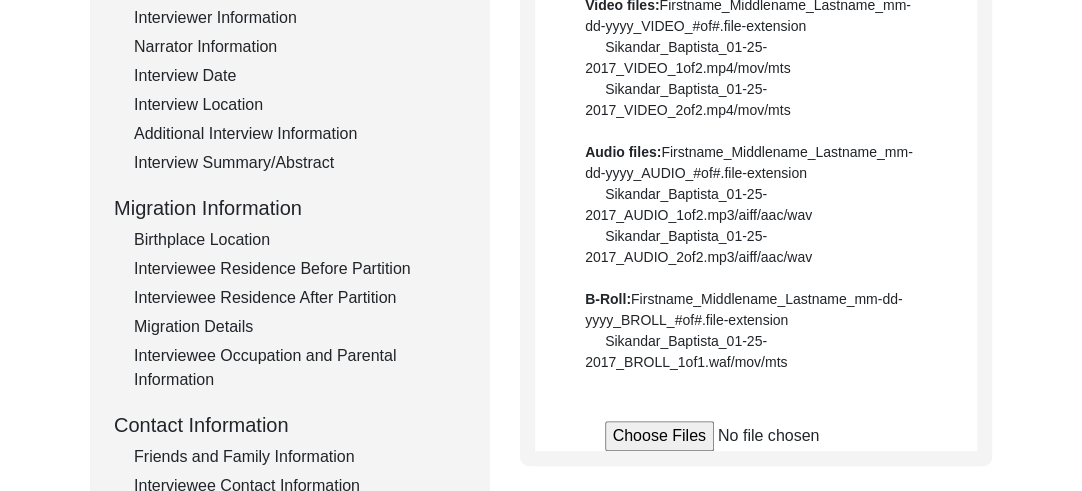 click at bounding box center (756, 436) 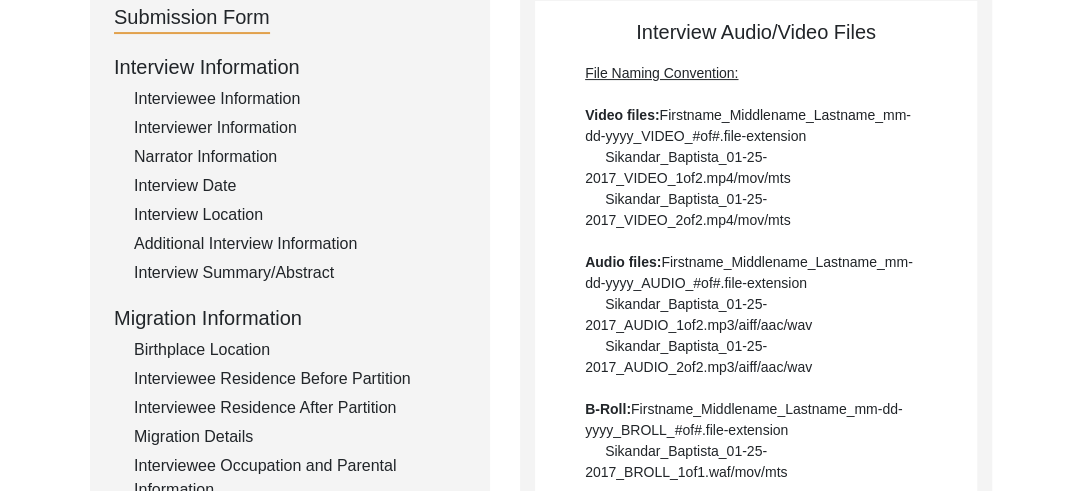 scroll, scrollTop: 236, scrollLeft: 0, axis: vertical 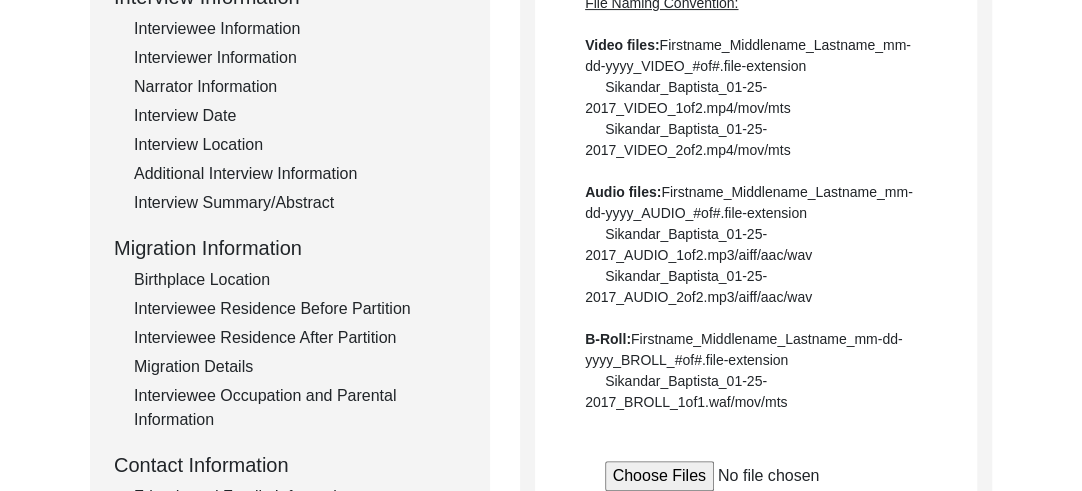 click at bounding box center [756, 476] 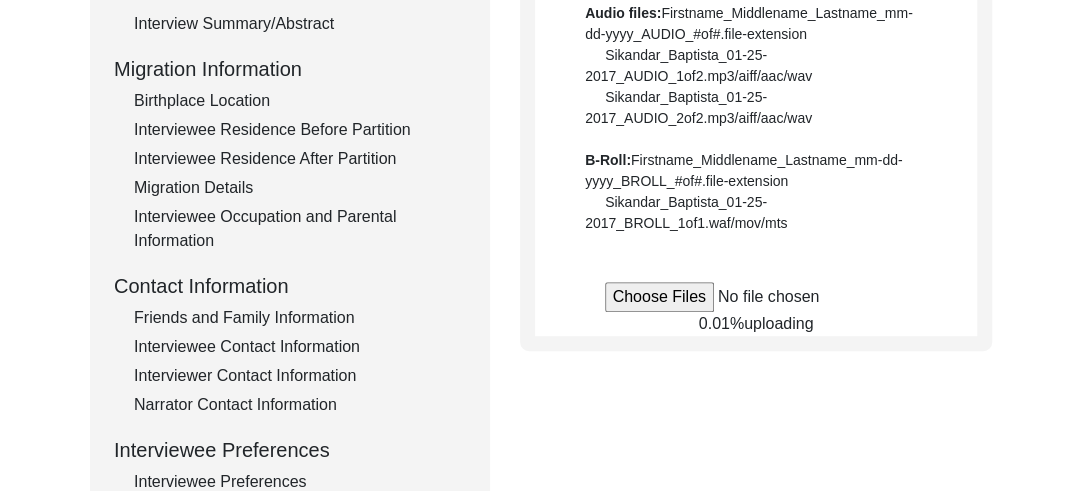 scroll, scrollTop: 488, scrollLeft: 0, axis: vertical 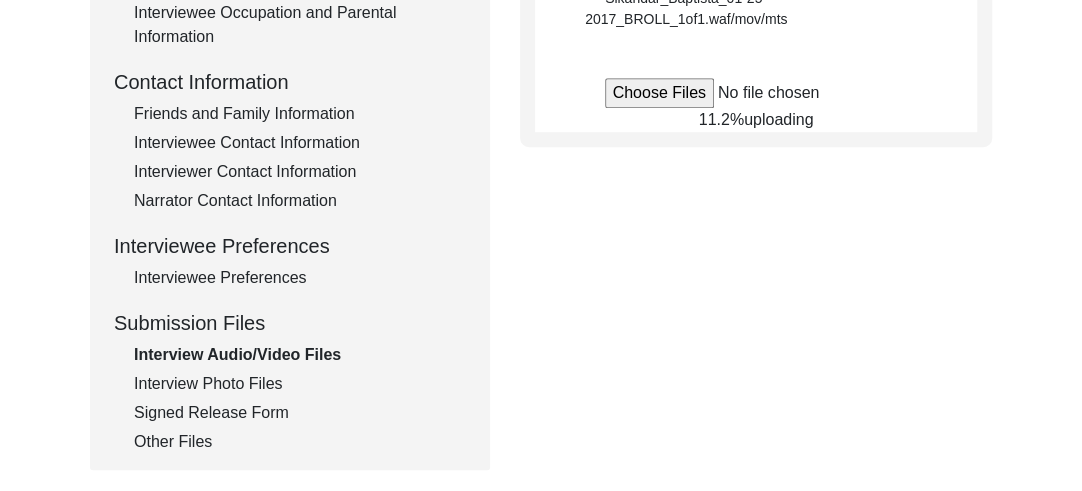 click on "Signed Release Form" at bounding box center [300, 413] 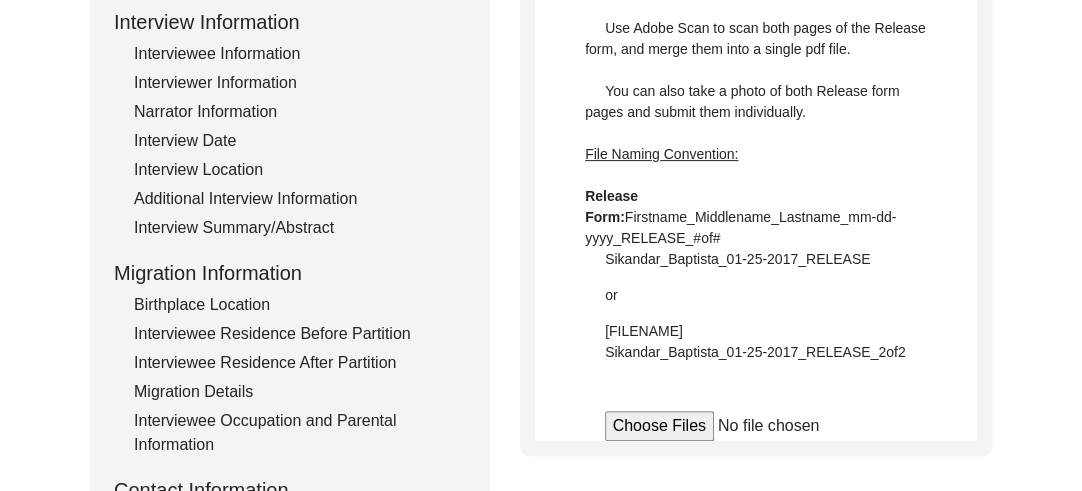 scroll, scrollTop: 283, scrollLeft: 0, axis: vertical 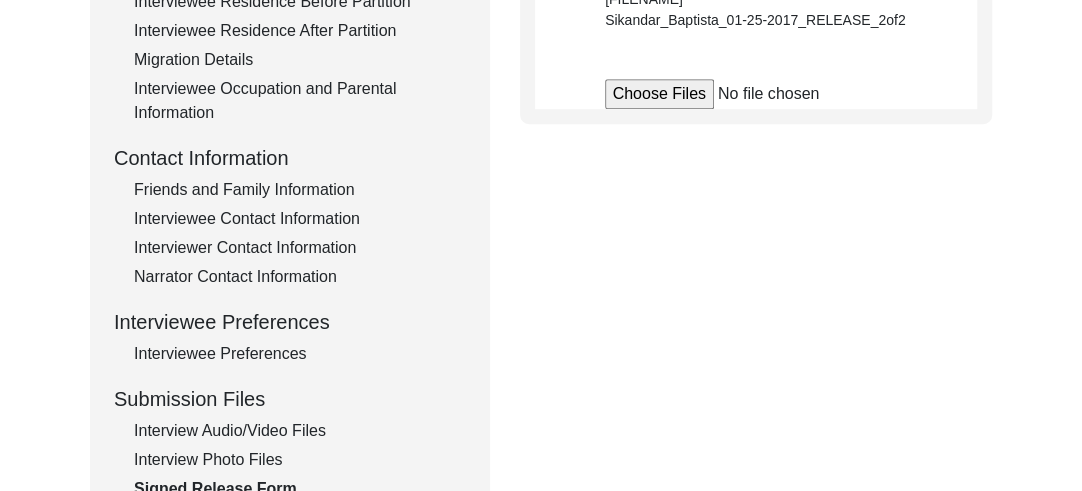 click on "Back to Dashboard  Interview ID:  T13412  Interviewee:  N/A   Submission Form   Interview Information   Interviewee Information   Interviewer Information   Narrator Information   Interview Date   Interview Location   Additional Interview Information   Interview Summary/Abstract   Migration Information   Birthplace Location   Interviewee Residence Before Partition   Interviewee Residence After Partition   Migration Details   Interviewee Occupation and Parental Information   Contact Information   Friends and Family Information   Interviewee Contact Information   Interviewer Contact Information   Narrator Contact Information   Interviewee Preferences   Interviewee Preferences   Submission Files   Interview Audio/Video Files   Interview Photo Files   Signed Release Form   Other Files   Signed Release Form  Use Adobe Scan to scan both pages of the Release form, and merge them into a single pdf file.  You can also take a photo of both Release form pages and submit them individually.  File Naming Convention: or" at bounding box center (541, 81) 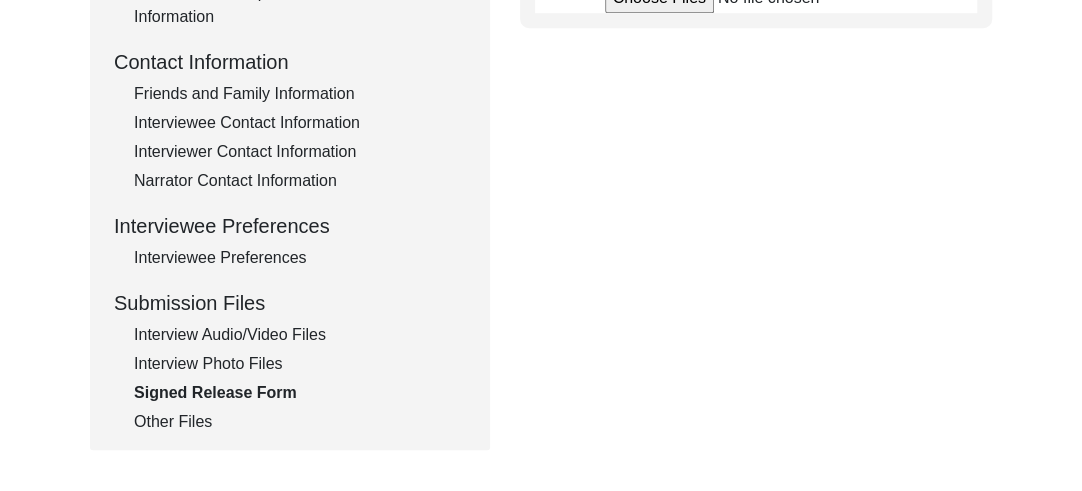 scroll, scrollTop: 715, scrollLeft: 0, axis: vertical 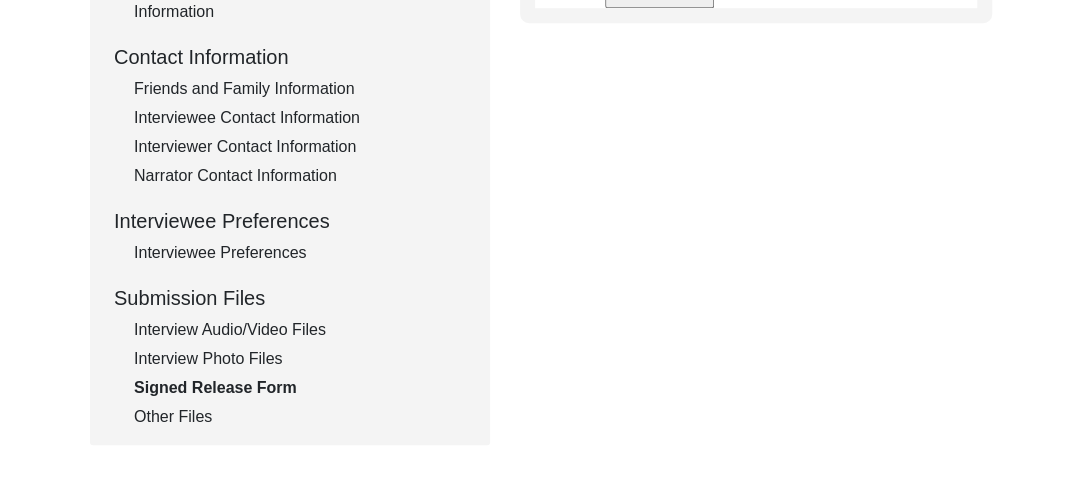 click on "Interview Audio/Video Files" at bounding box center [300, 330] 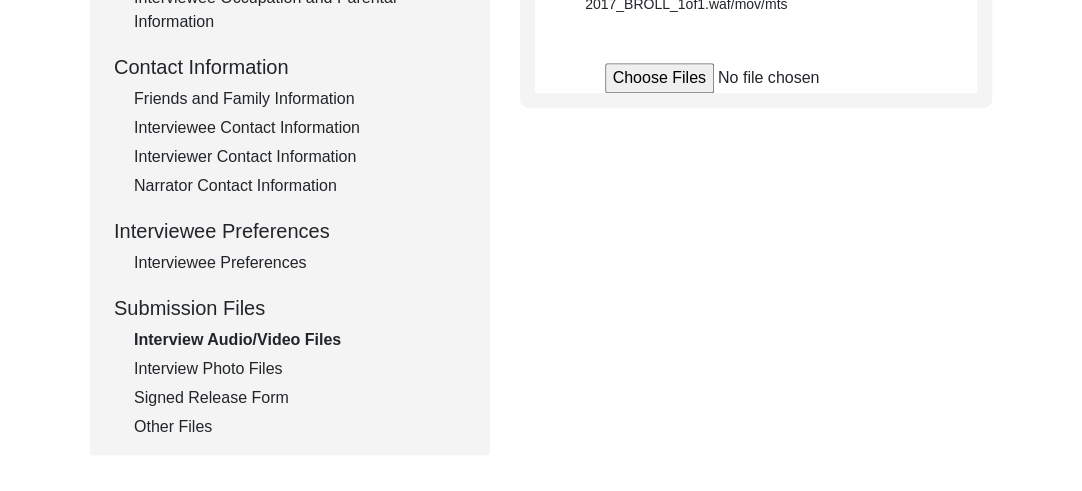 scroll, scrollTop: 706, scrollLeft: 0, axis: vertical 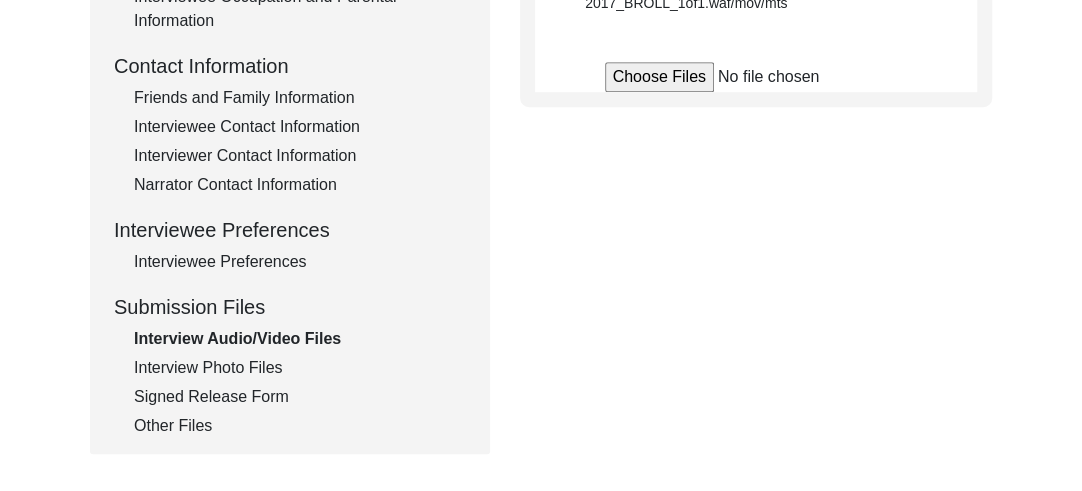 click on "Interview Photo Files" at bounding box center (300, 368) 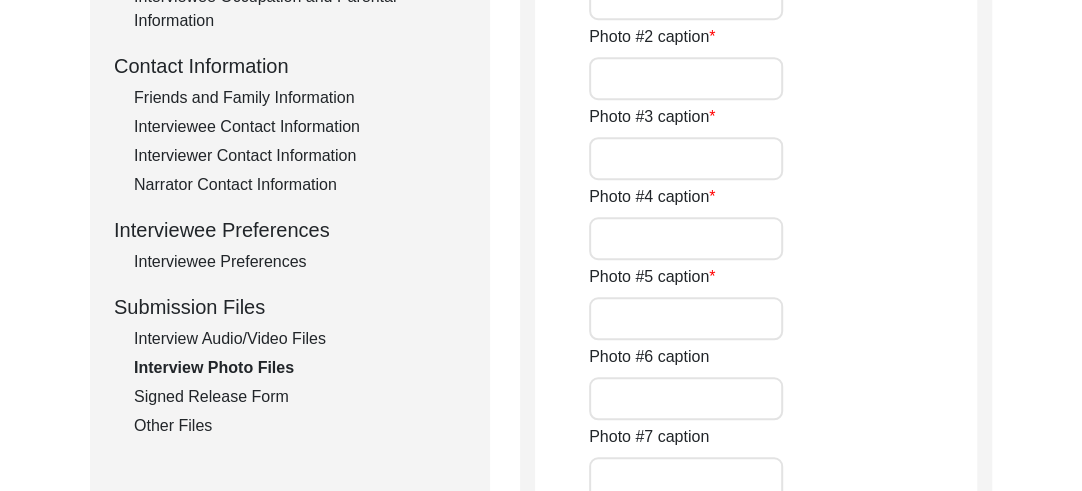 click on "Signed Release Form" at bounding box center [300, 397] 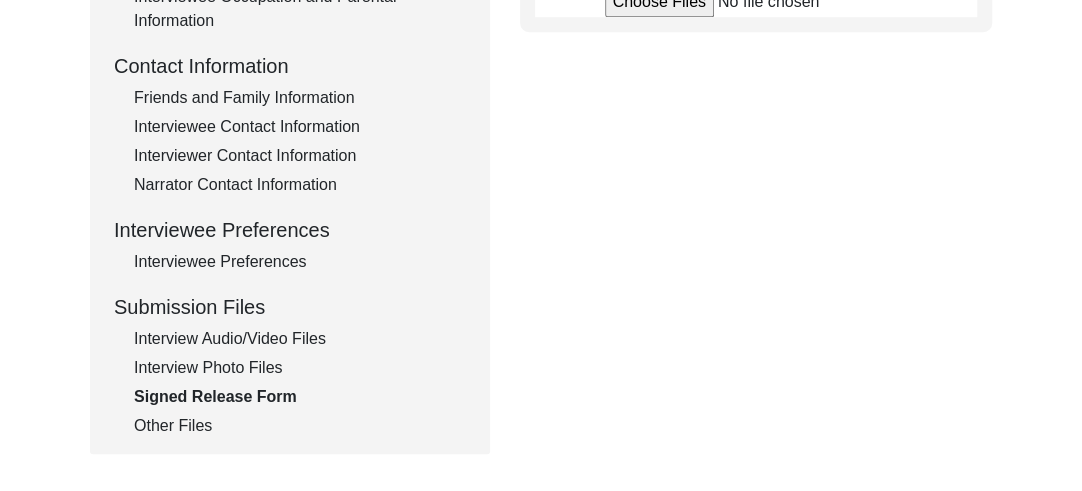click on "Other Files" at bounding box center (300, 426) 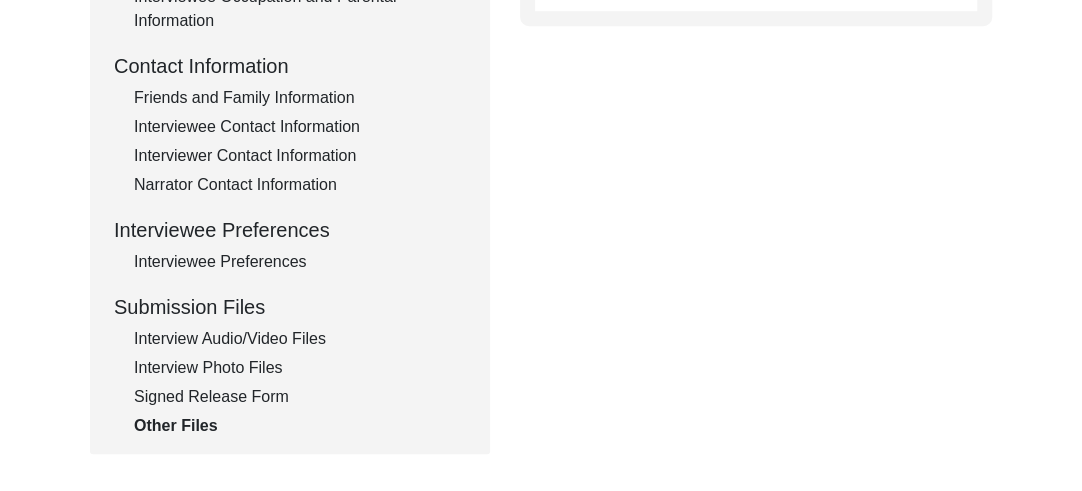 click on "Interview Audio/Video Files" at bounding box center (300, 339) 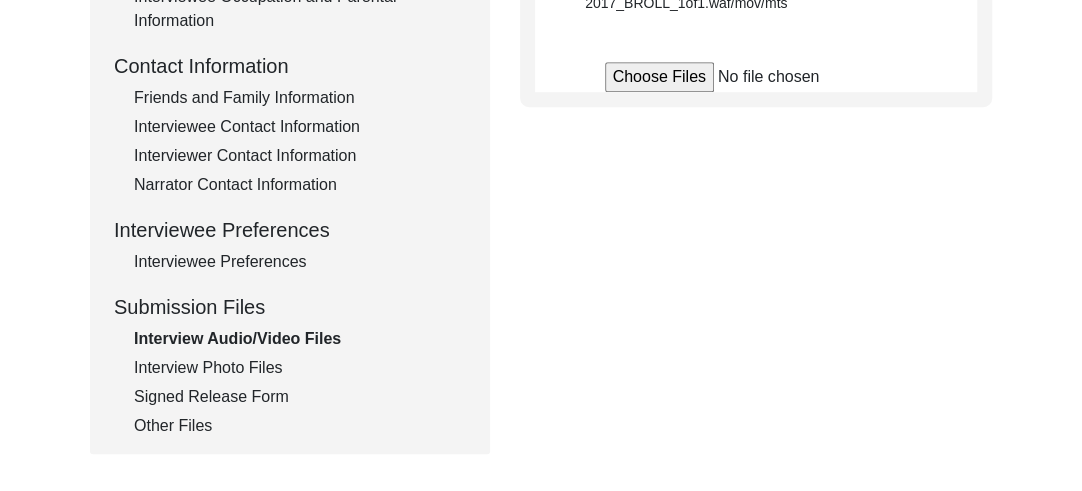 click at bounding box center [756, 77] 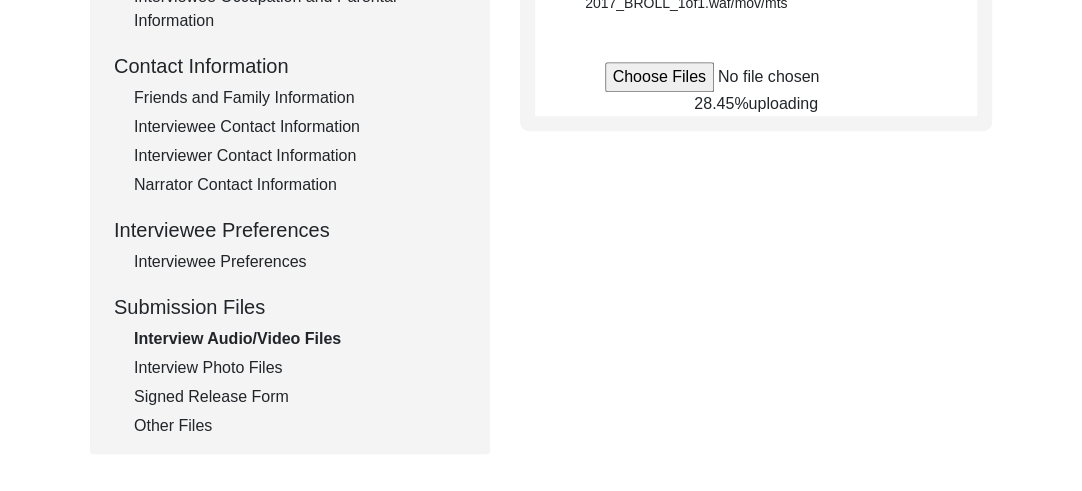 click on "Interview Information   Interviewee Information   Interviewer Information   Narrator Information   Interview Date   Interview Location   Additional Interview Information   Interview Summary/Abstract   Migration Information   Birthplace Location   Interviewee Residence Before Partition   Interviewee Residence After Partition   Migration Details   Interviewee Occupation and Parental Information   Contact Information   Friends and Family Information   Interviewee Contact Information   Interviewer Contact Information   Narrator Contact Information   Interviewee Preferences   Interviewee Preferences   Submission Files   Interview Audio/Video Files   Interview Photo Files   Signed Release Form   Other Files" at bounding box center (290, 10) 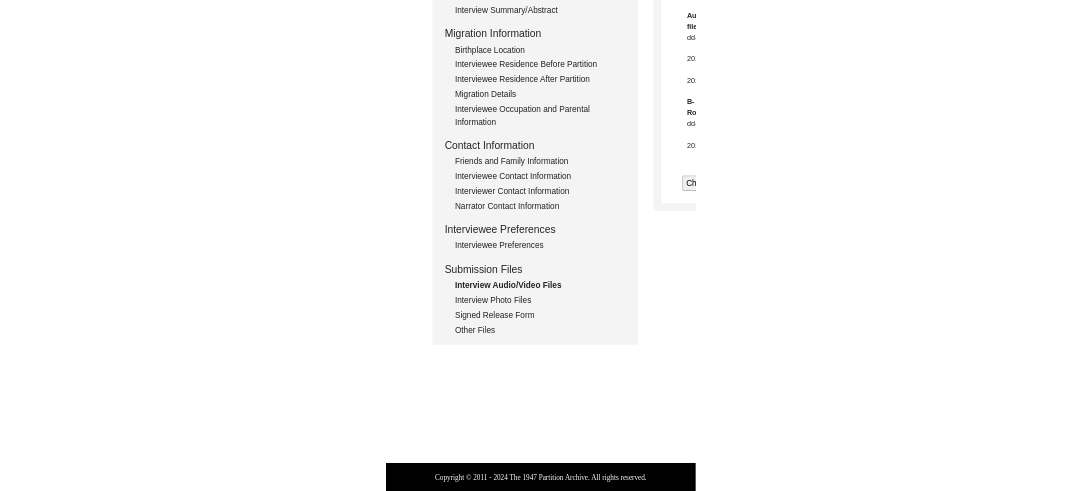 scroll, scrollTop: 706, scrollLeft: 0, axis: vertical 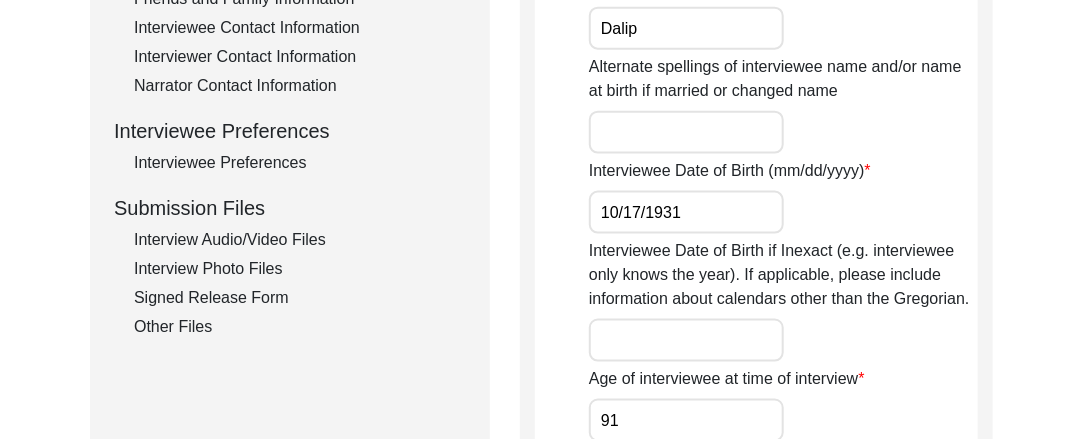 click on "Interview Audio/Video Files" at bounding box center [300, 240] 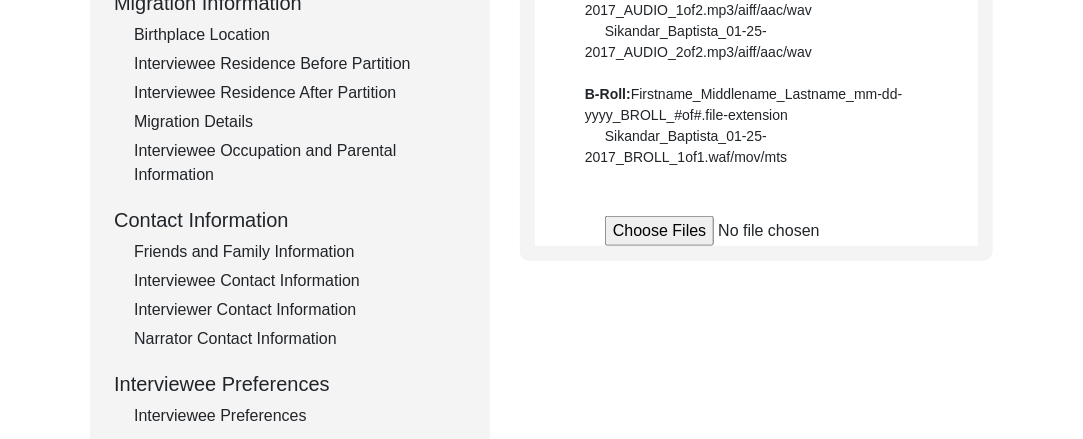 scroll, scrollTop: 560, scrollLeft: 0, axis: vertical 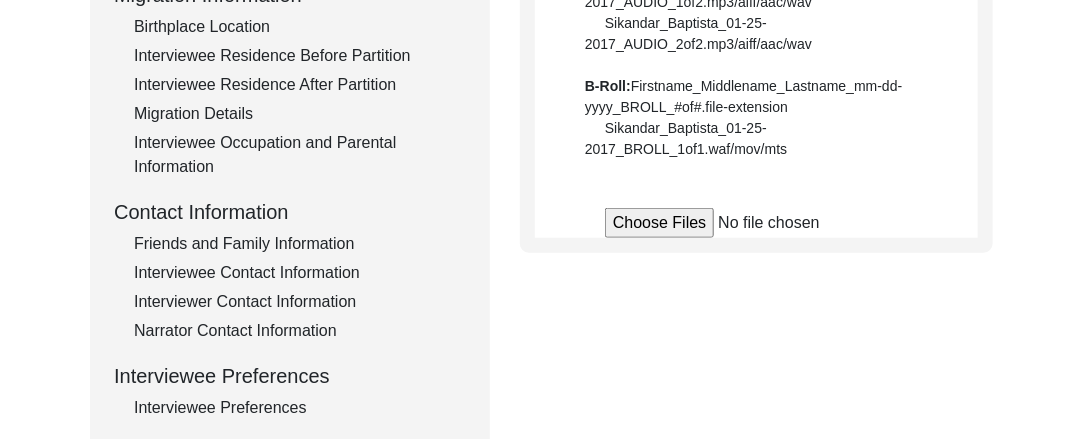 click at bounding box center (756, 223) 